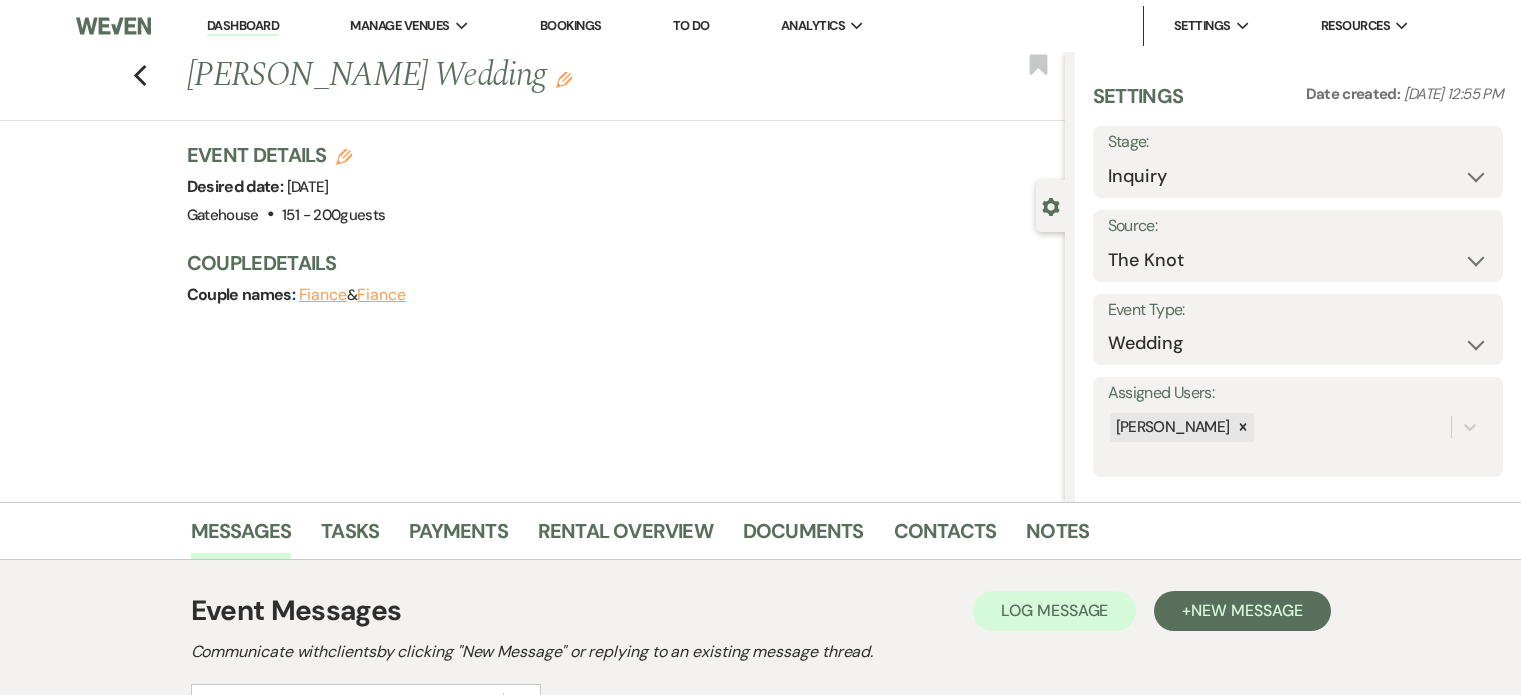 scroll, scrollTop: 0, scrollLeft: 0, axis: both 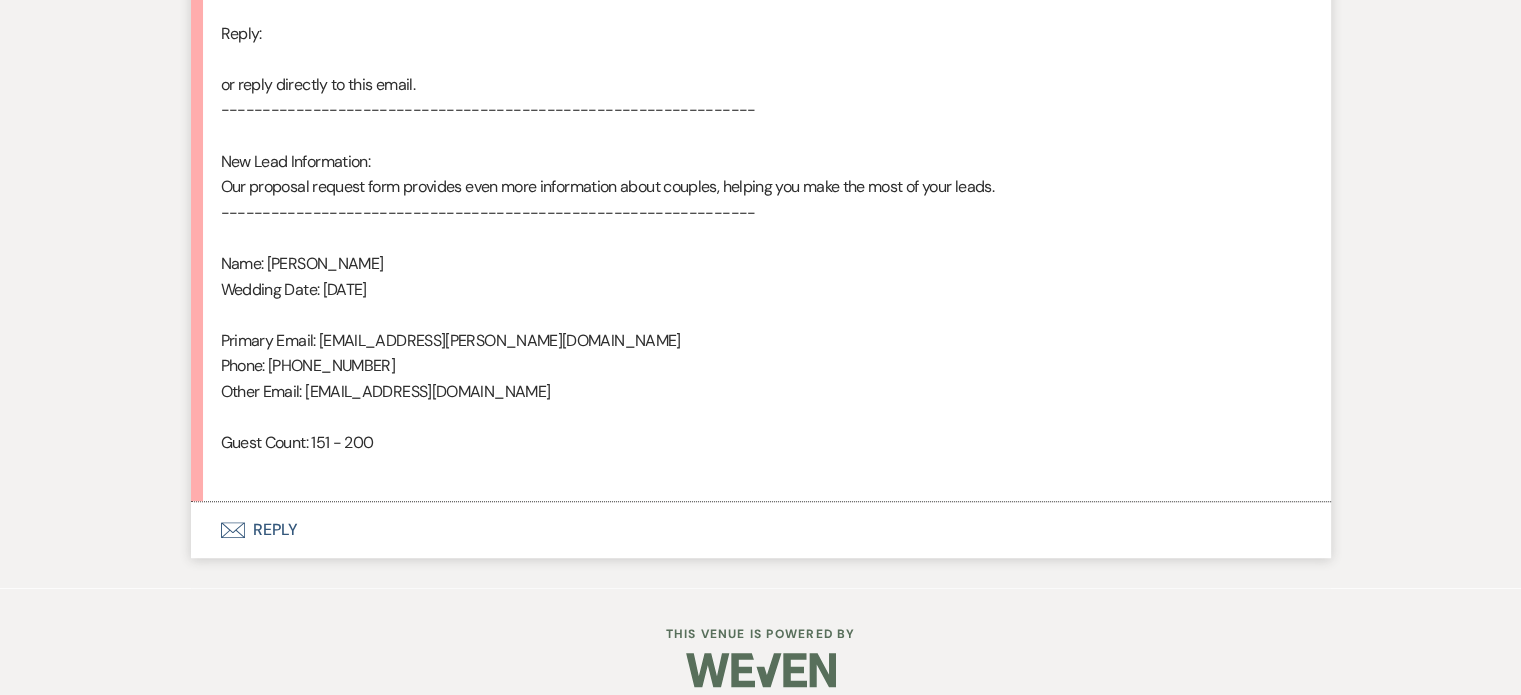click on "Envelope Reply" at bounding box center (761, 530) 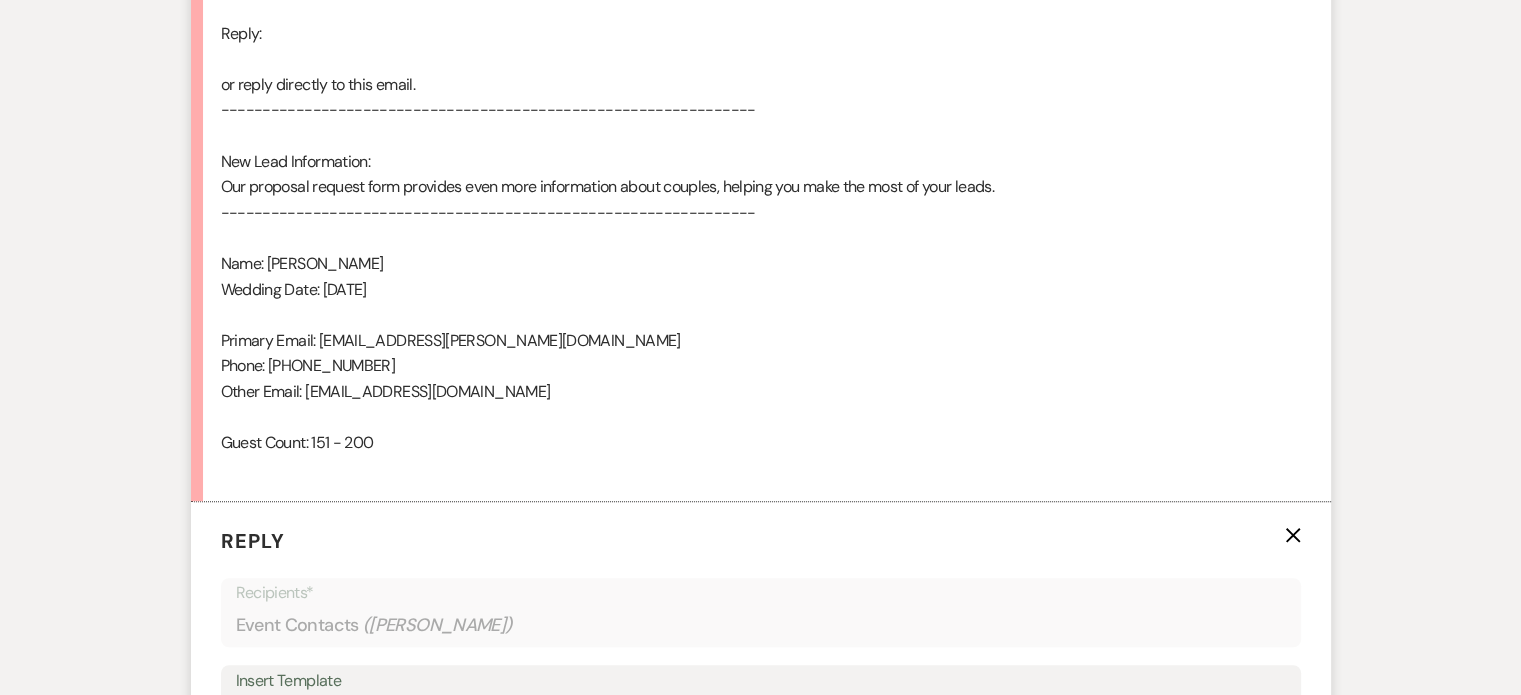 scroll, scrollTop: 1660, scrollLeft: 0, axis: vertical 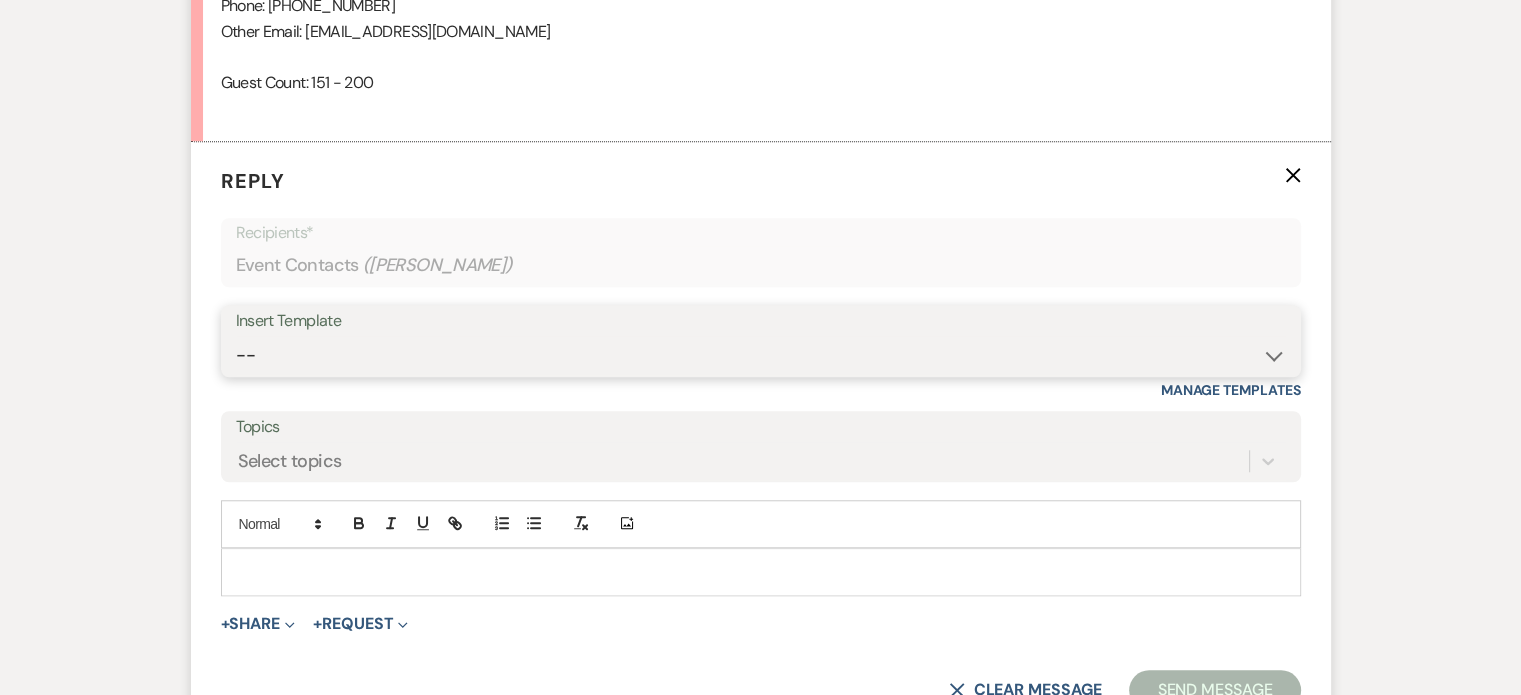click on "-- Tour Request Response Proposal 6-9 Month Check-in Happy 1 Month Anniversary! Planning Portal Introduction (Booked Events) Contract  Initial Inquiry Response Booking Inquiry Proposal Follow Up Cancellation Initial Inquiry Follow-Up" at bounding box center (761, 355) 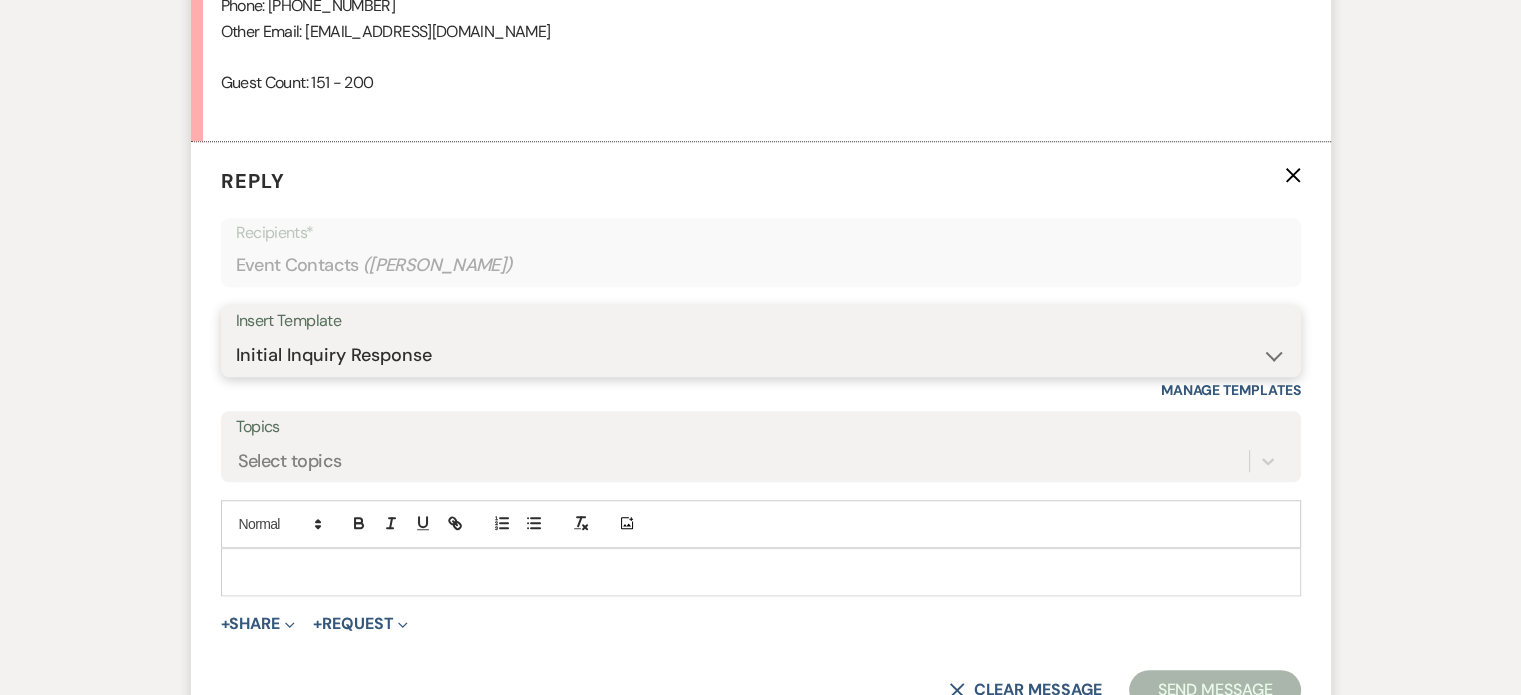 click on "-- Tour Request Response Proposal 6-9 Month Check-in Happy 1 Month Anniversary! Planning Portal Introduction (Booked Events) Contract  Initial Inquiry Response Booking Inquiry Proposal Follow Up Cancellation Initial Inquiry Follow-Up" at bounding box center (761, 355) 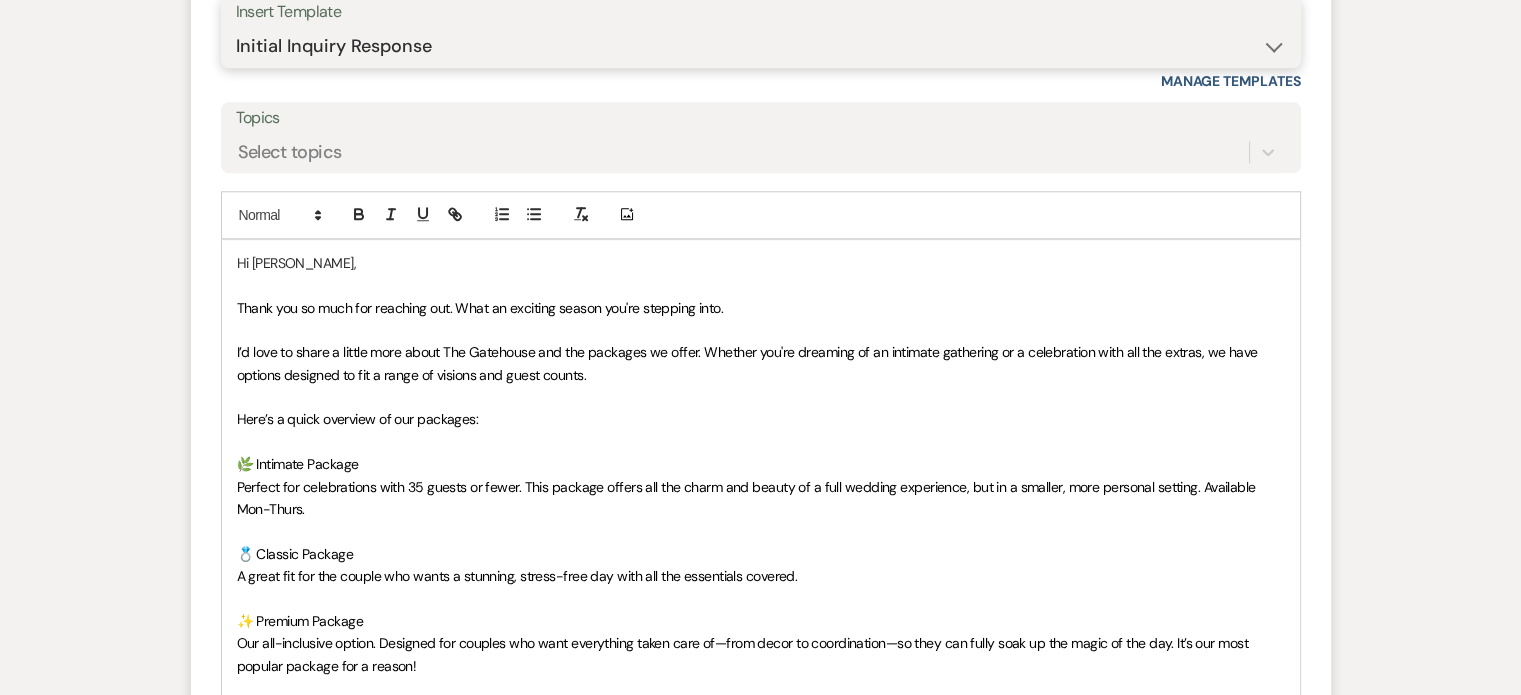 scroll, scrollTop: 2060, scrollLeft: 0, axis: vertical 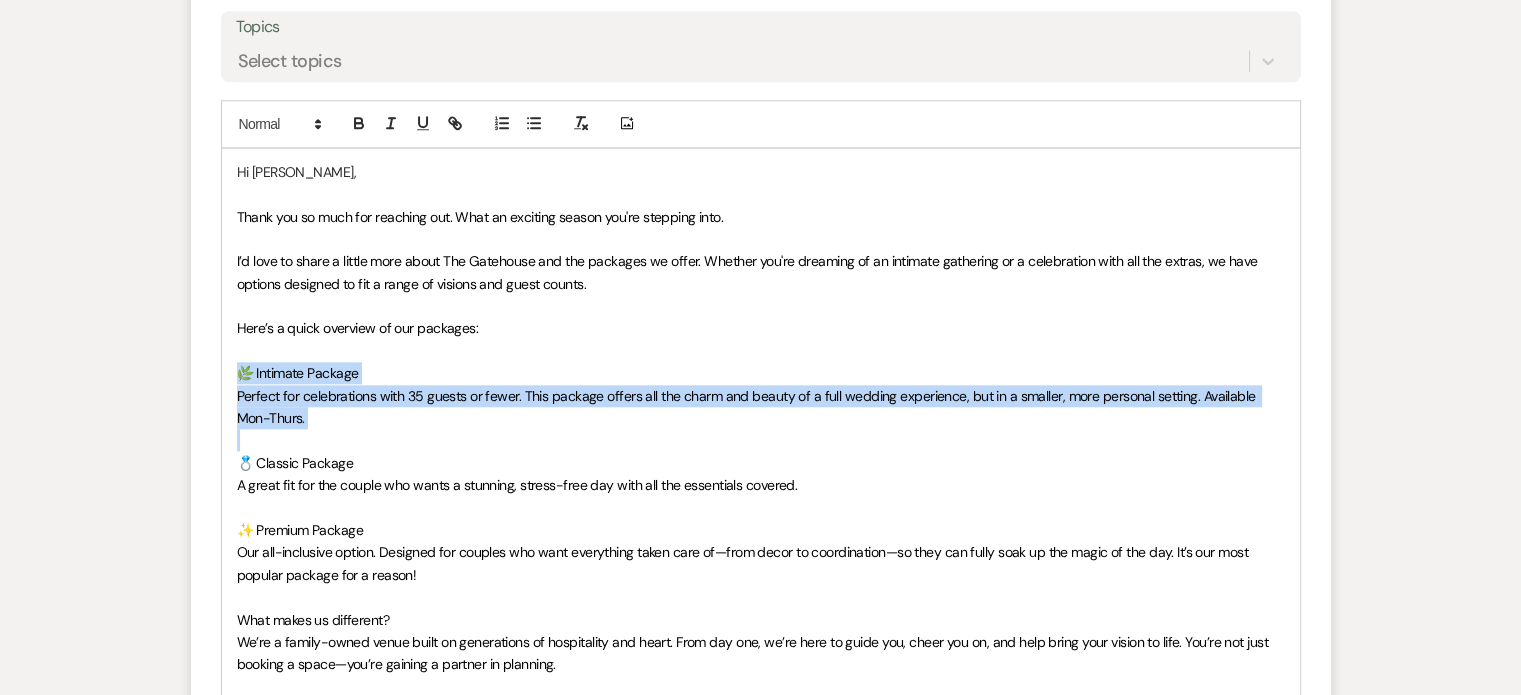 drag, startPoint x: 233, startPoint y: 371, endPoint x: 323, endPoint y: 428, distance: 106.531685 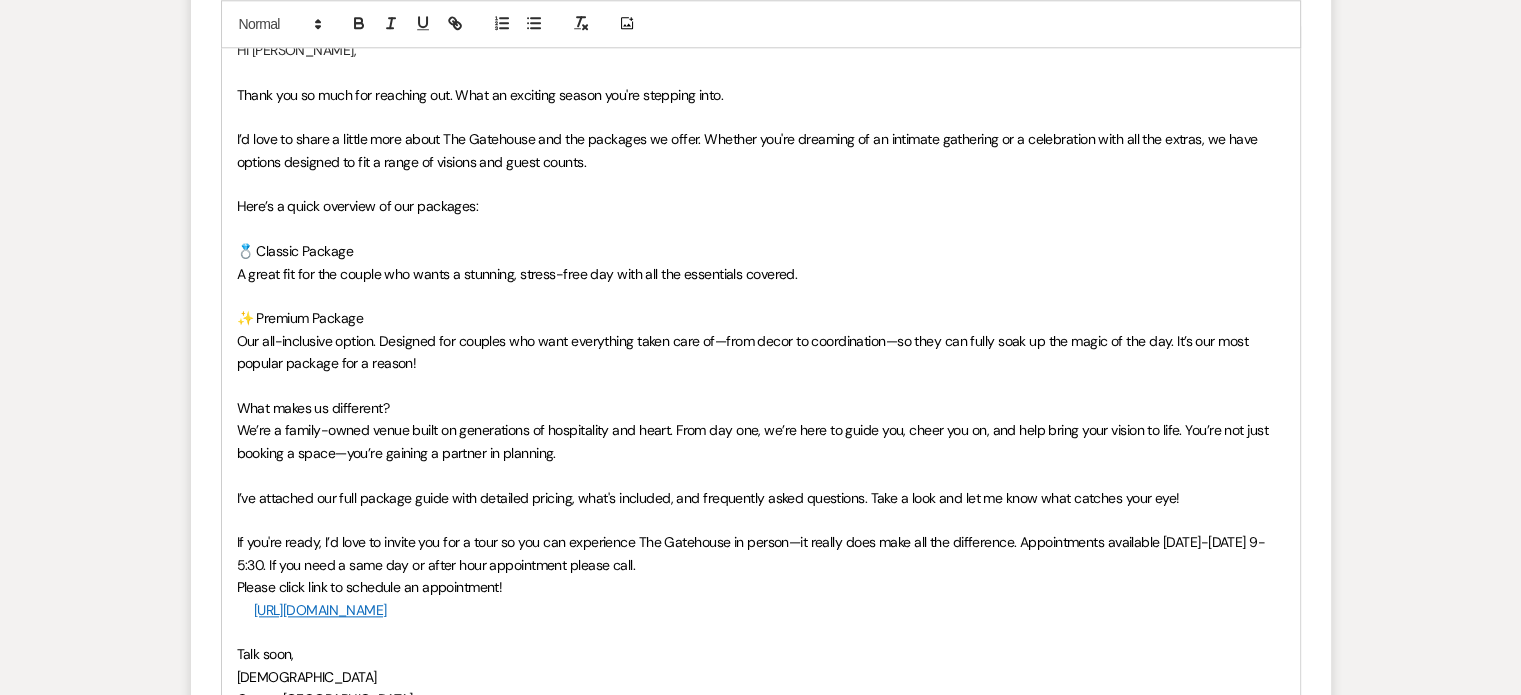 scroll, scrollTop: 2260, scrollLeft: 0, axis: vertical 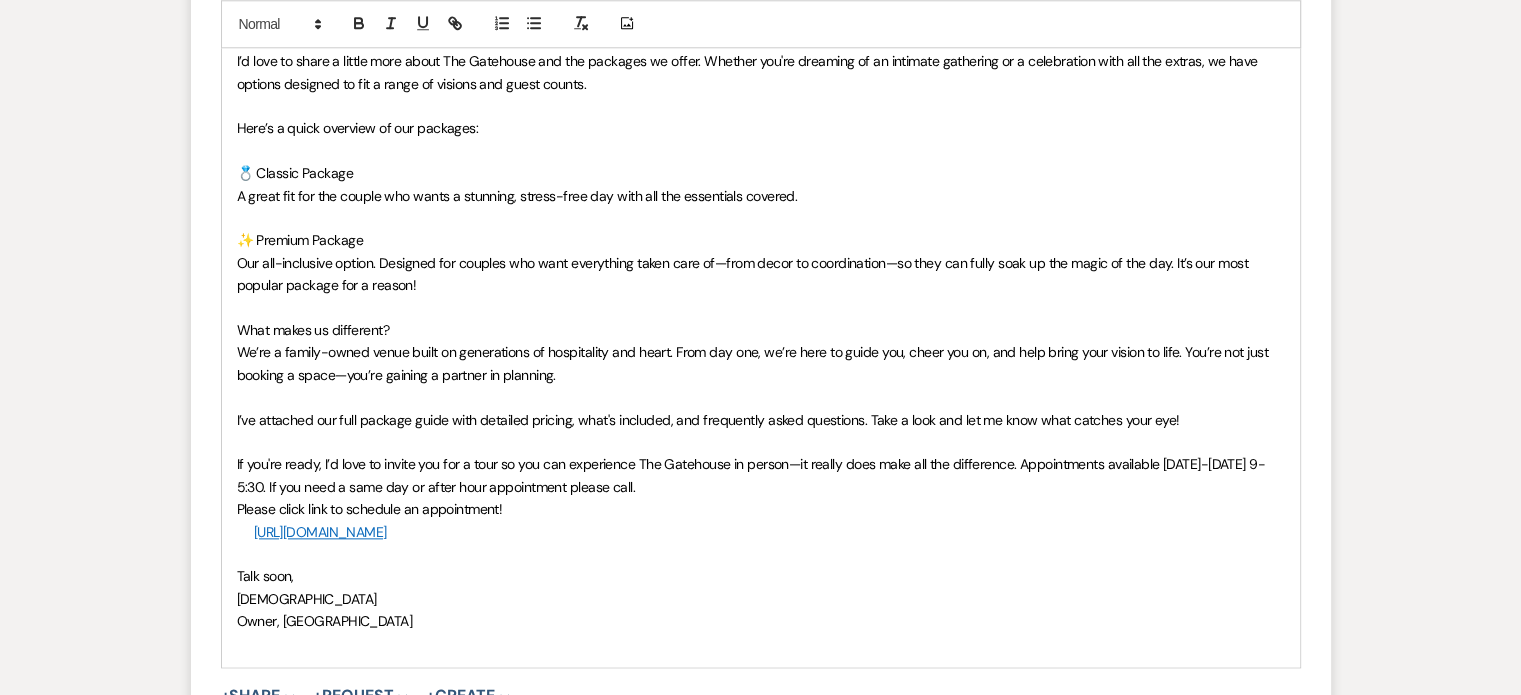 click on "I’ve attached our full package guide with detailed pricing, what's included, and frequently asked questions. Take a look and let me know what catches your eye!" at bounding box center [761, 420] 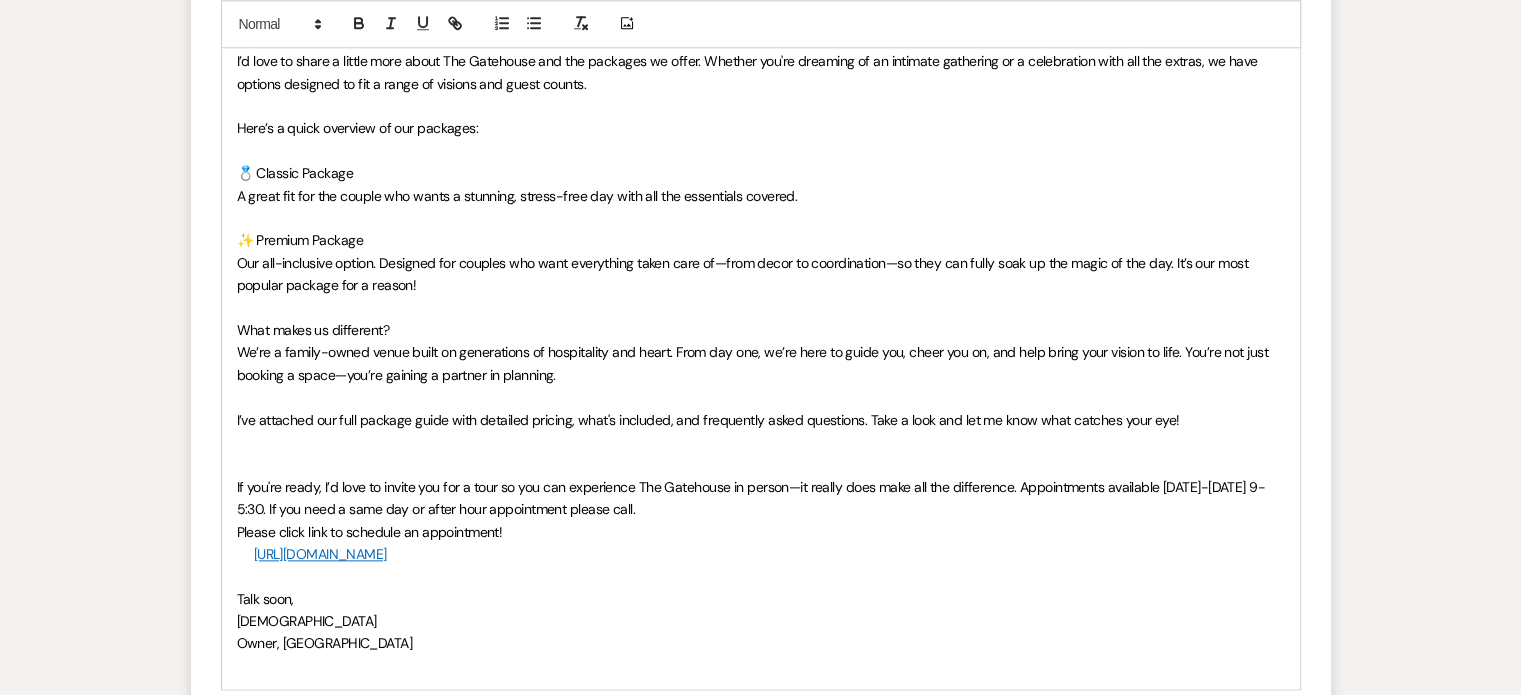 type 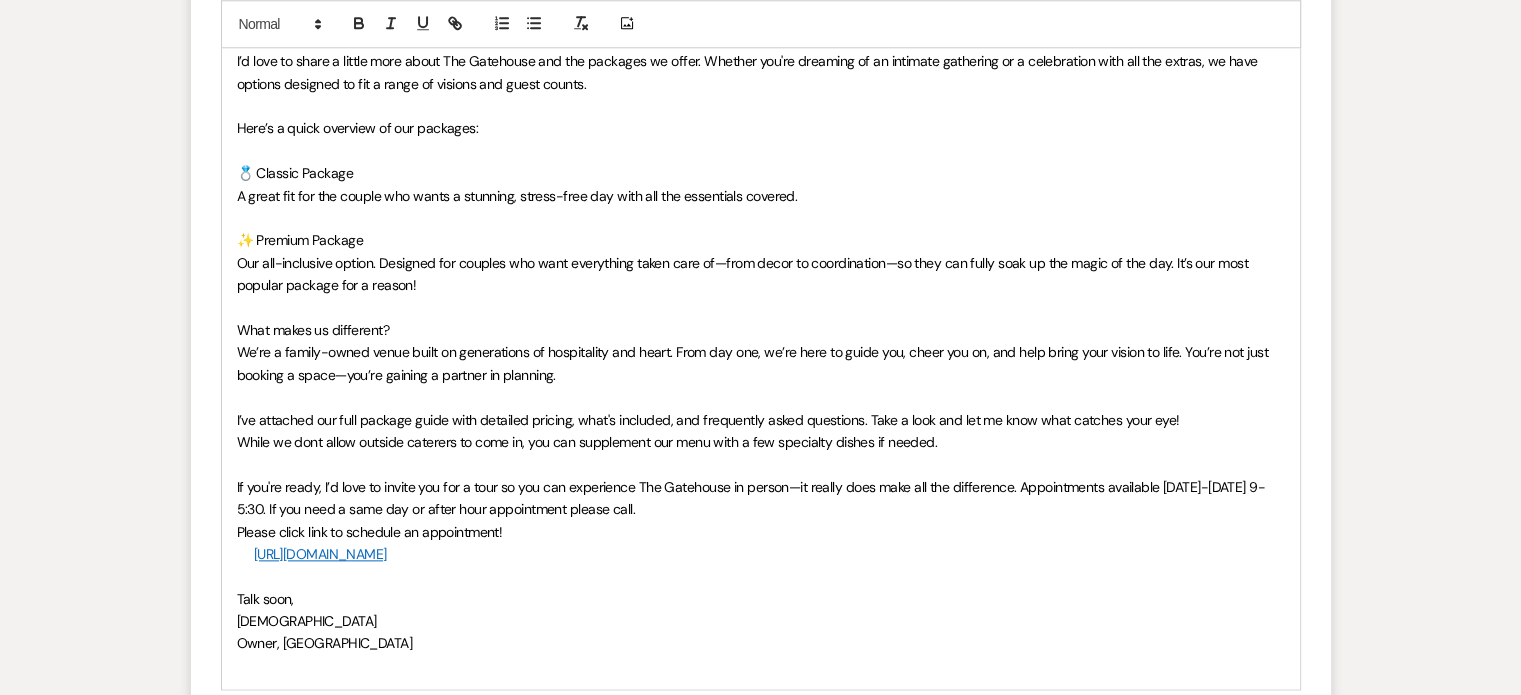 click on "While we dont allow outside caterers to come in, you can supplement our menu with a few specialty dishes if needed." at bounding box center (587, 442) 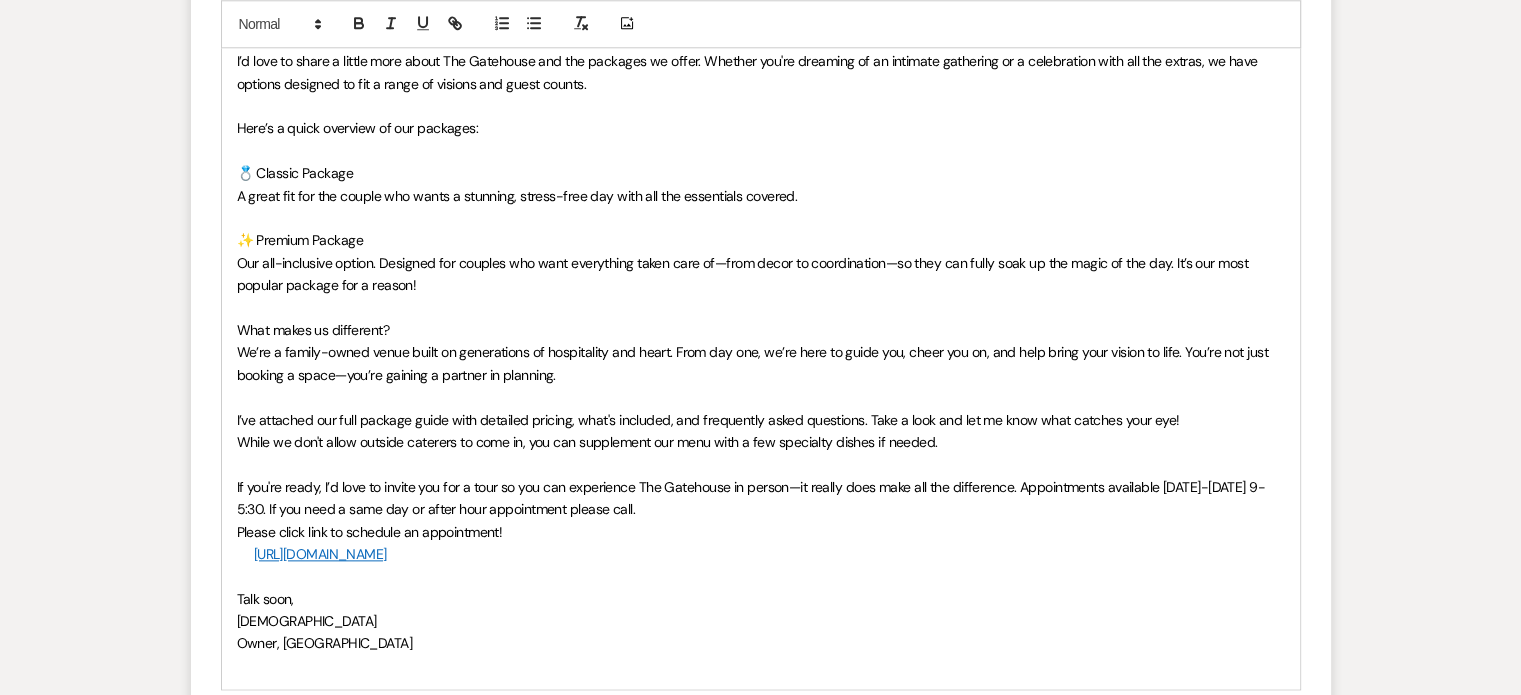 click on "While we don't allow outside caterers to come in, you can supplement our menu with a few specialty dishes if needed." at bounding box center (761, 442) 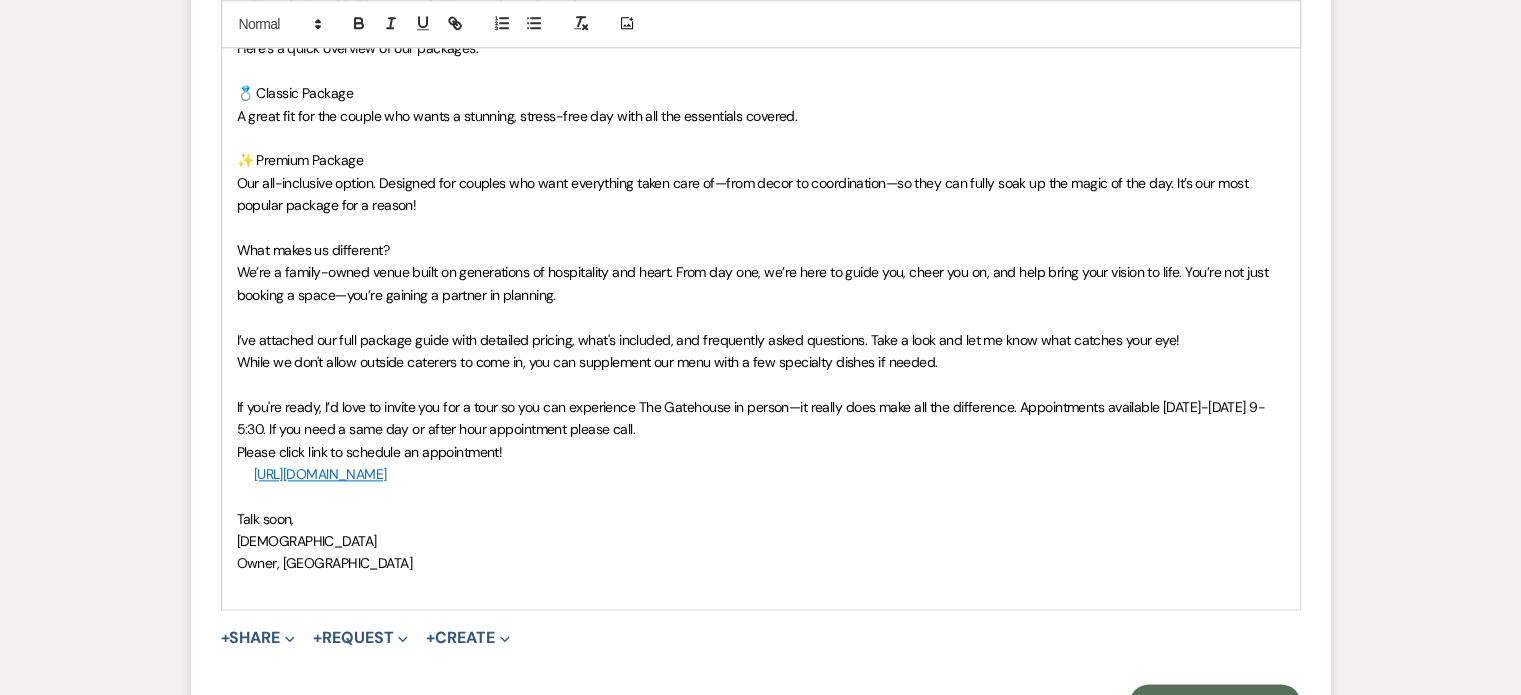 scroll, scrollTop: 2160, scrollLeft: 0, axis: vertical 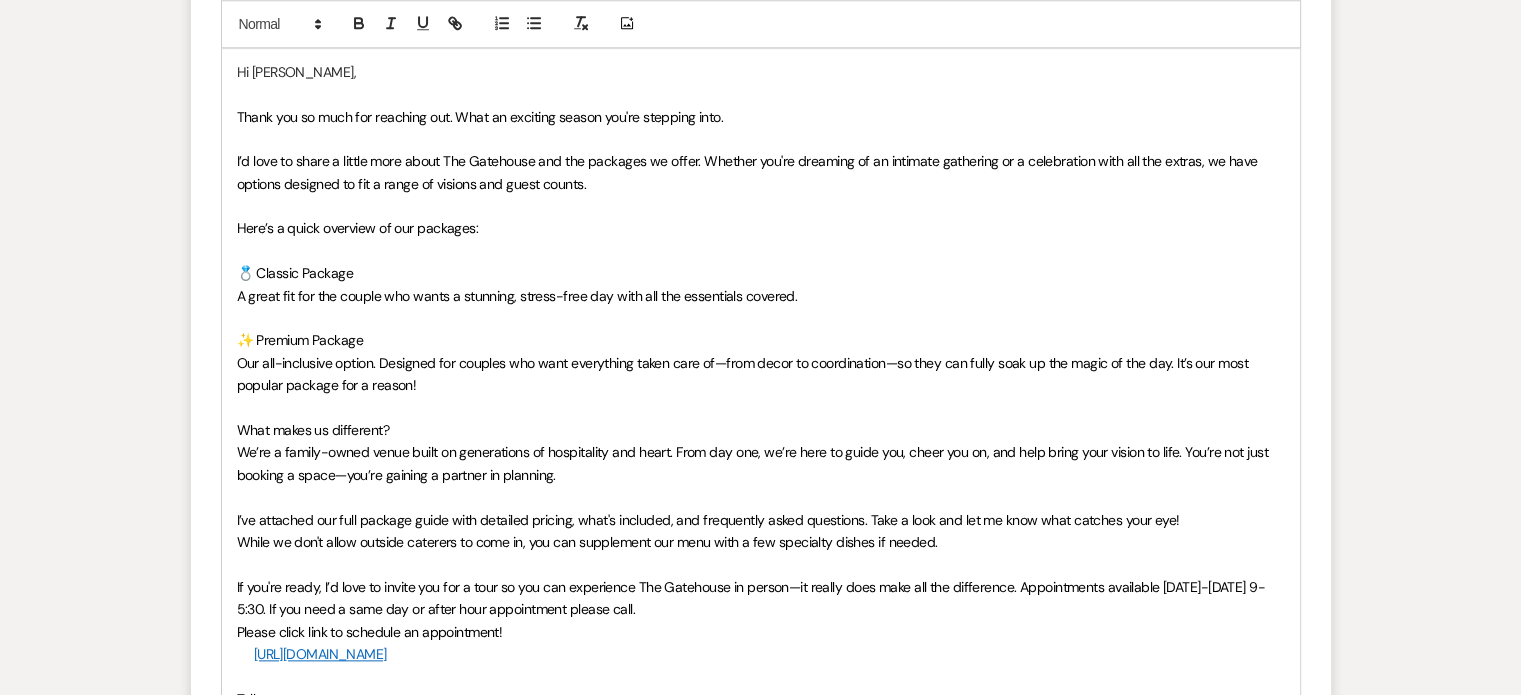click on "I’d love to share a little more about The Gatehouse and the packages we offer. Whether you're dreaming of an intimate gathering or a celebration with all the extras, we have options designed to fit a range of visions and guest counts." at bounding box center (761, 172) 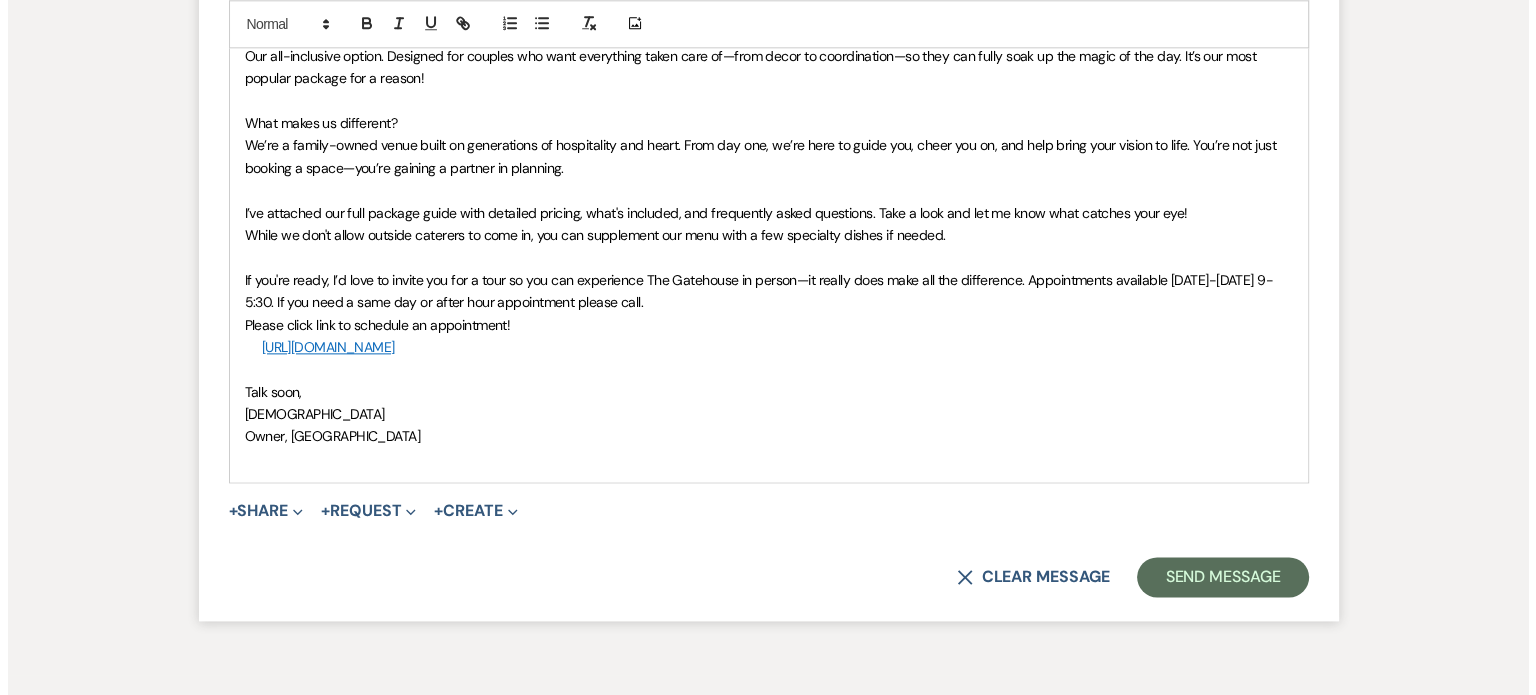 scroll, scrollTop: 2573, scrollLeft: 0, axis: vertical 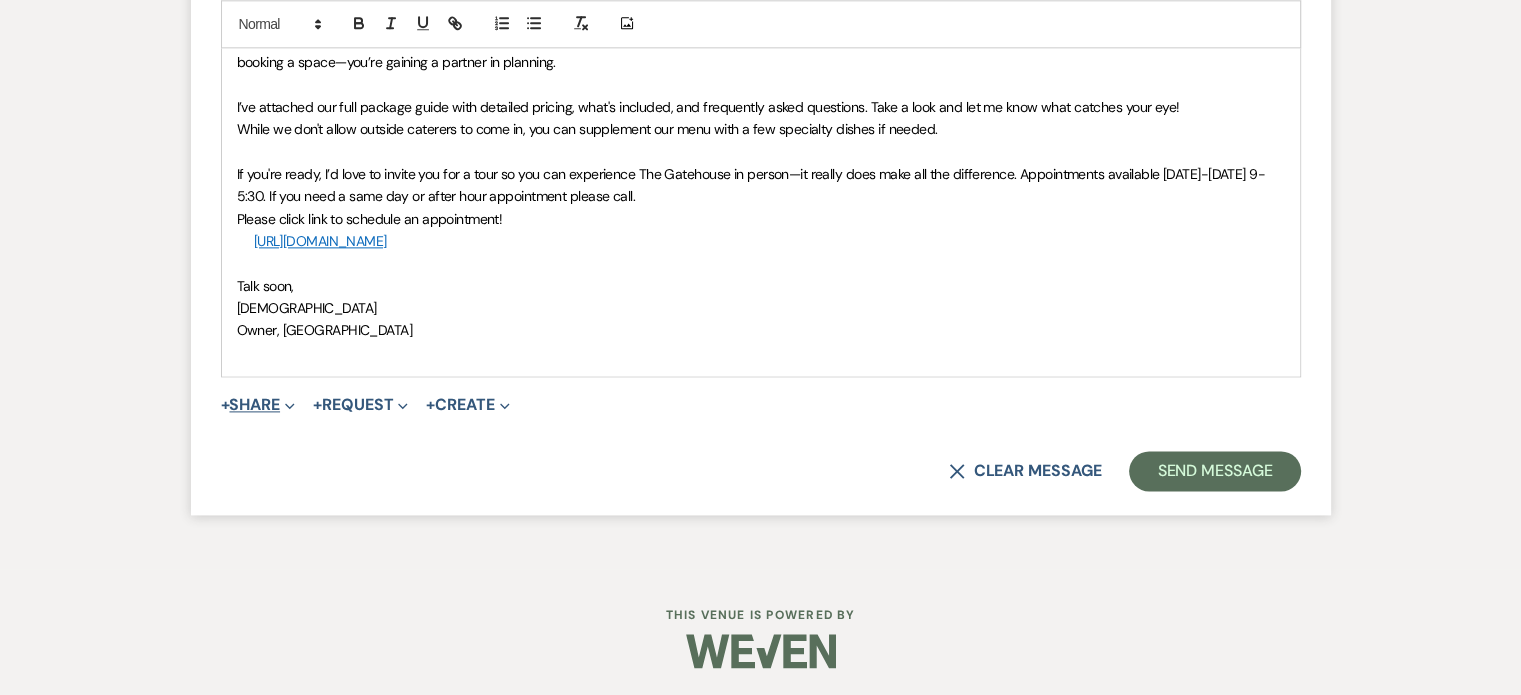 click on "+  Share Expand" at bounding box center [258, 405] 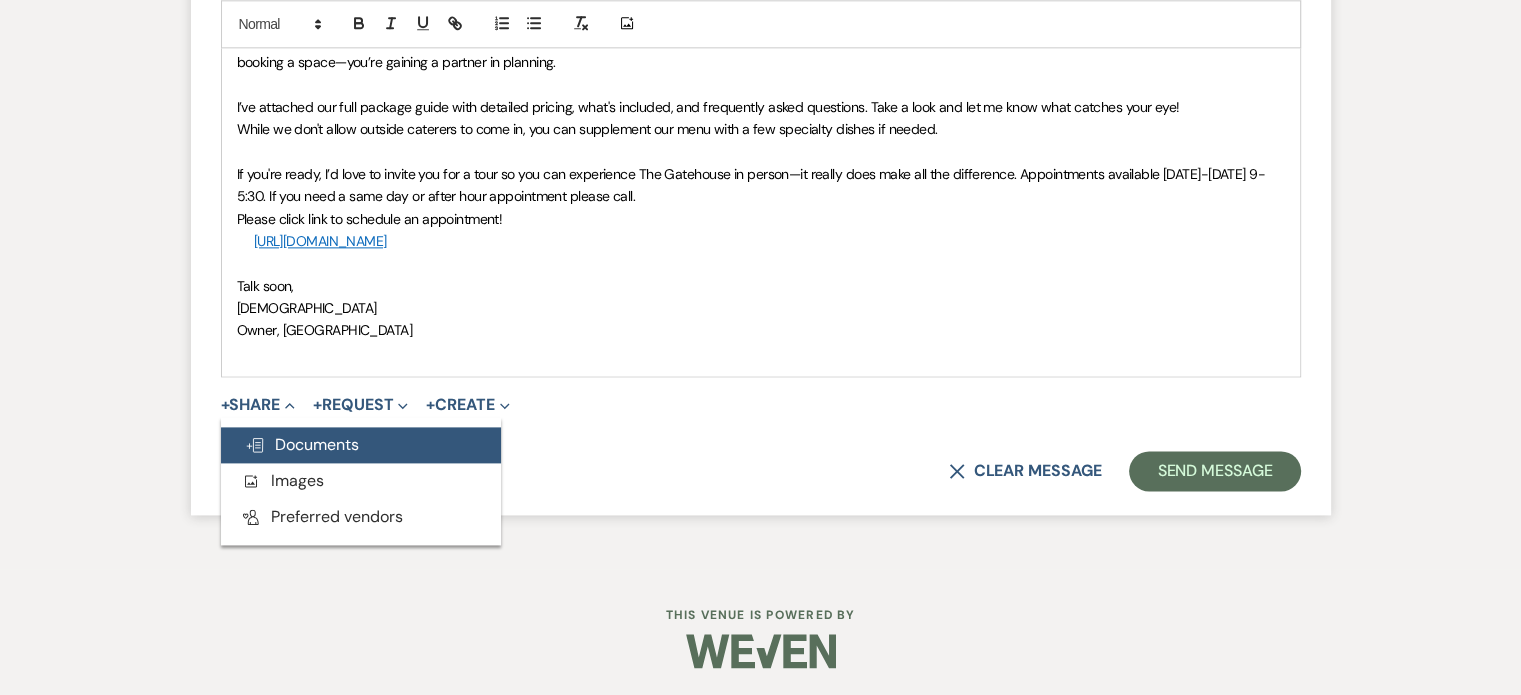 click on "Doc Upload Documents" at bounding box center (302, 444) 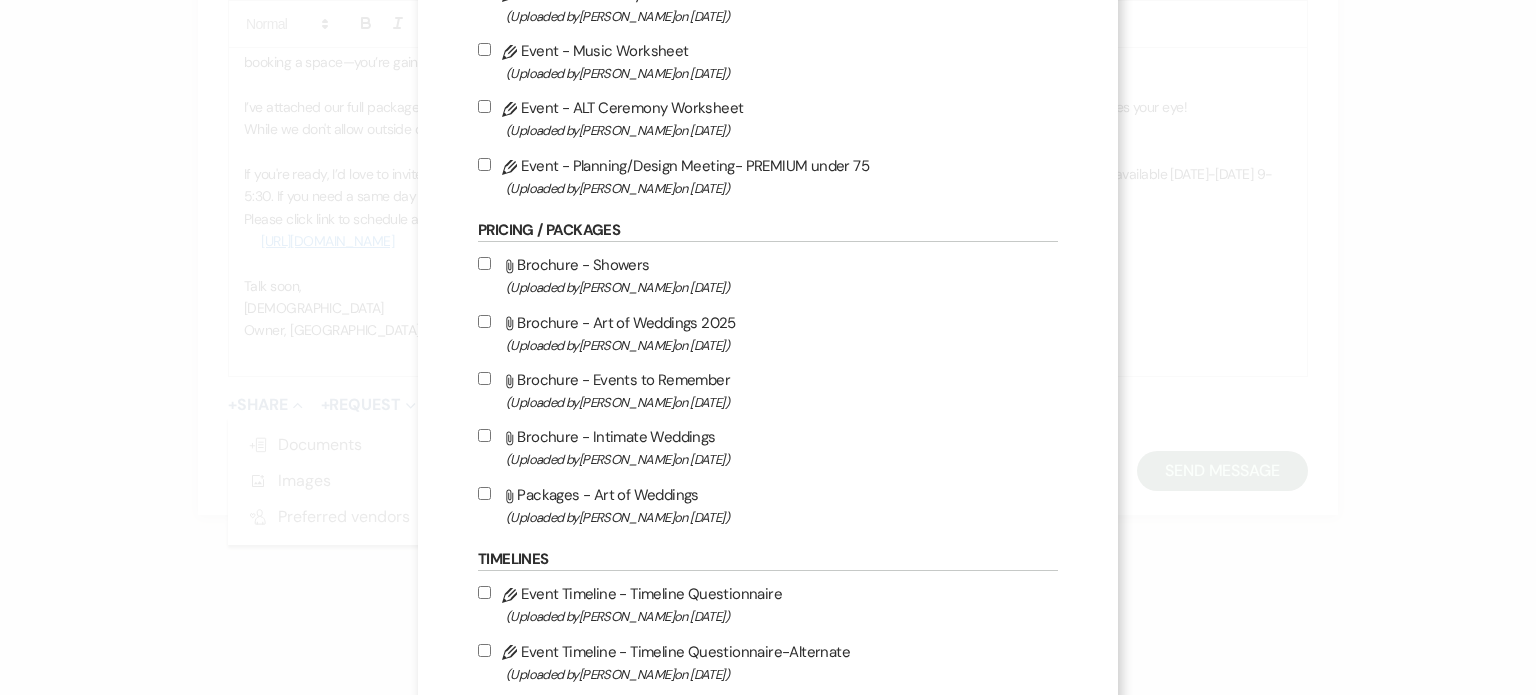 scroll, scrollTop: 1200, scrollLeft: 0, axis: vertical 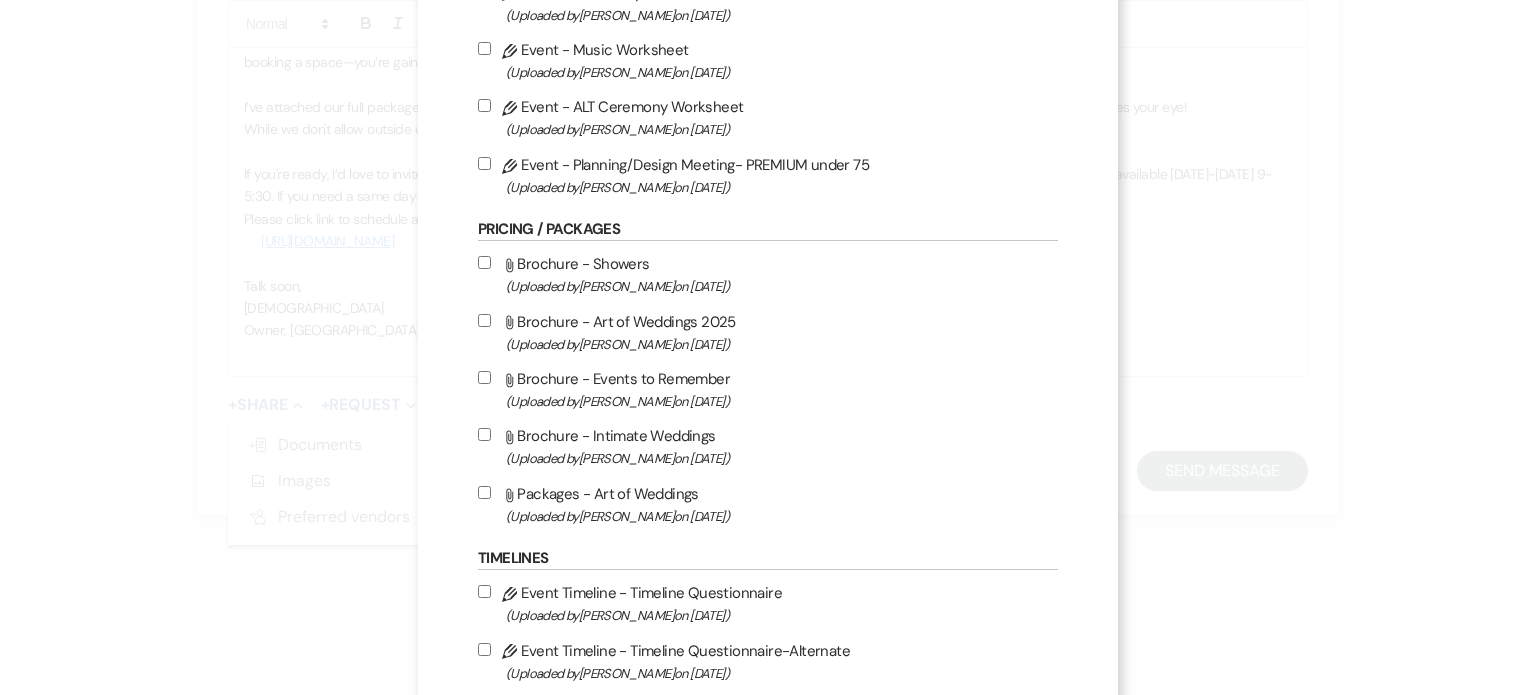 click on "Attach File Brochure - Art of Weddings 2025 (Uploaded by  Christi Edwards  on   Jul 8th, 2025 )" at bounding box center [768, 332] 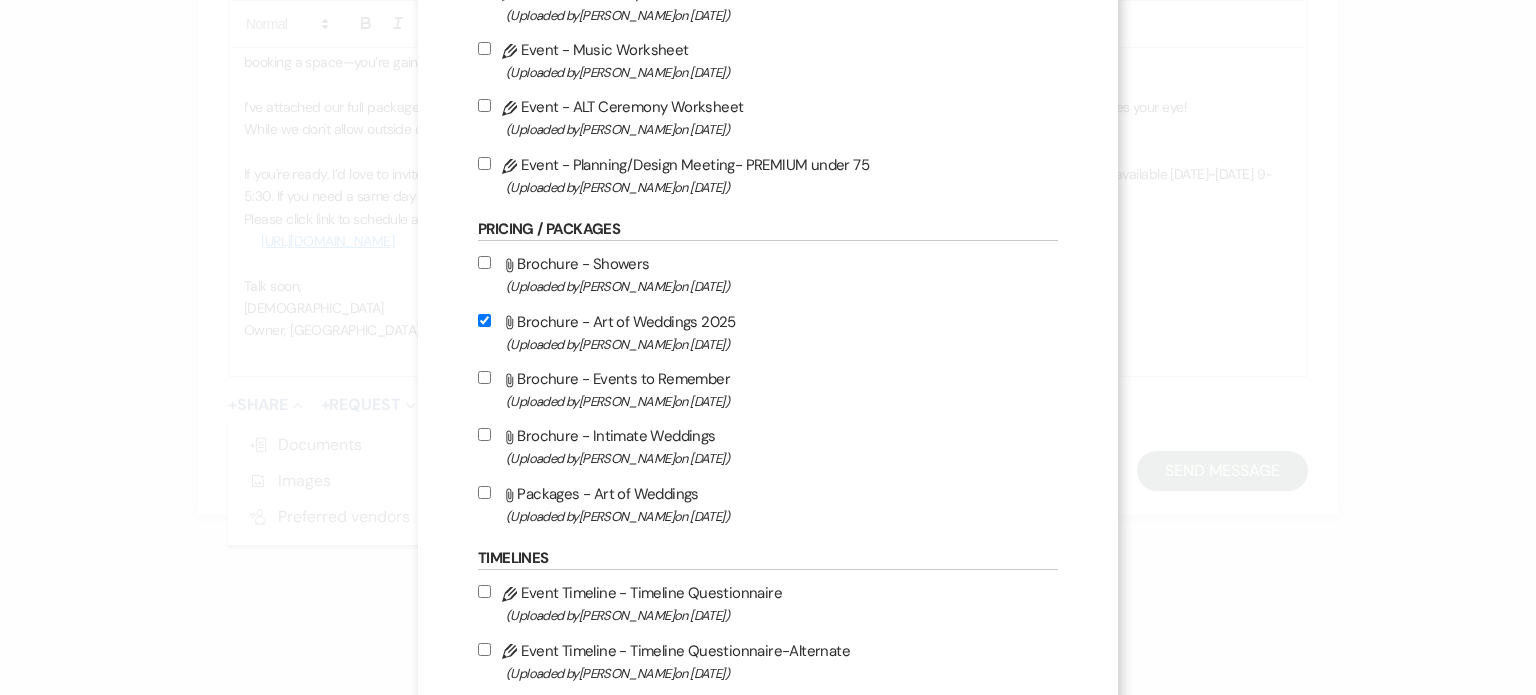 checkbox on "true" 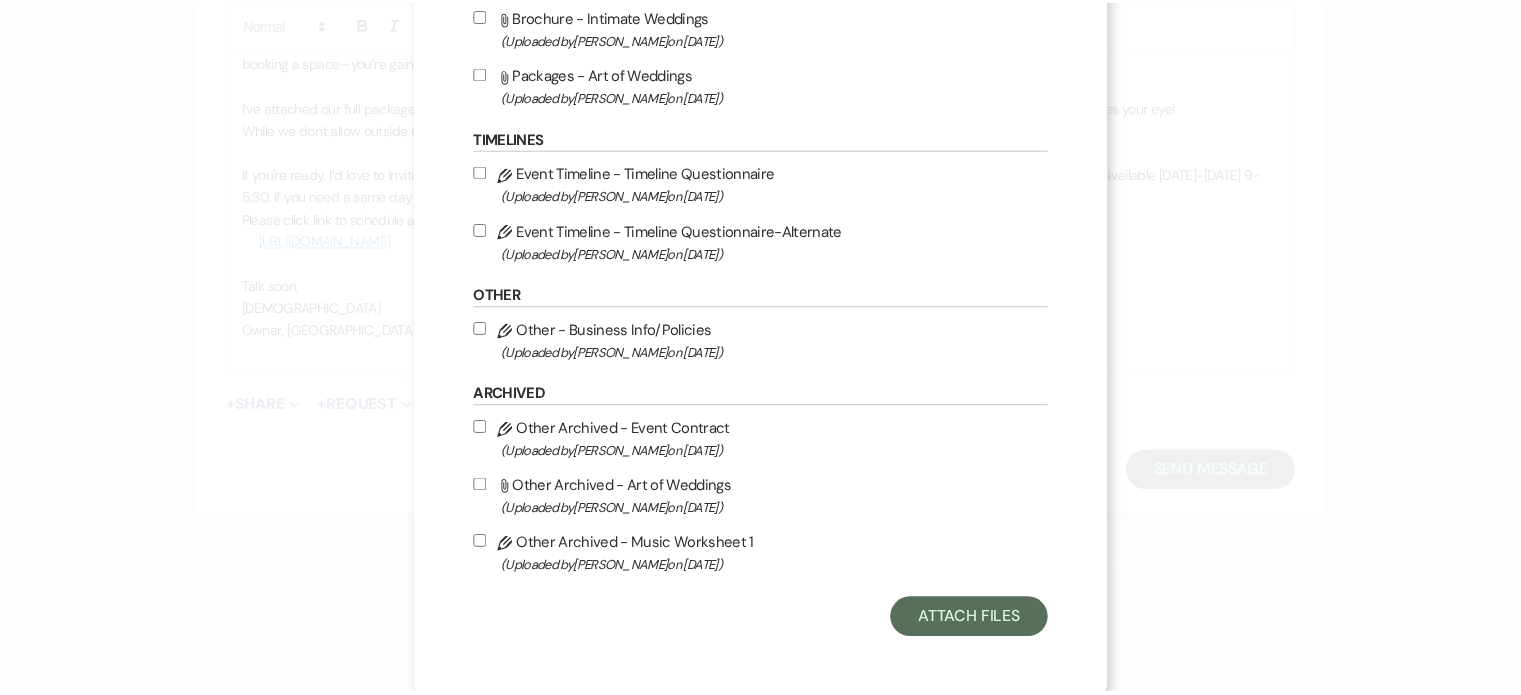 scroll, scrollTop: 1633, scrollLeft: 0, axis: vertical 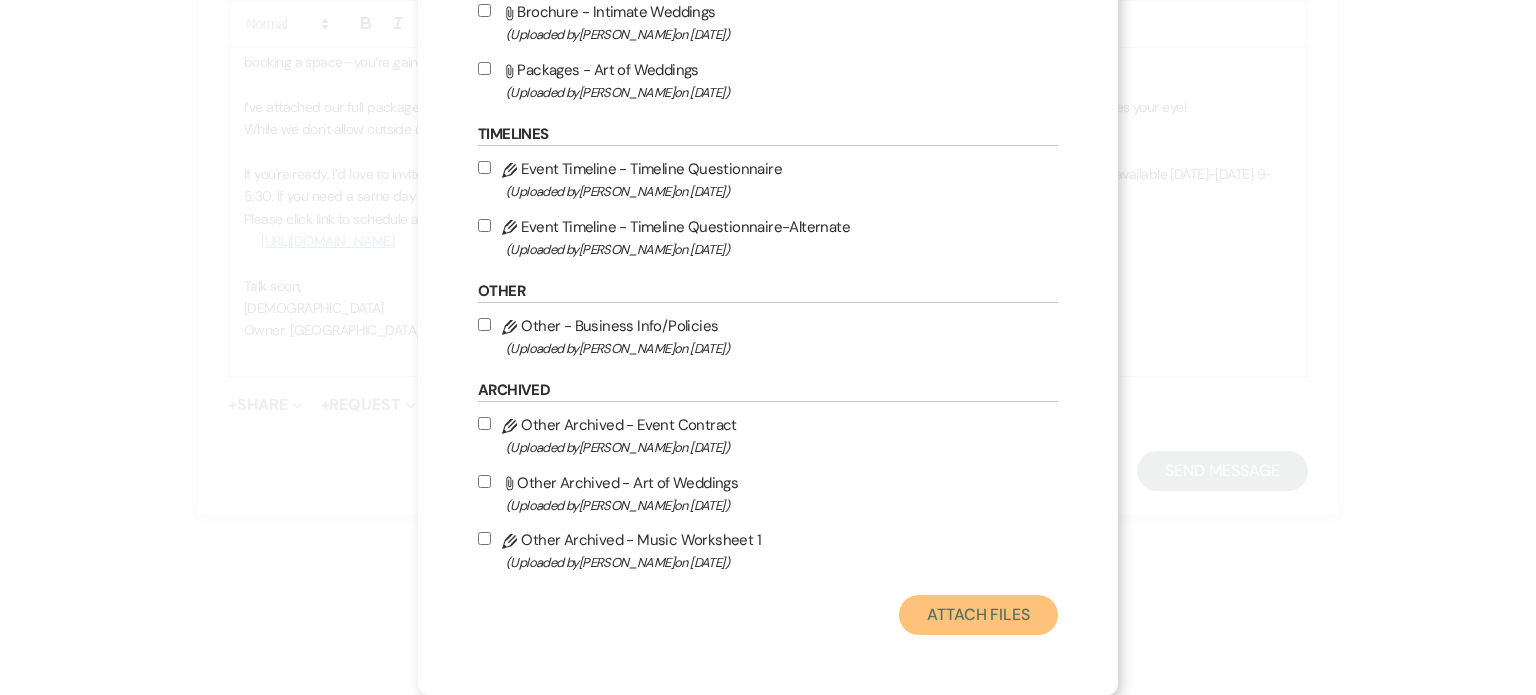 click on "Attach Files" at bounding box center [978, 615] 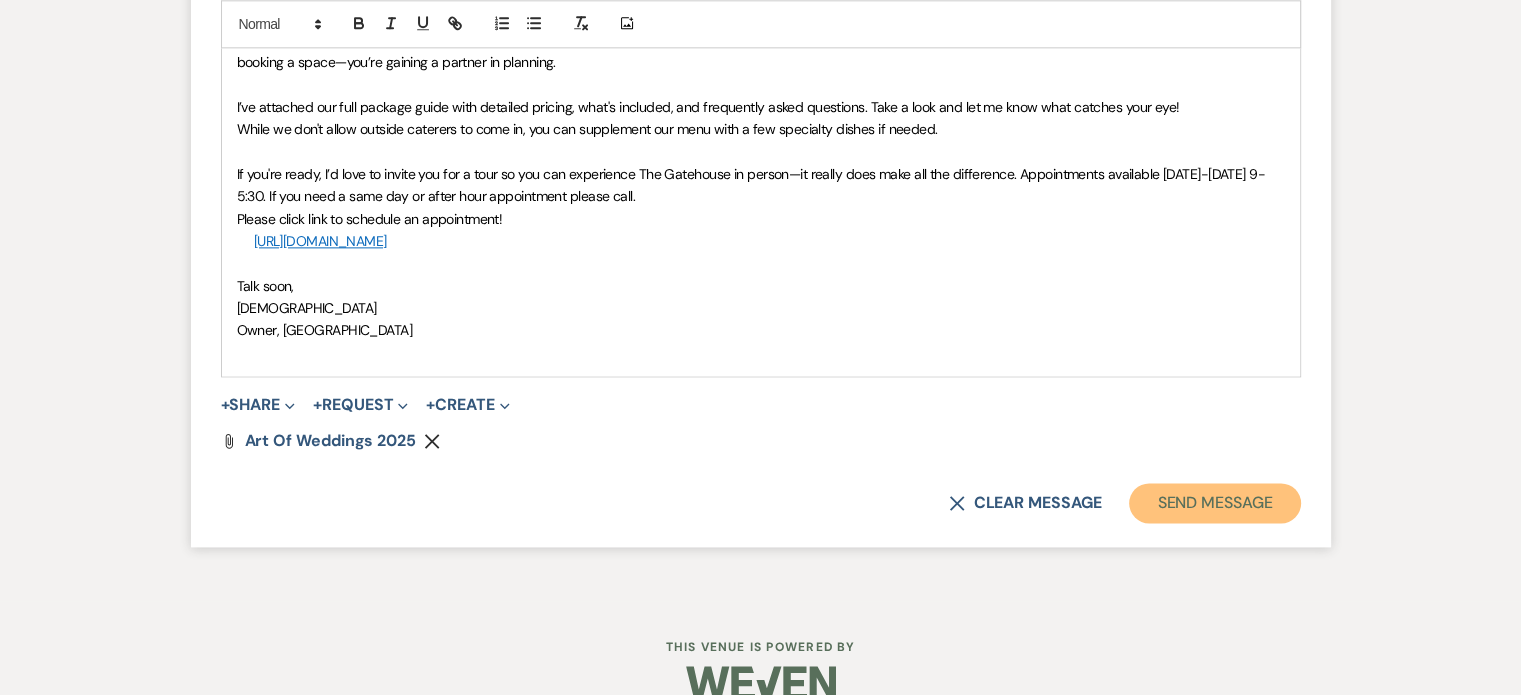 click on "Send Message" at bounding box center [1214, 503] 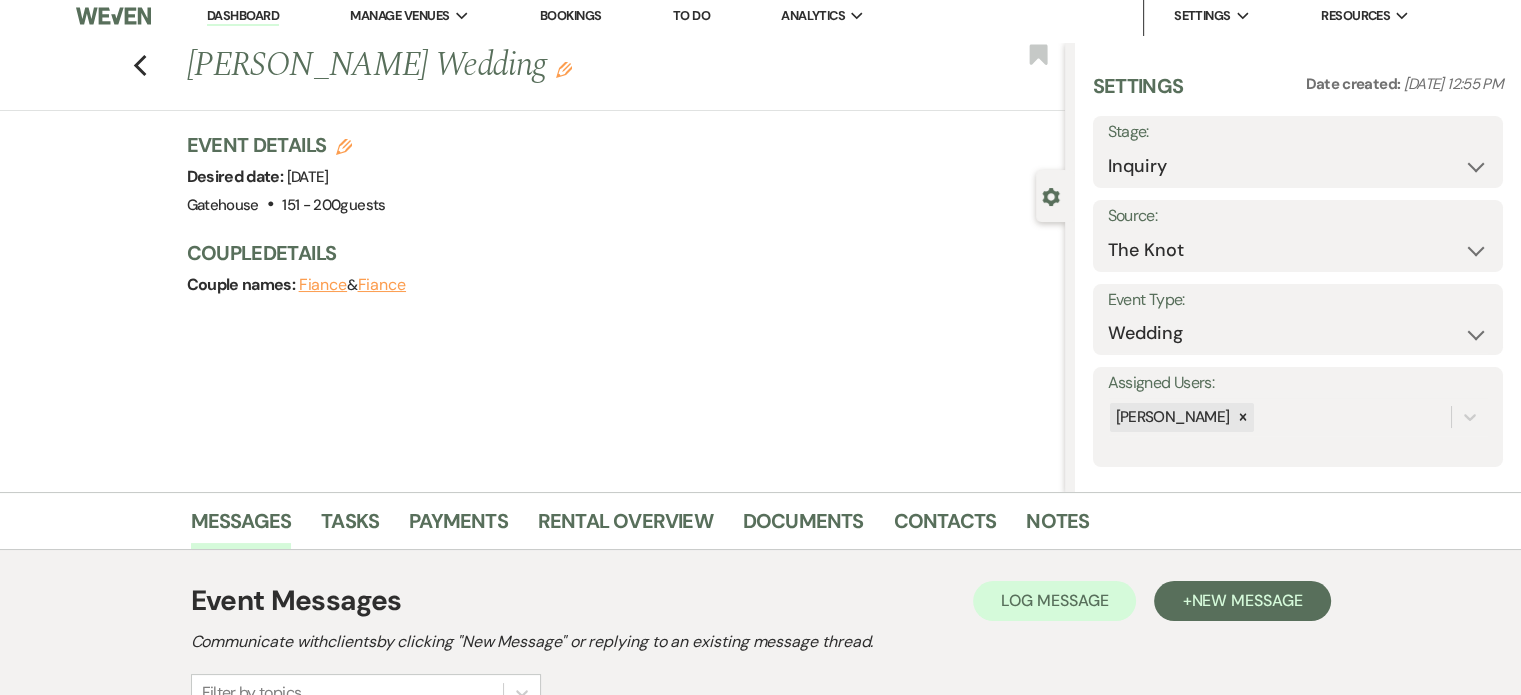 scroll, scrollTop: 0, scrollLeft: 0, axis: both 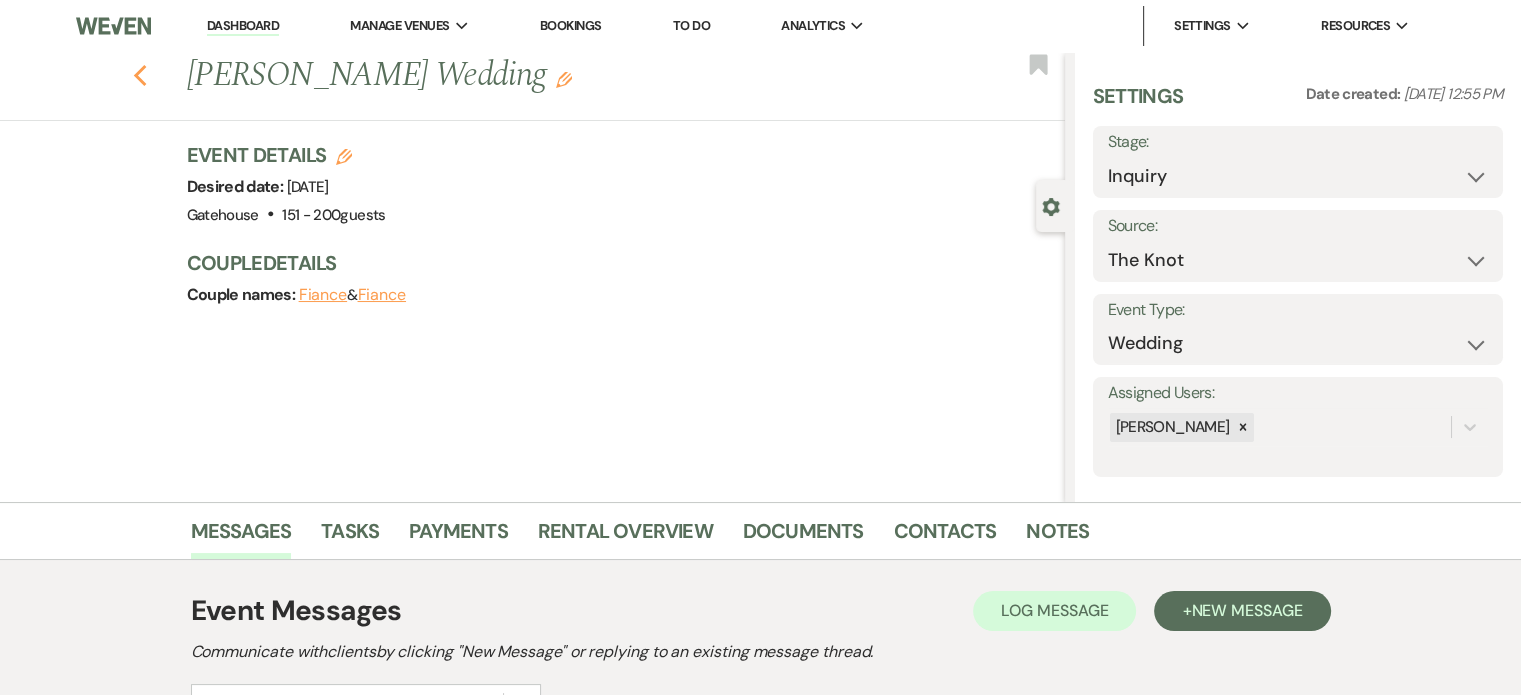 click 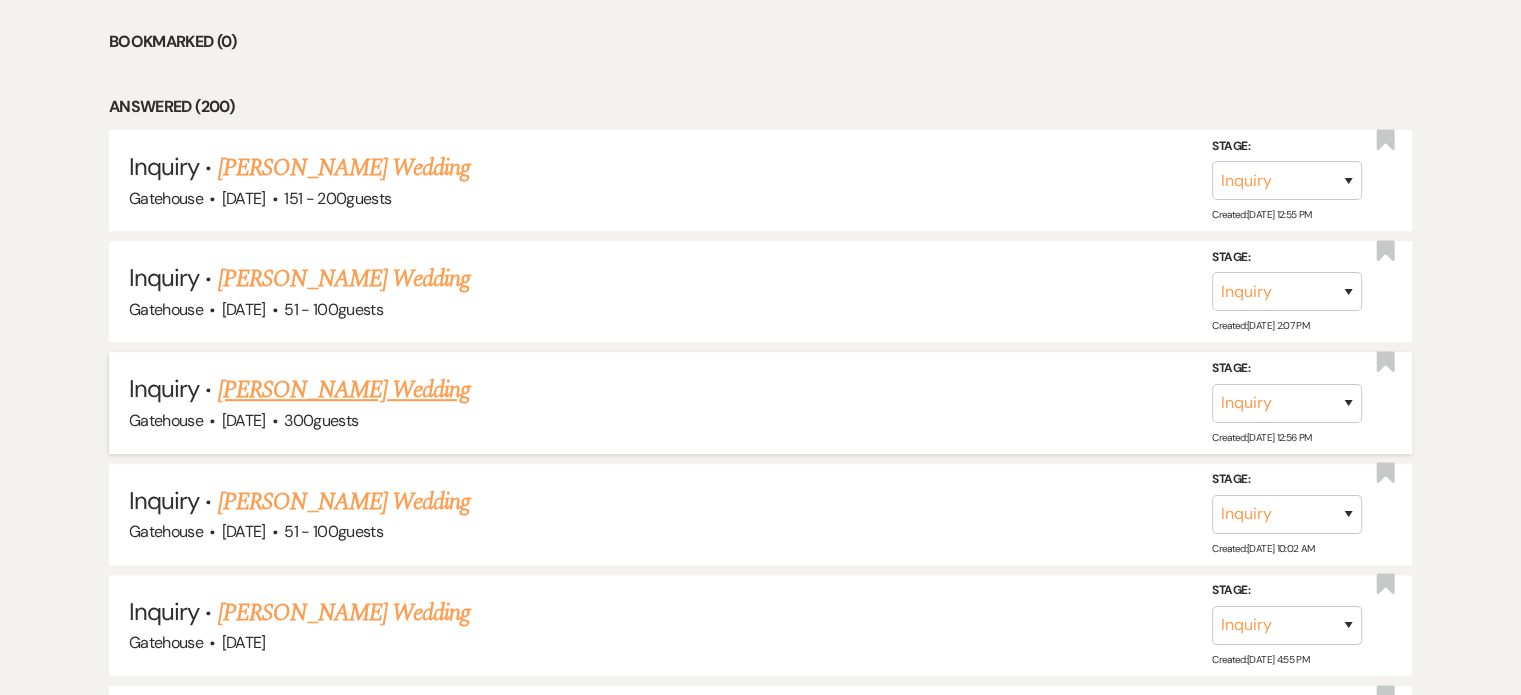 scroll, scrollTop: 932, scrollLeft: 0, axis: vertical 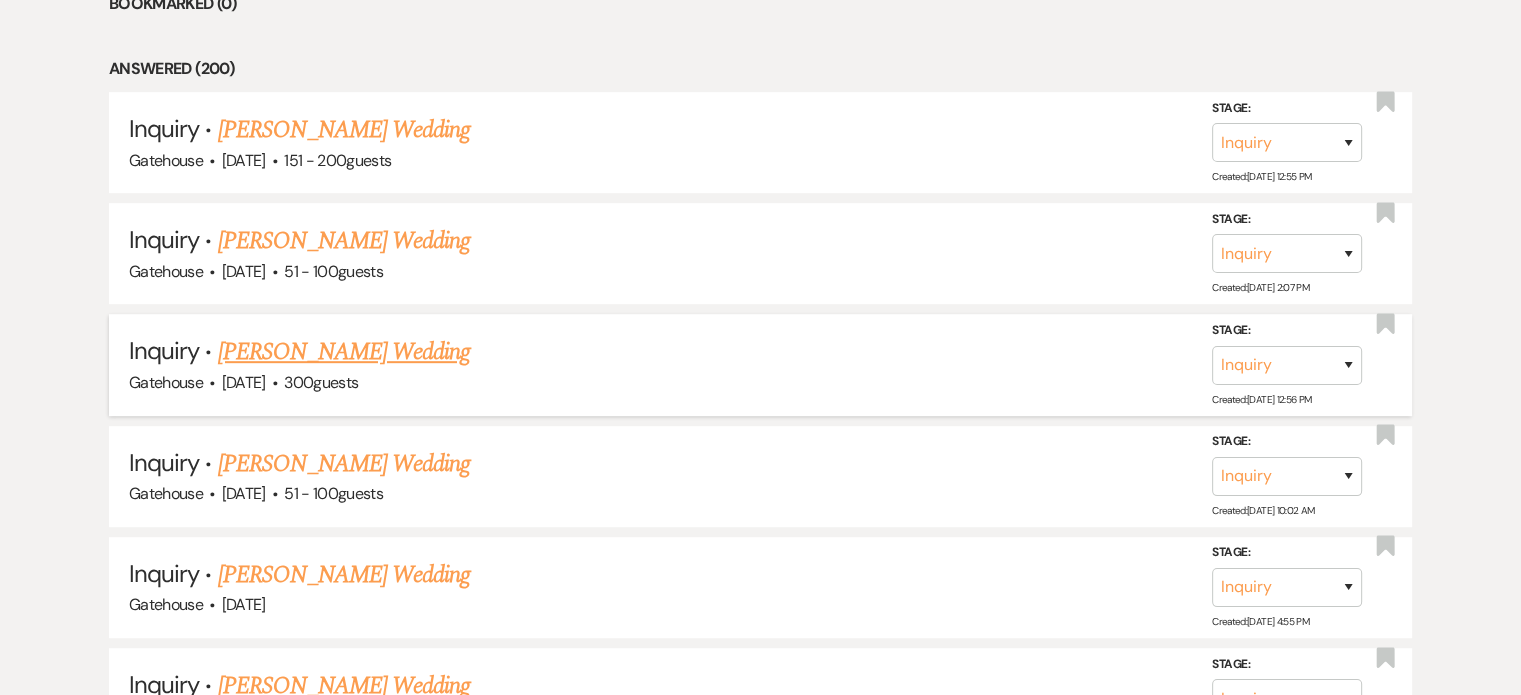 click on "Tootie Strong's Wedding" at bounding box center [344, 352] 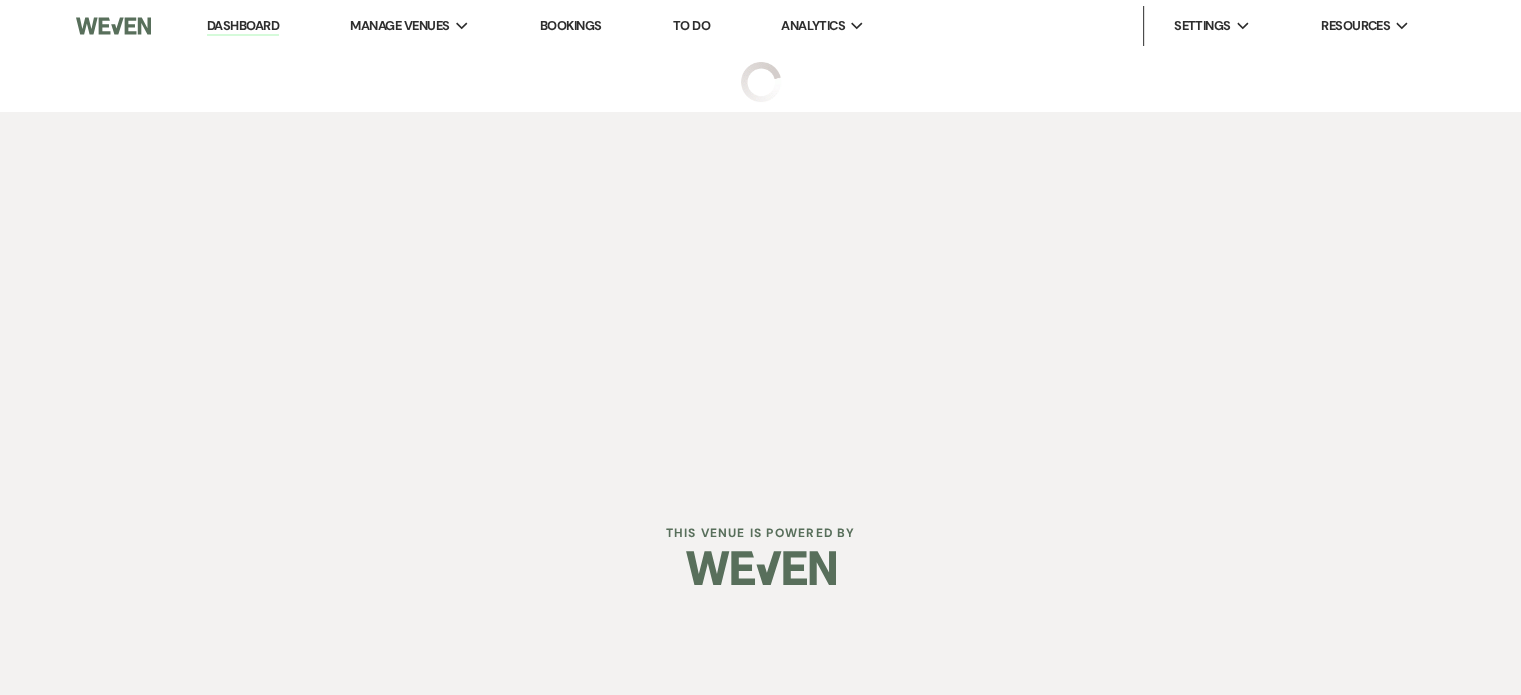 scroll, scrollTop: 0, scrollLeft: 0, axis: both 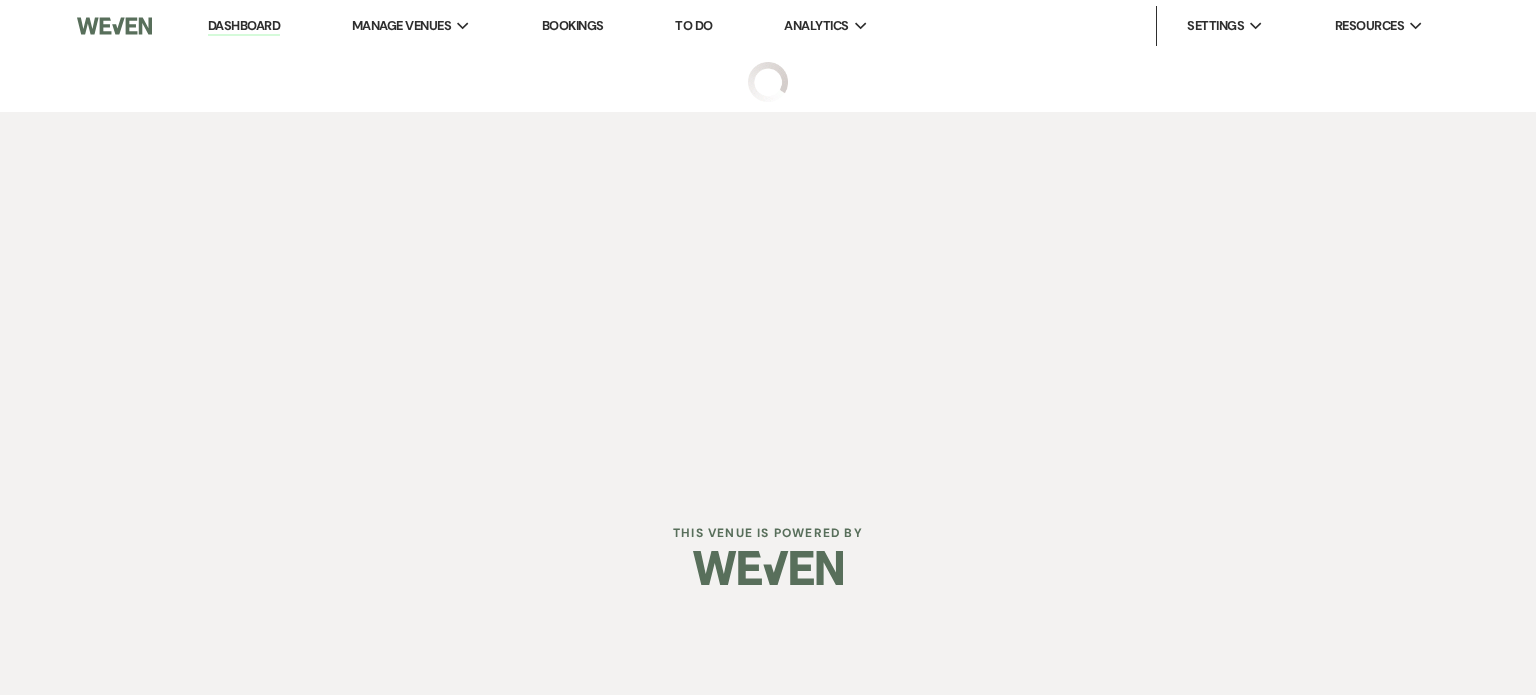 select on "2" 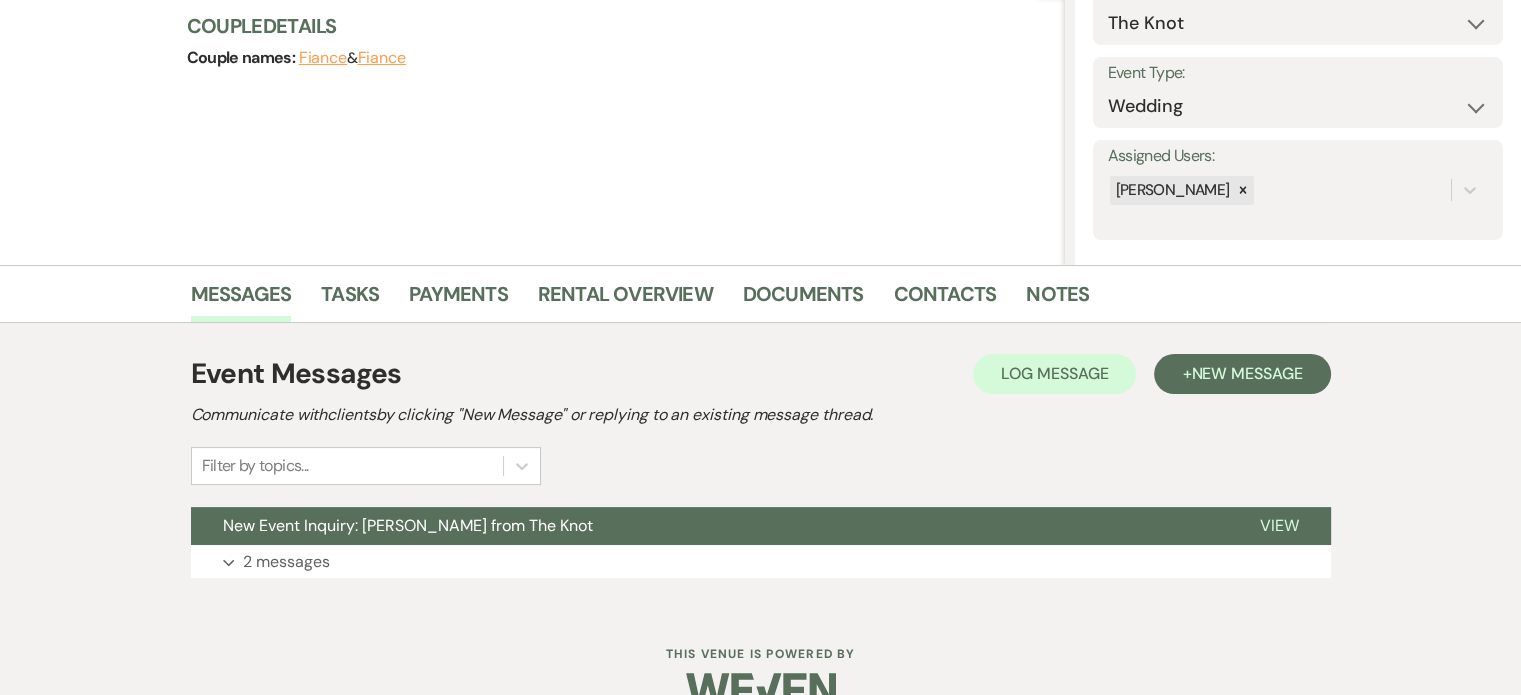 scroll, scrollTop: 278, scrollLeft: 0, axis: vertical 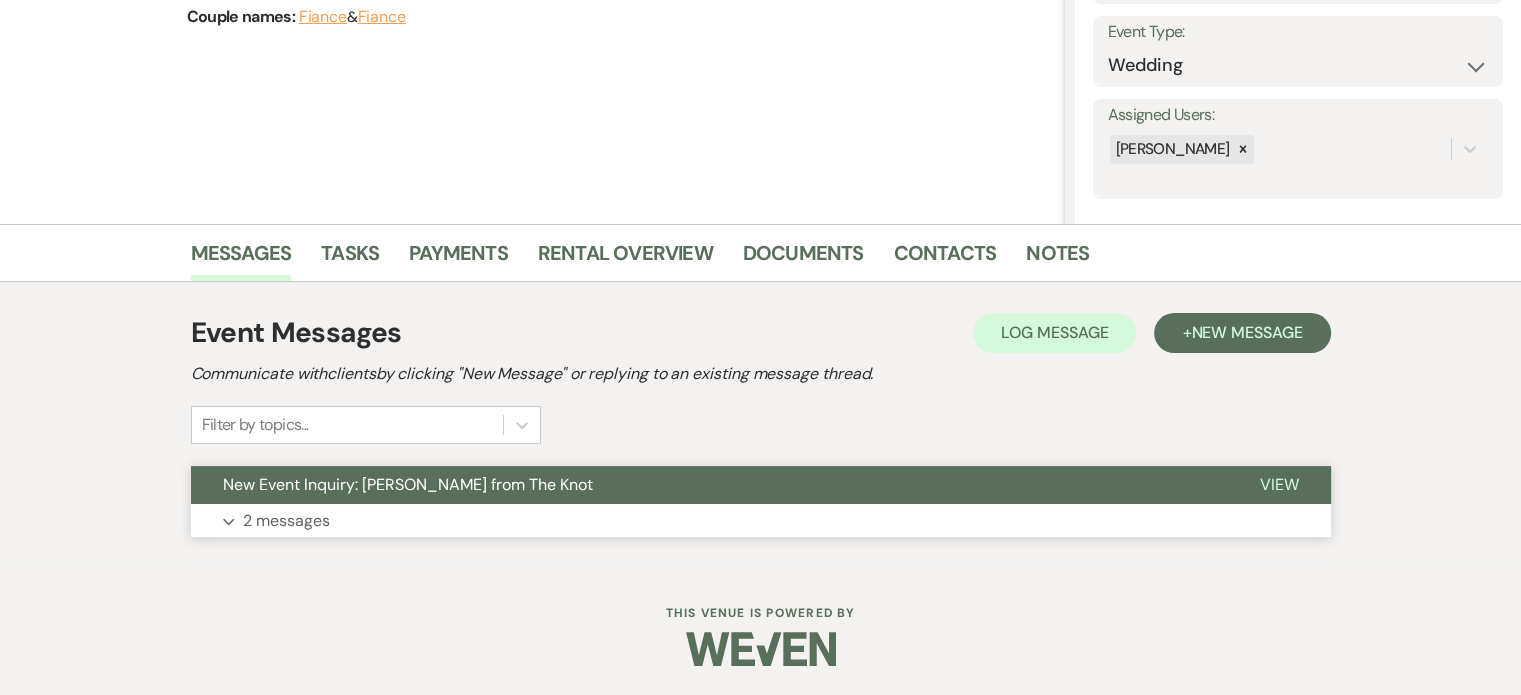 click on "2 messages" at bounding box center (286, 521) 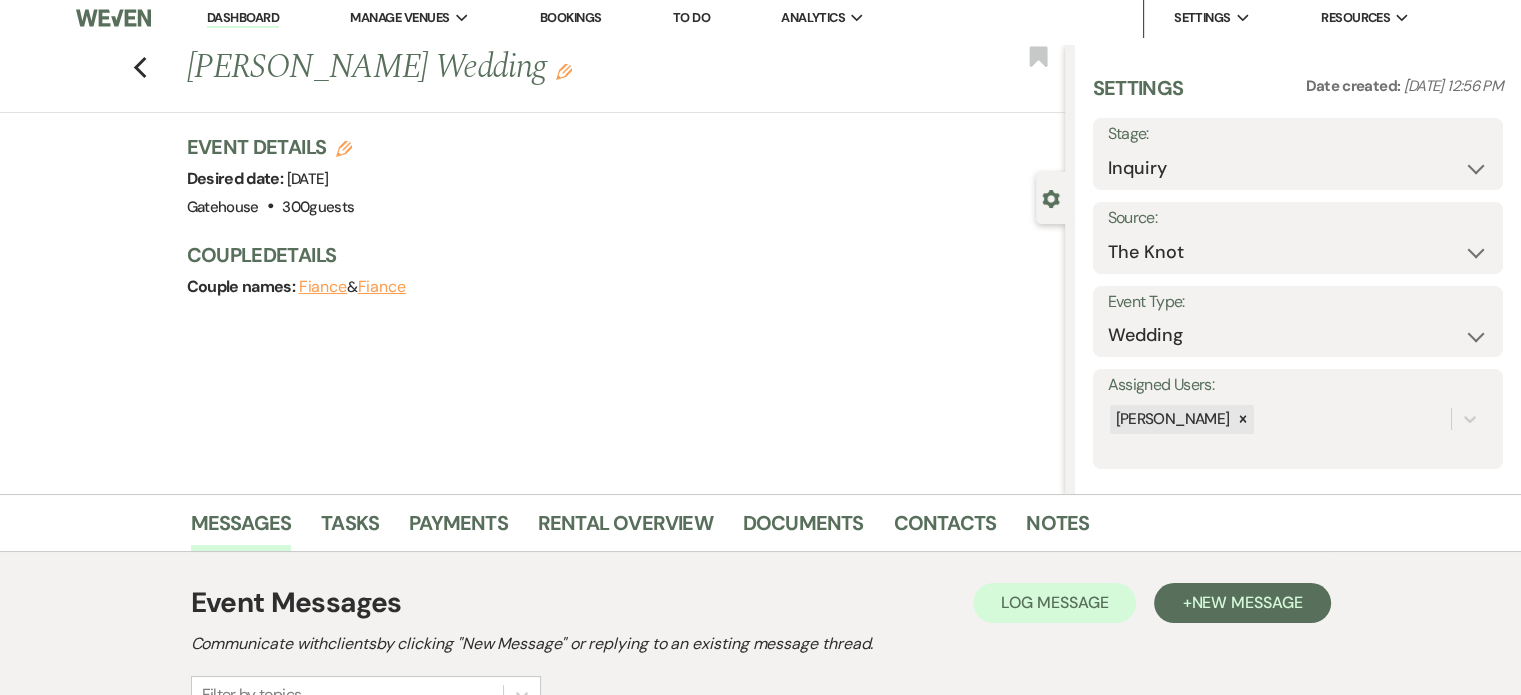 scroll, scrollTop: 0, scrollLeft: 0, axis: both 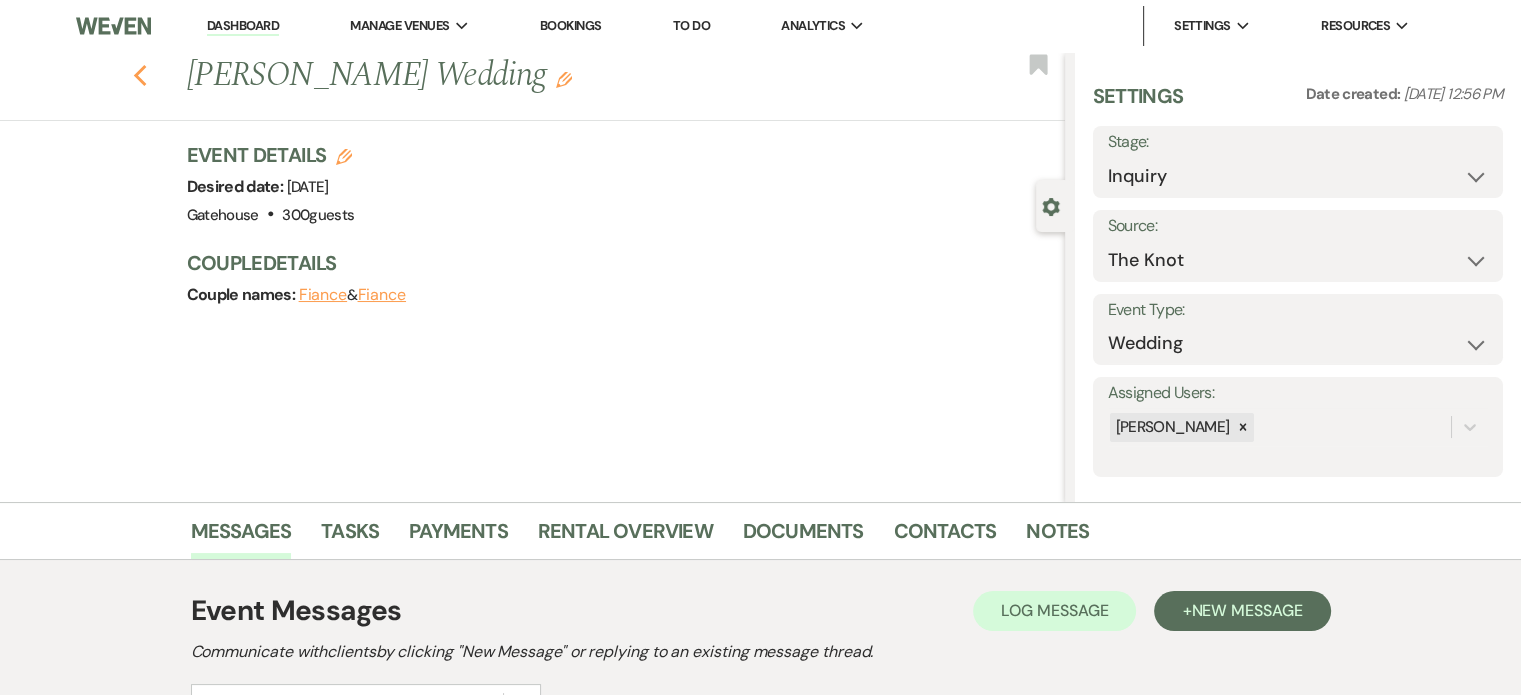 click on "Previous" 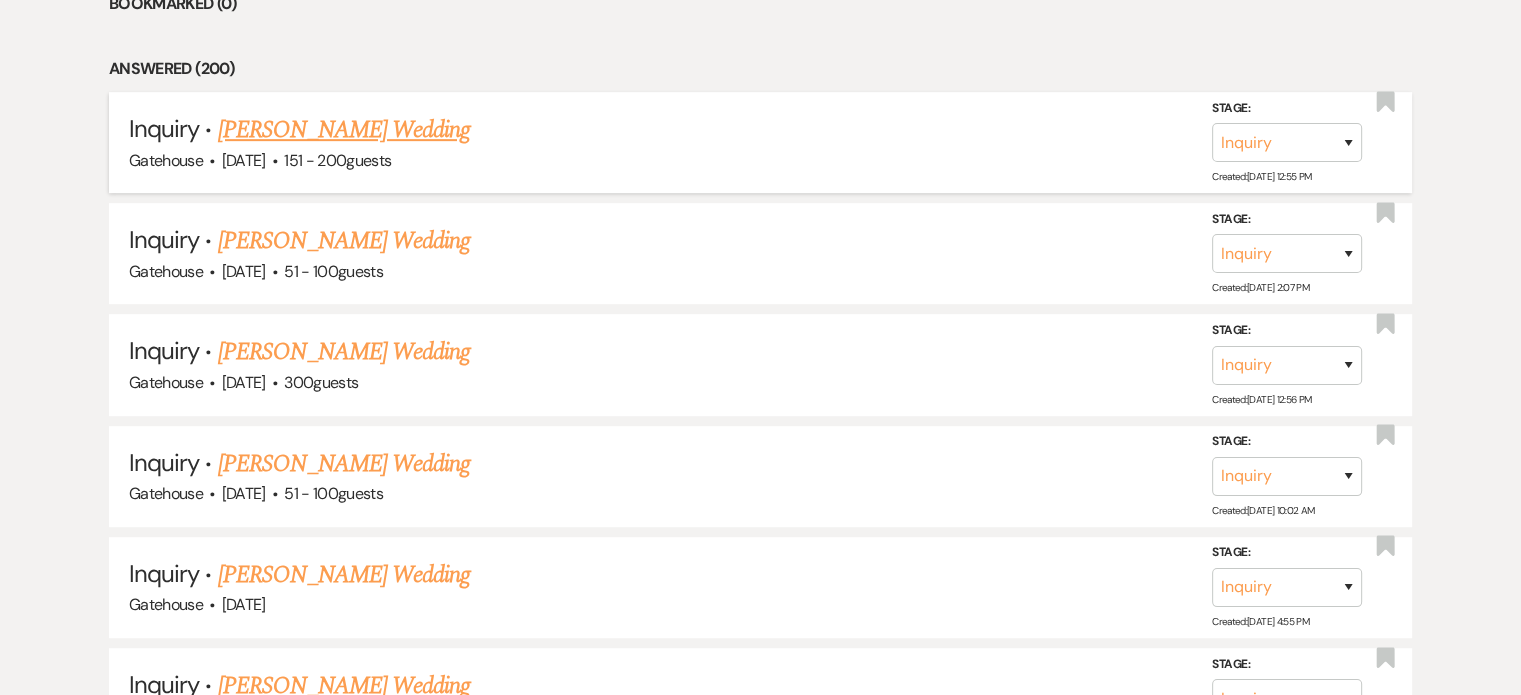 scroll, scrollTop: 1000, scrollLeft: 0, axis: vertical 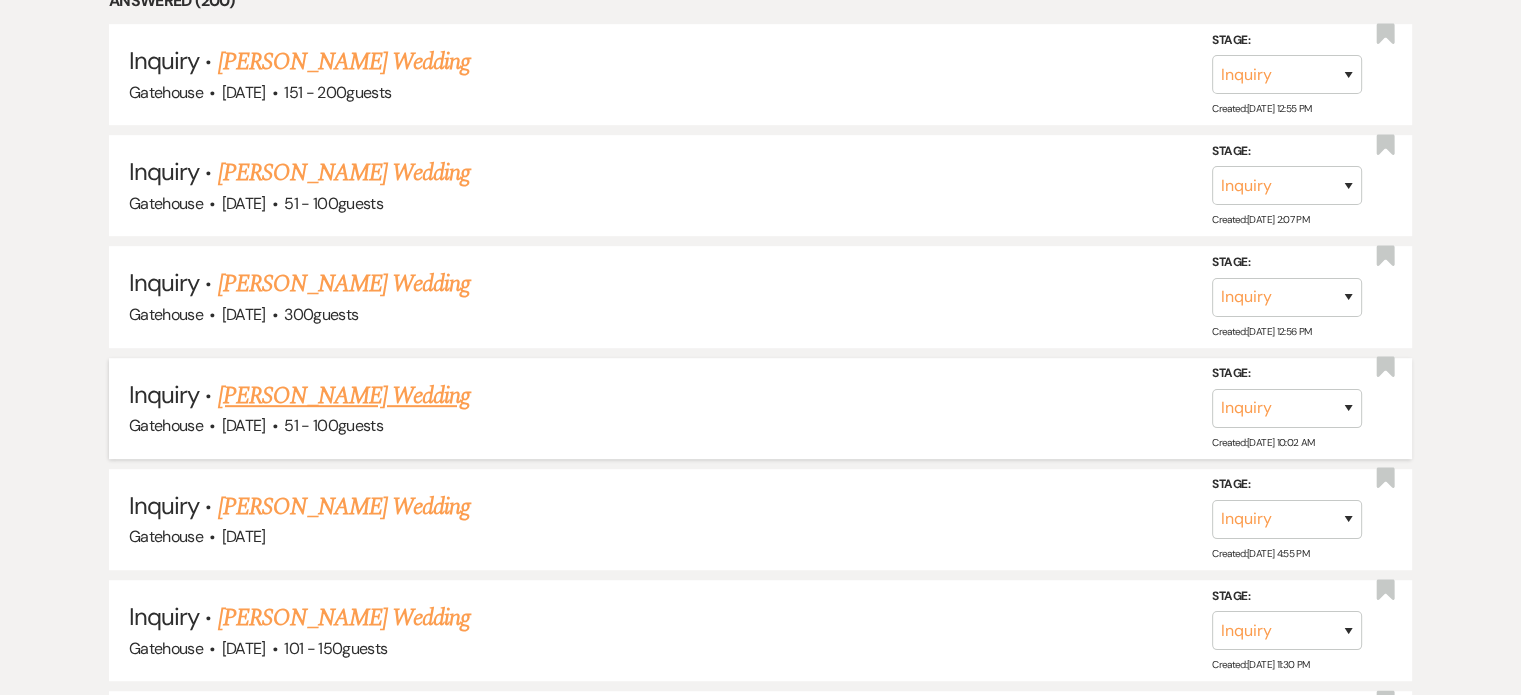 click on "Priscilla Fore's Wedding" at bounding box center (344, 396) 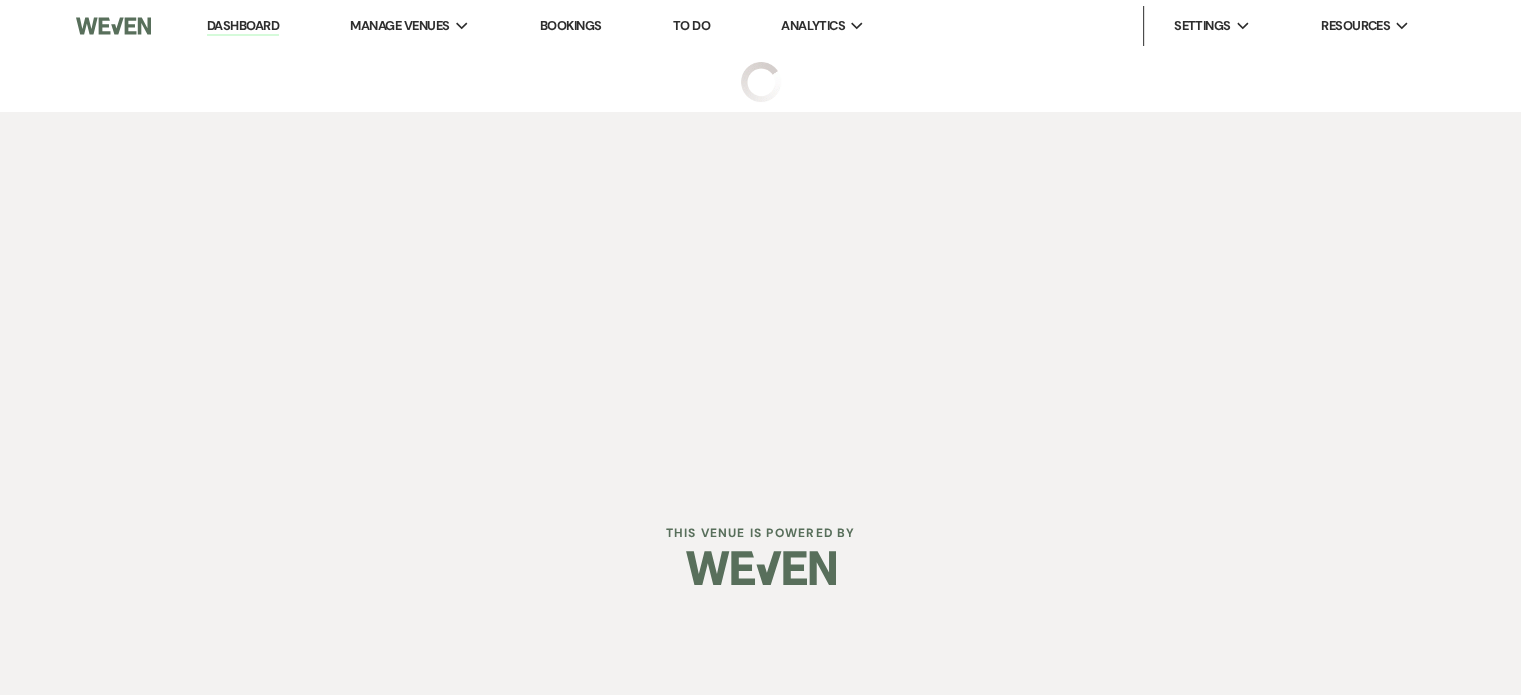 scroll, scrollTop: 0, scrollLeft: 0, axis: both 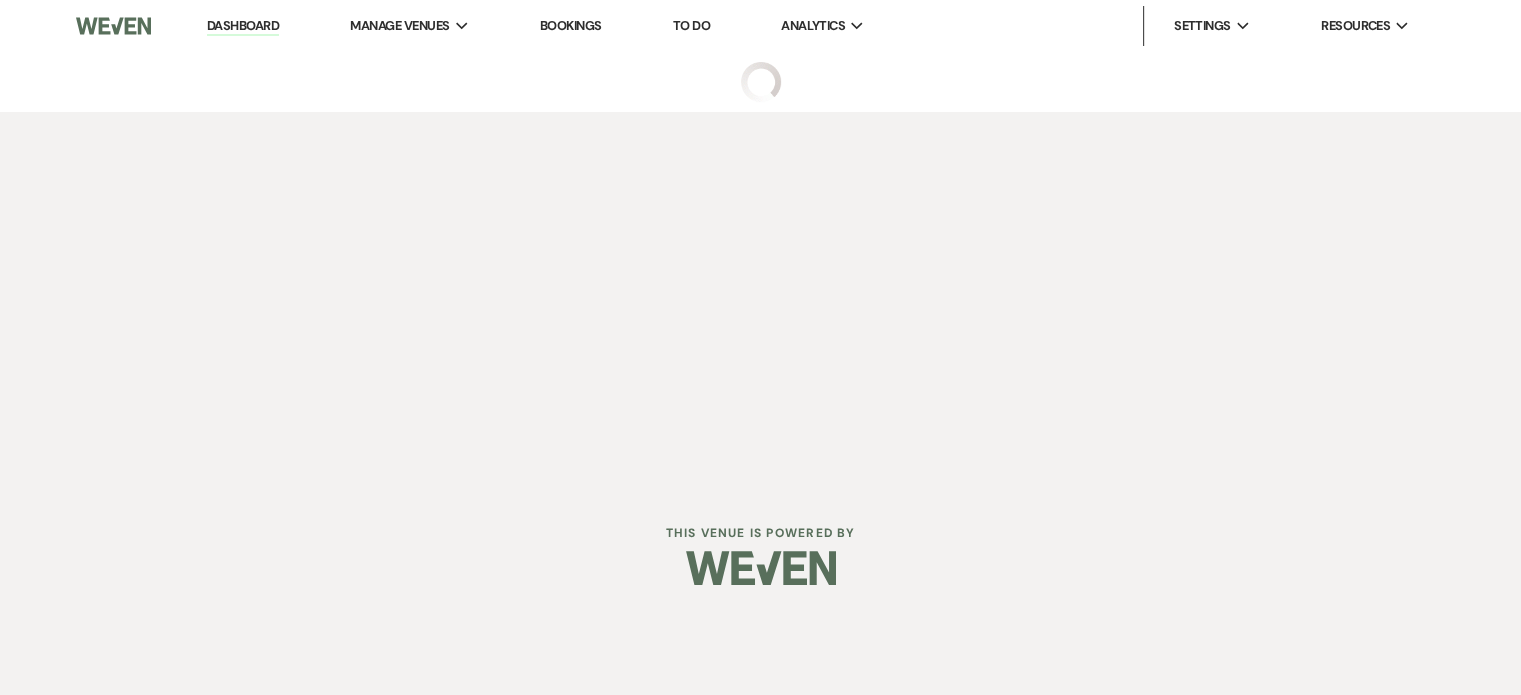 select on "2" 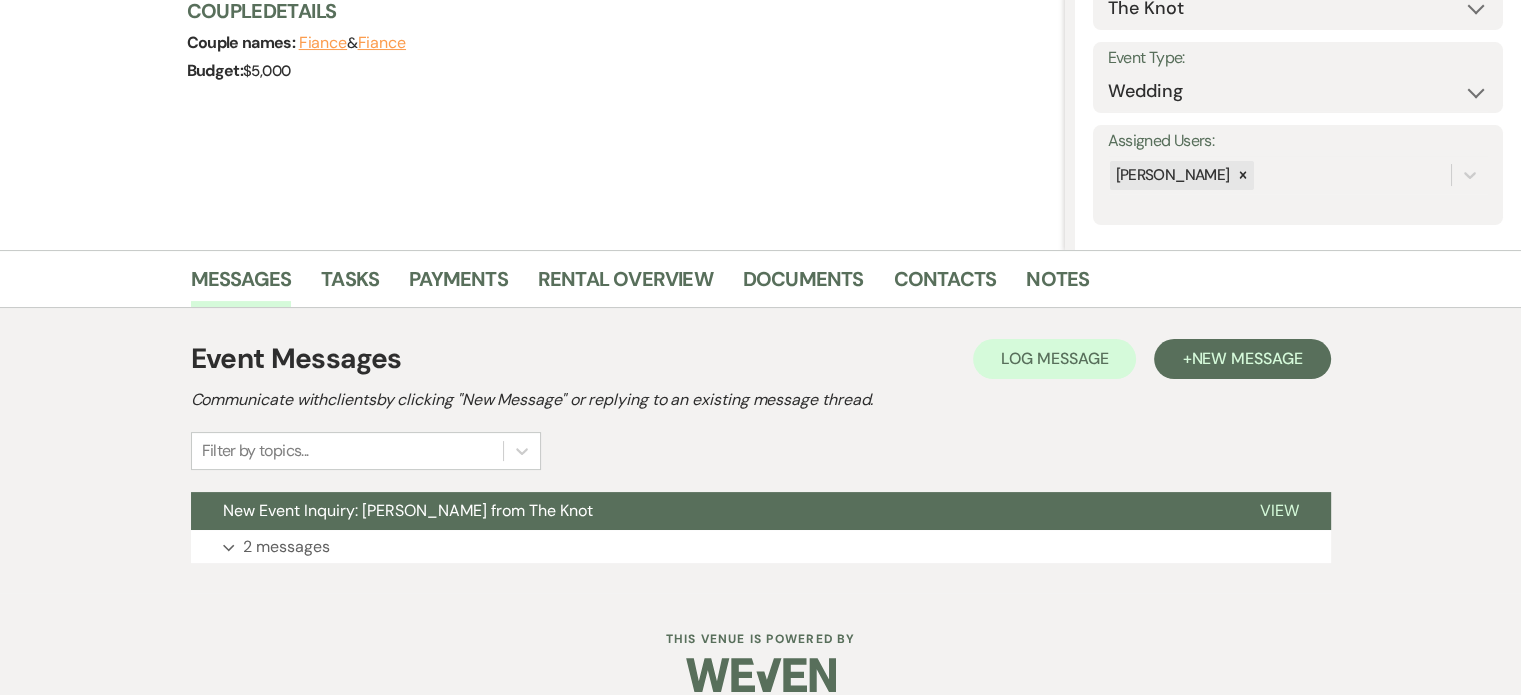 scroll, scrollTop: 278, scrollLeft: 0, axis: vertical 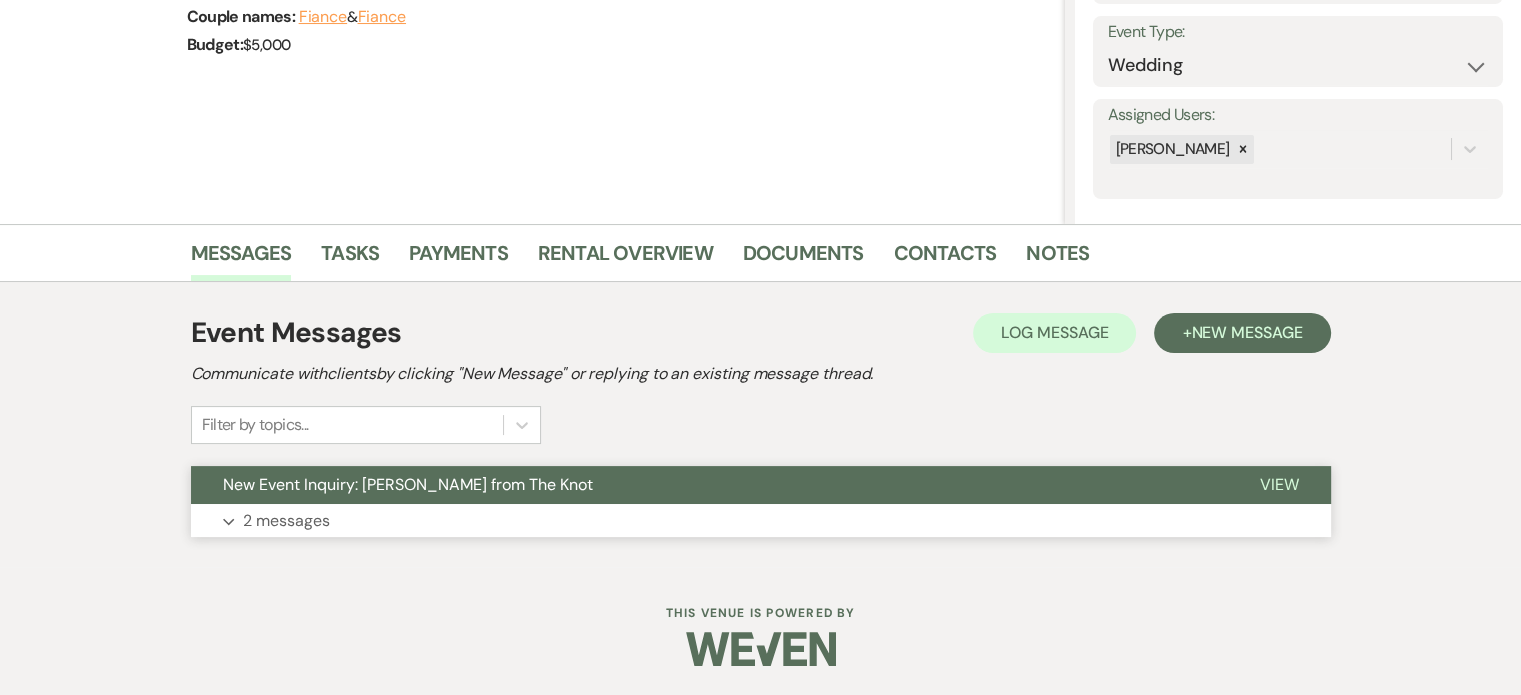 click on "View" at bounding box center (1279, 484) 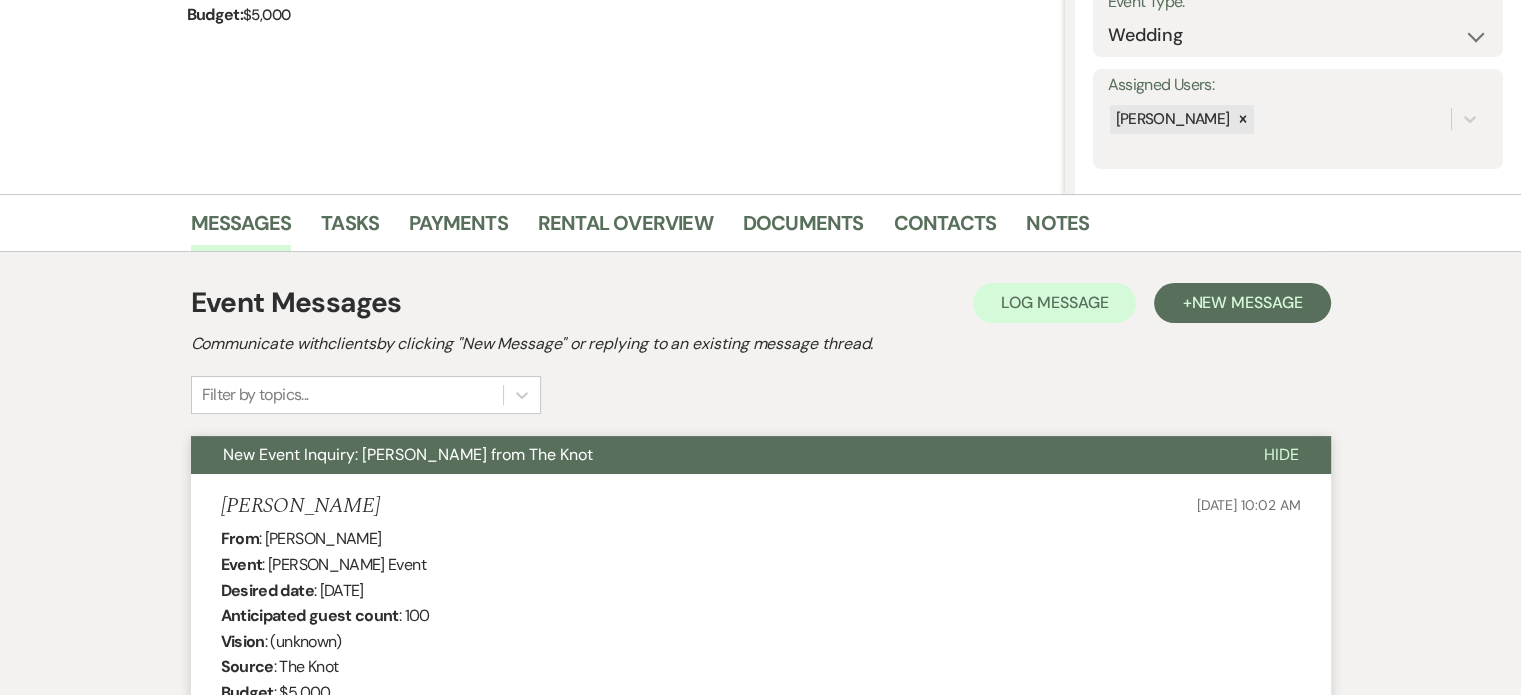 scroll, scrollTop: 0, scrollLeft: 0, axis: both 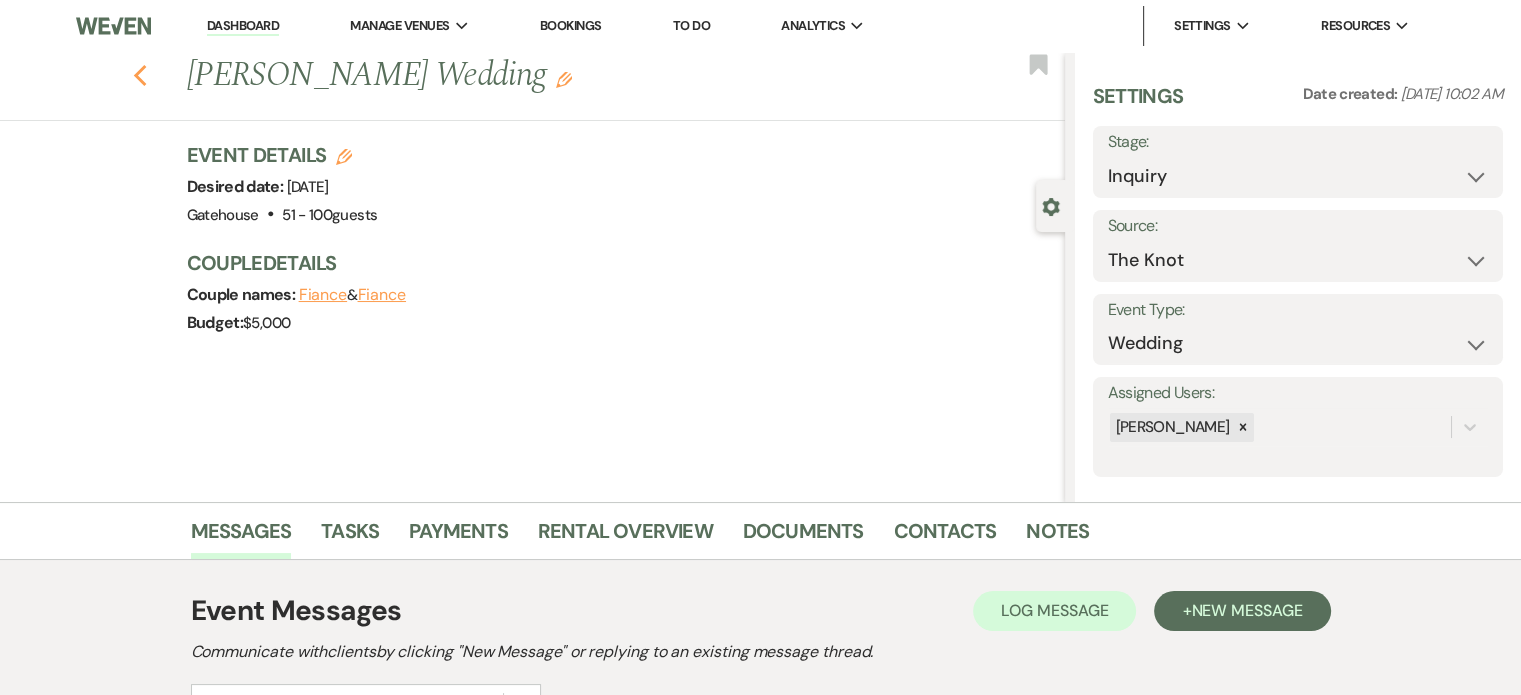 click 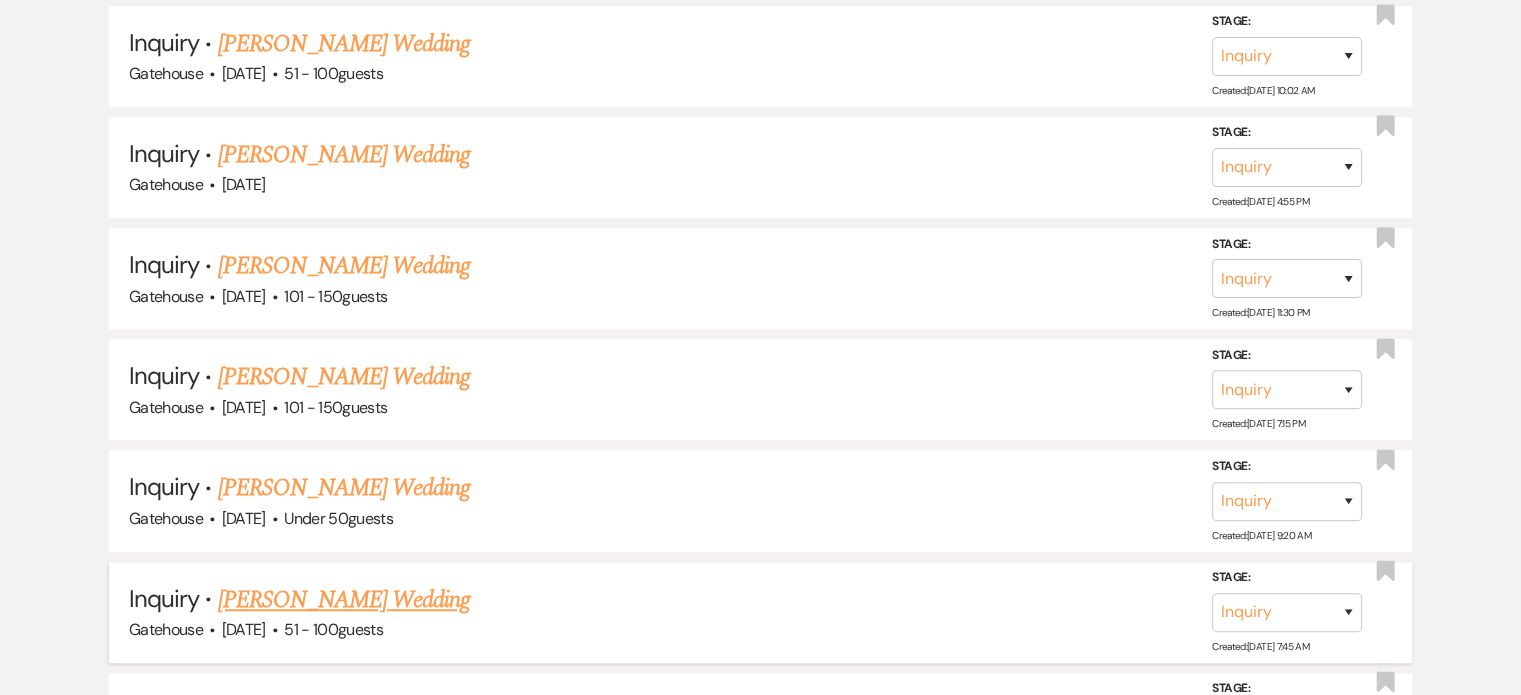 scroll, scrollTop: 1400, scrollLeft: 0, axis: vertical 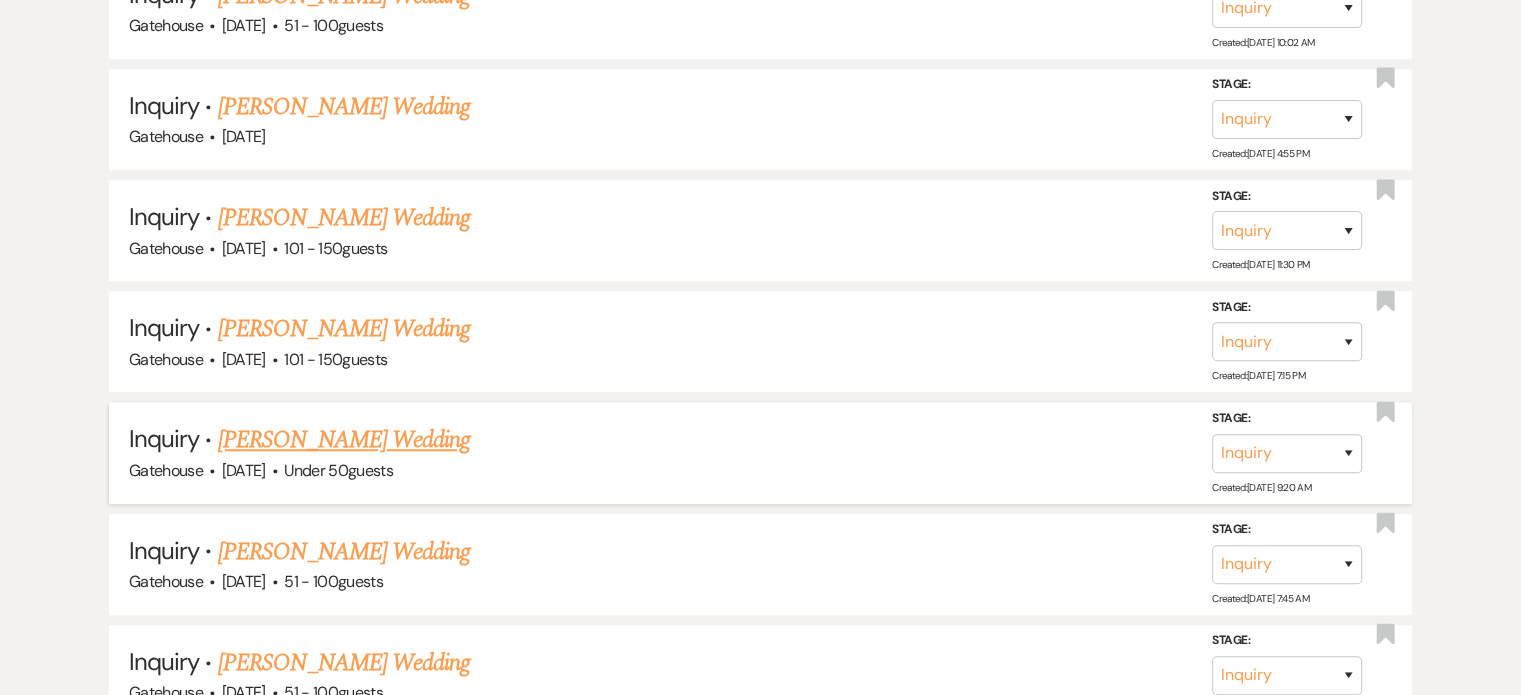 click on "LaToya Carter's Wedding" at bounding box center (344, 440) 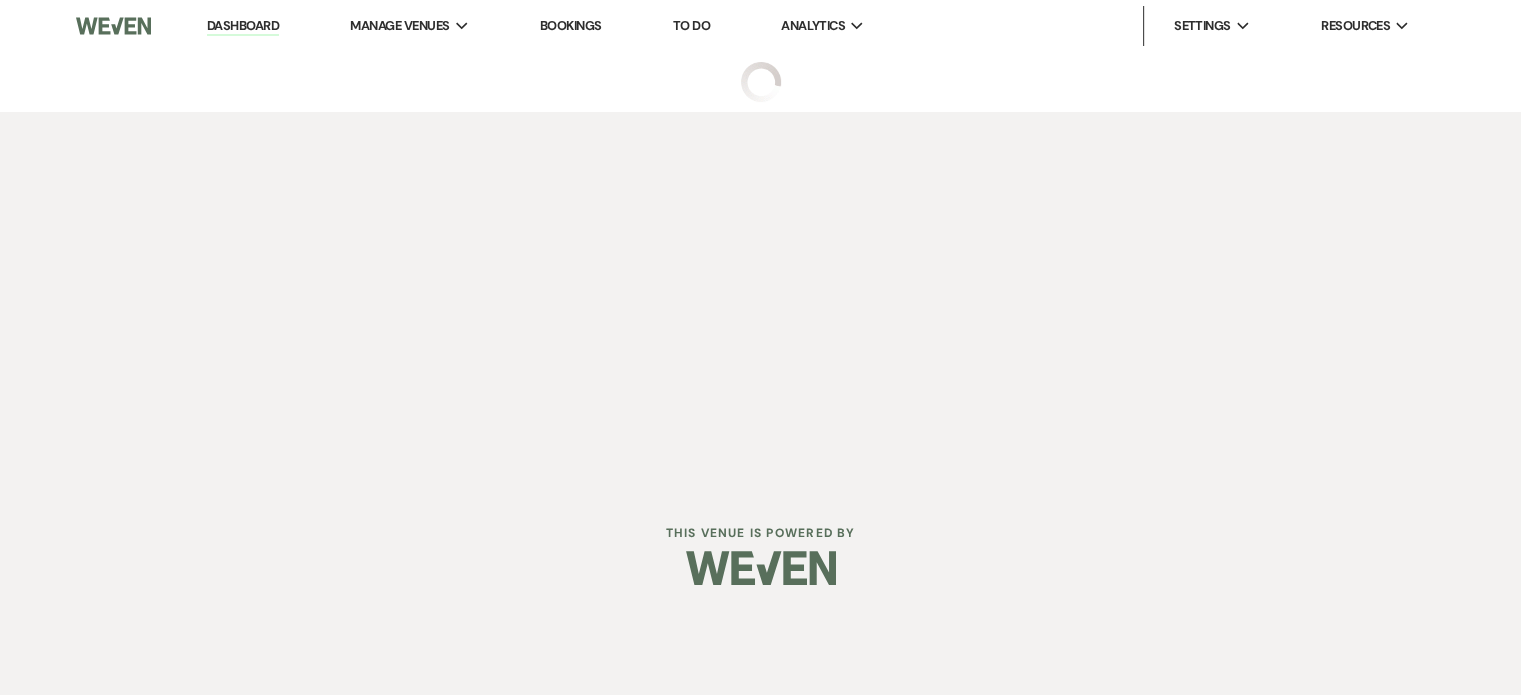 scroll, scrollTop: 0, scrollLeft: 0, axis: both 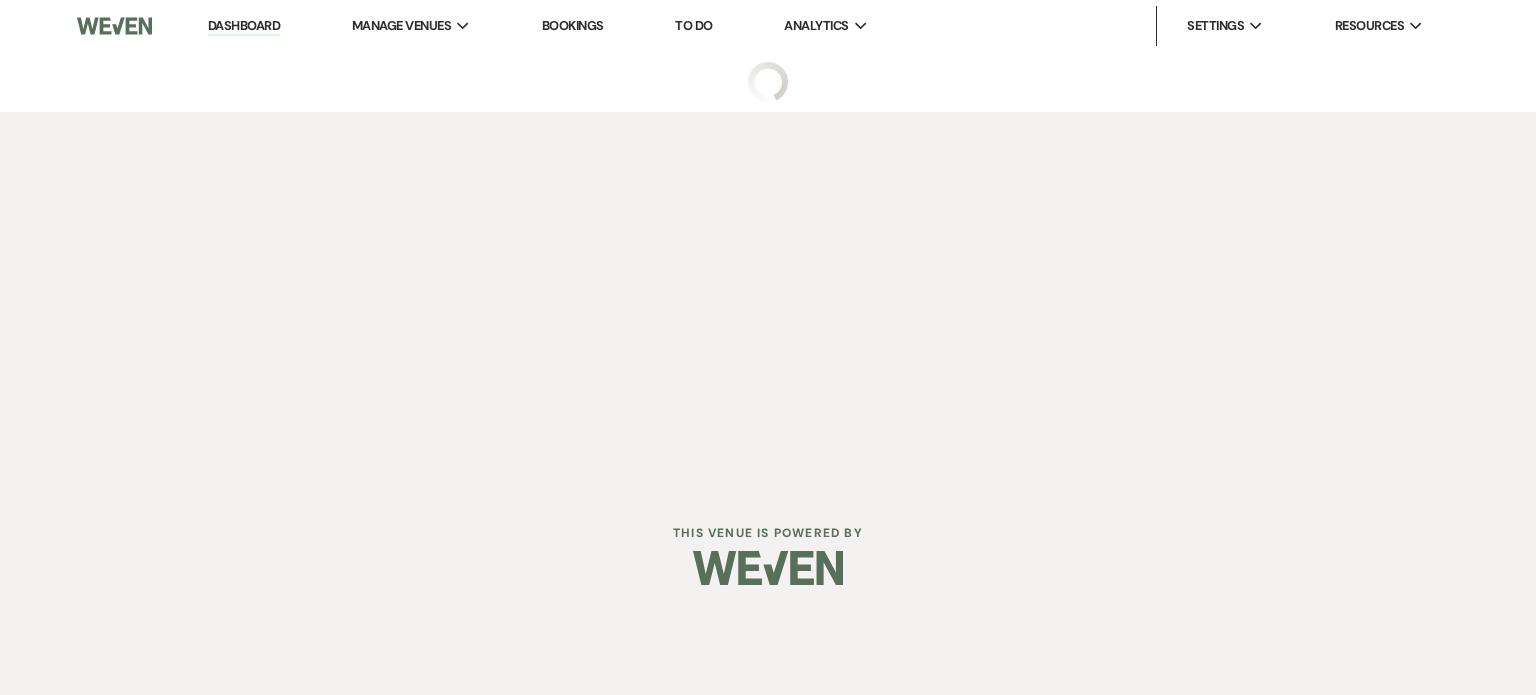 select on "2" 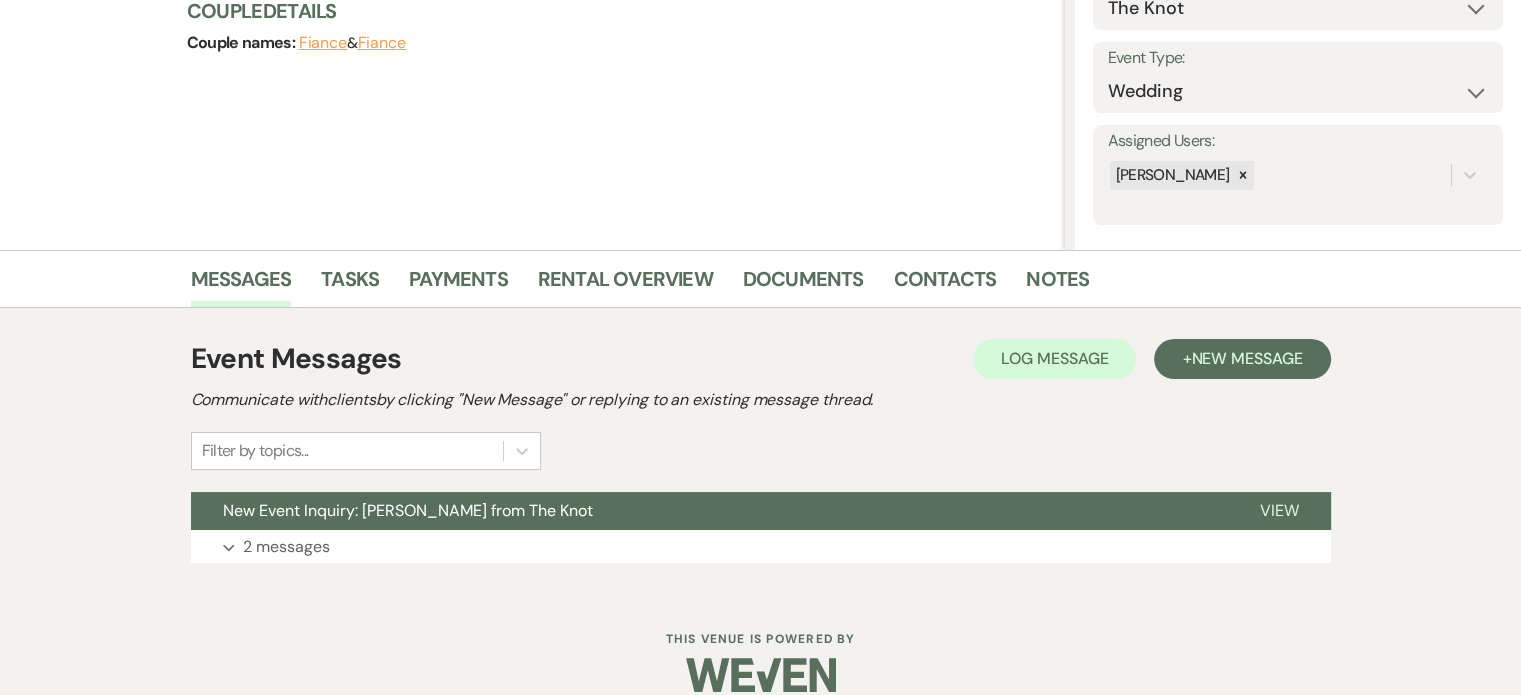 scroll, scrollTop: 278, scrollLeft: 0, axis: vertical 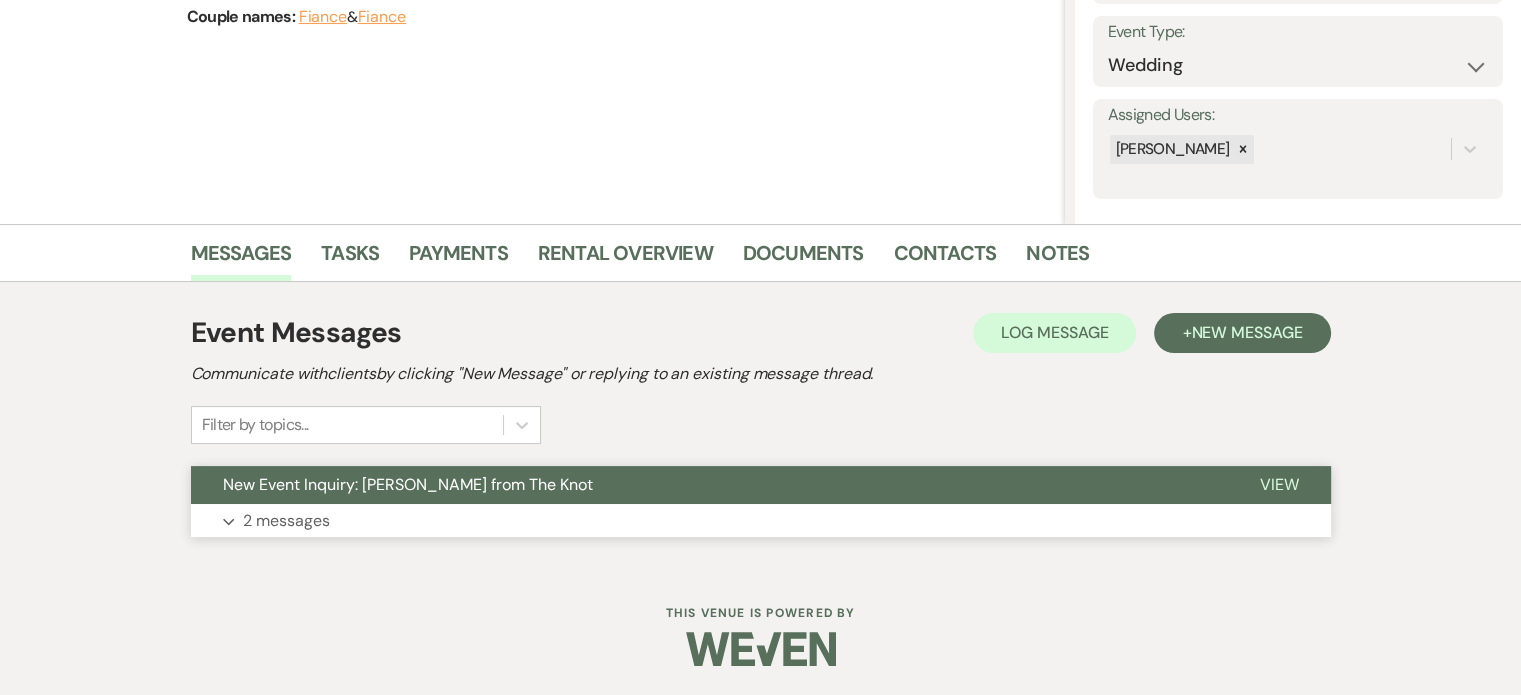 click on "View" at bounding box center (1279, 484) 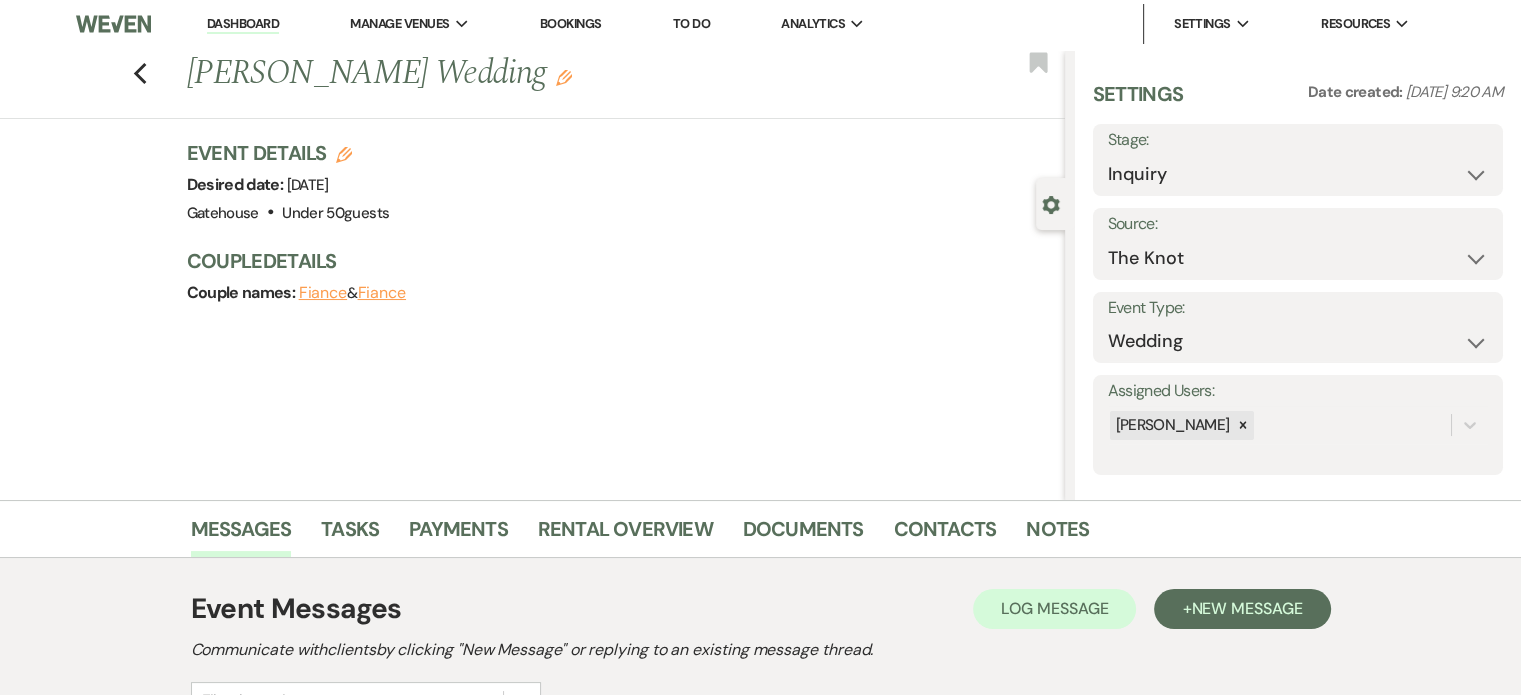 scroll, scrollTop: 0, scrollLeft: 0, axis: both 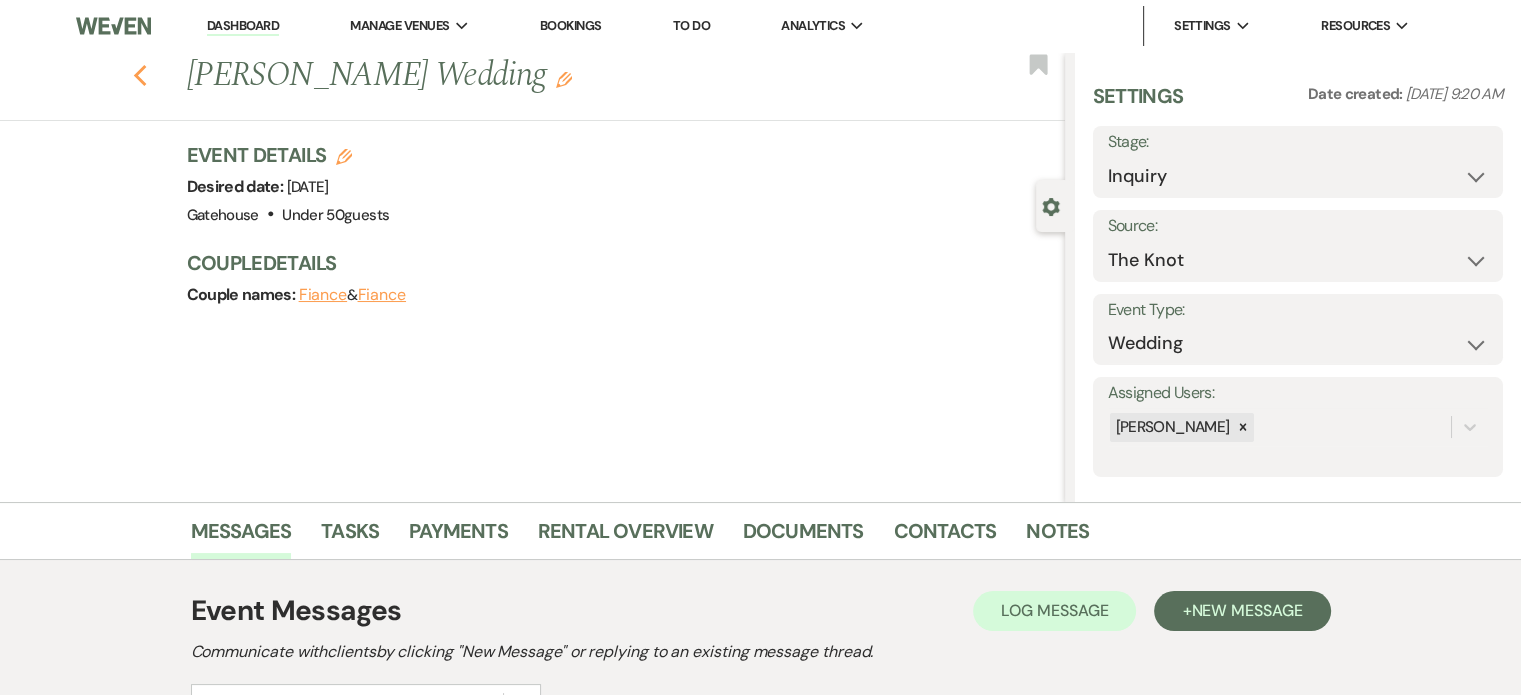click 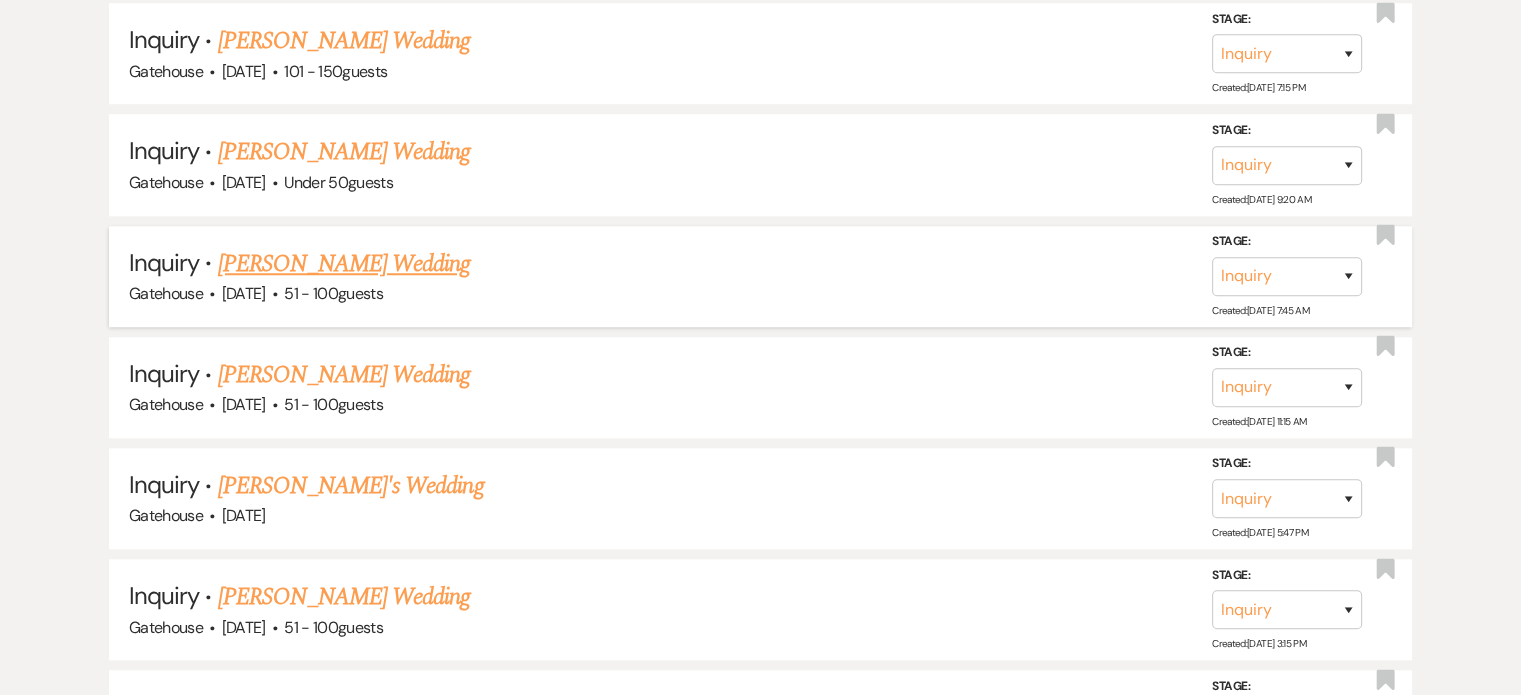 scroll, scrollTop: 1700, scrollLeft: 0, axis: vertical 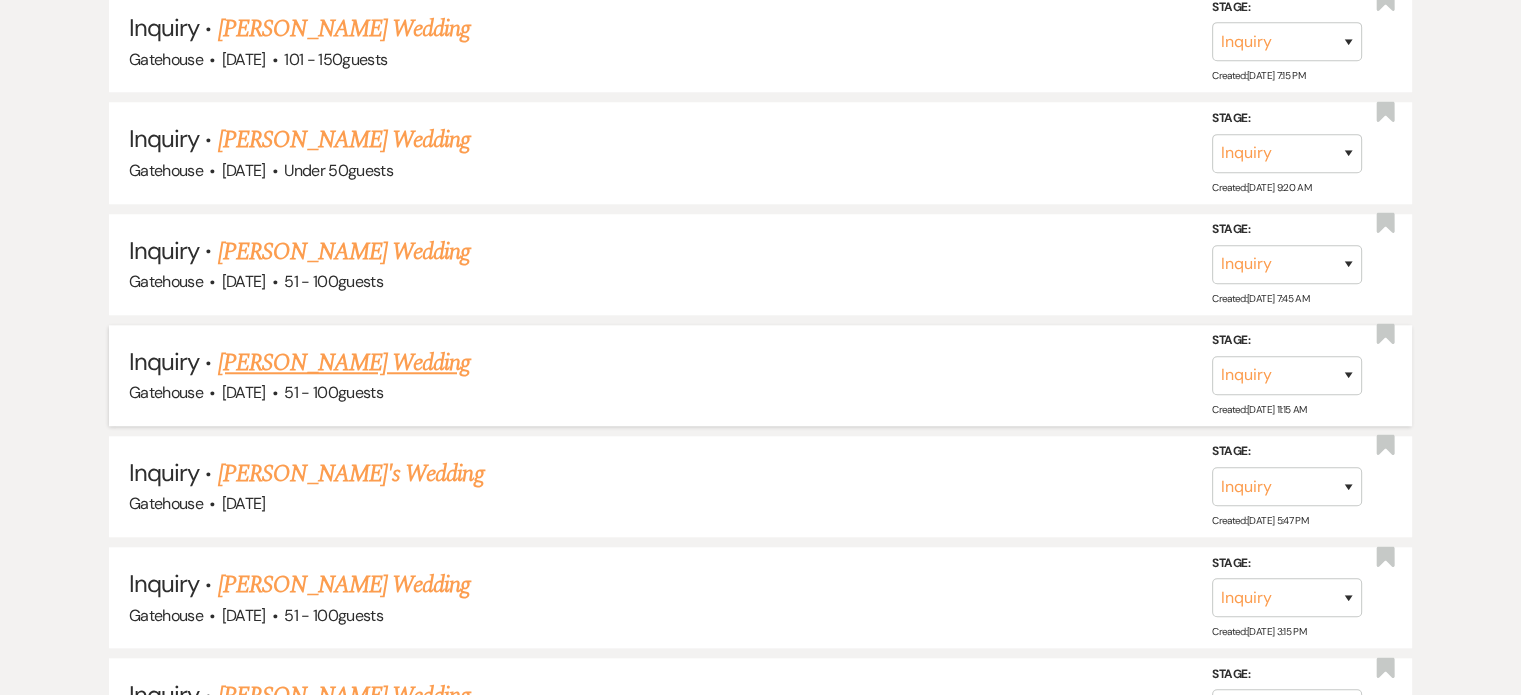 click on "Hailee Tran's Wedding" at bounding box center [344, 363] 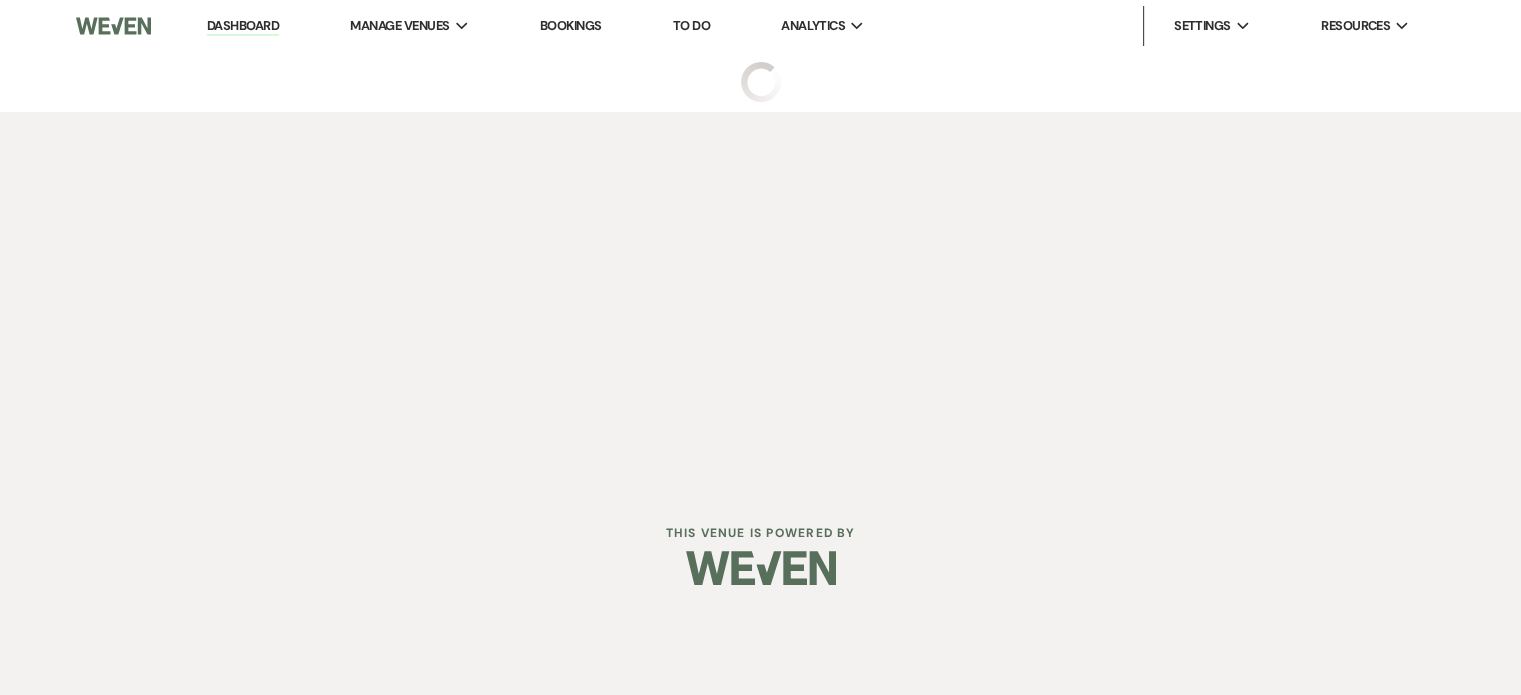 scroll, scrollTop: 0, scrollLeft: 0, axis: both 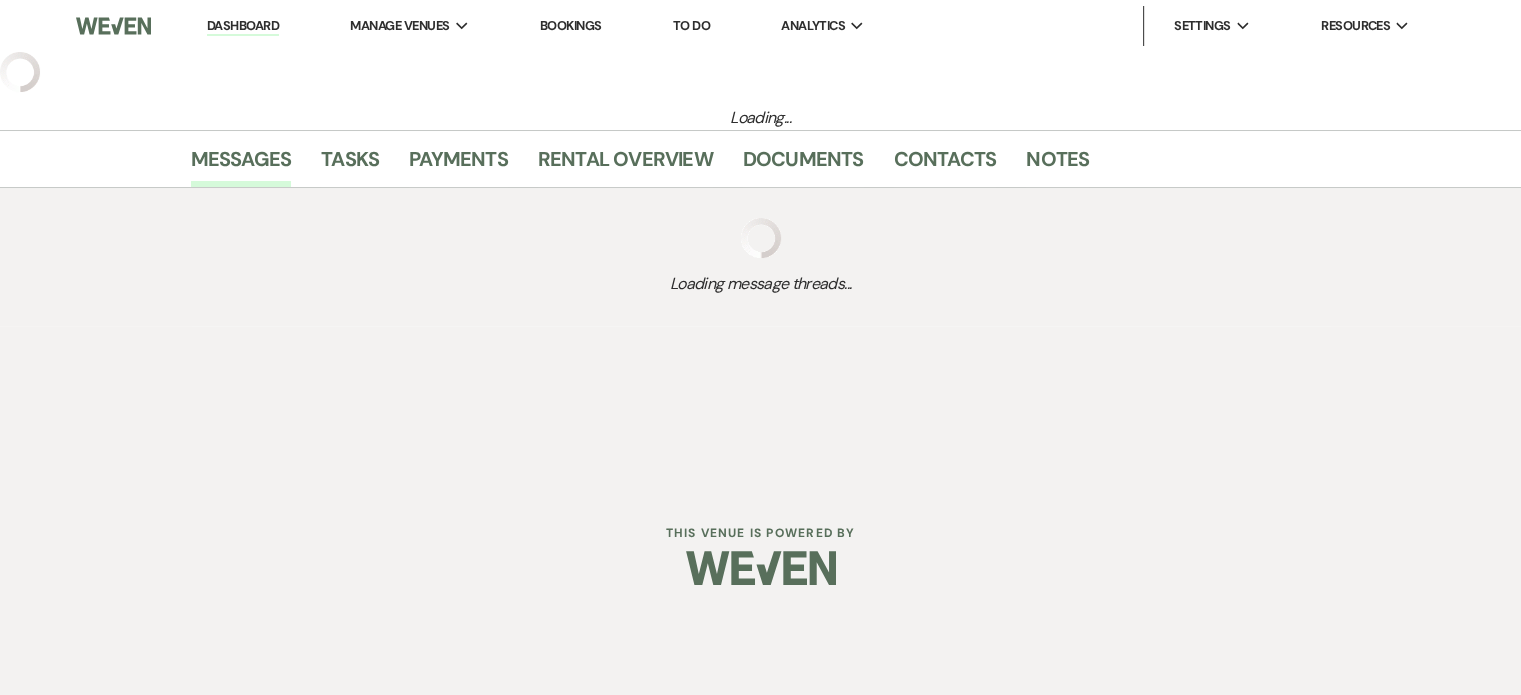 select on "2" 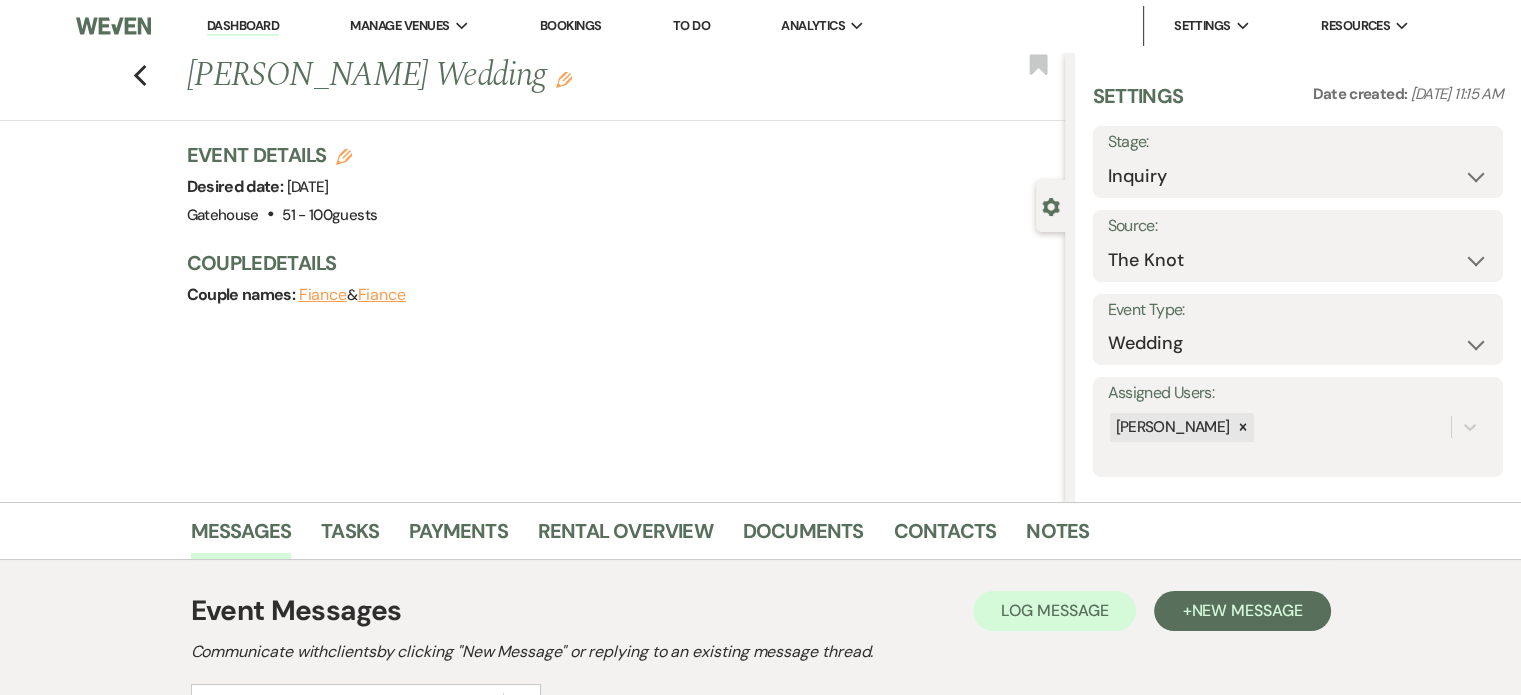 scroll, scrollTop: 278, scrollLeft: 0, axis: vertical 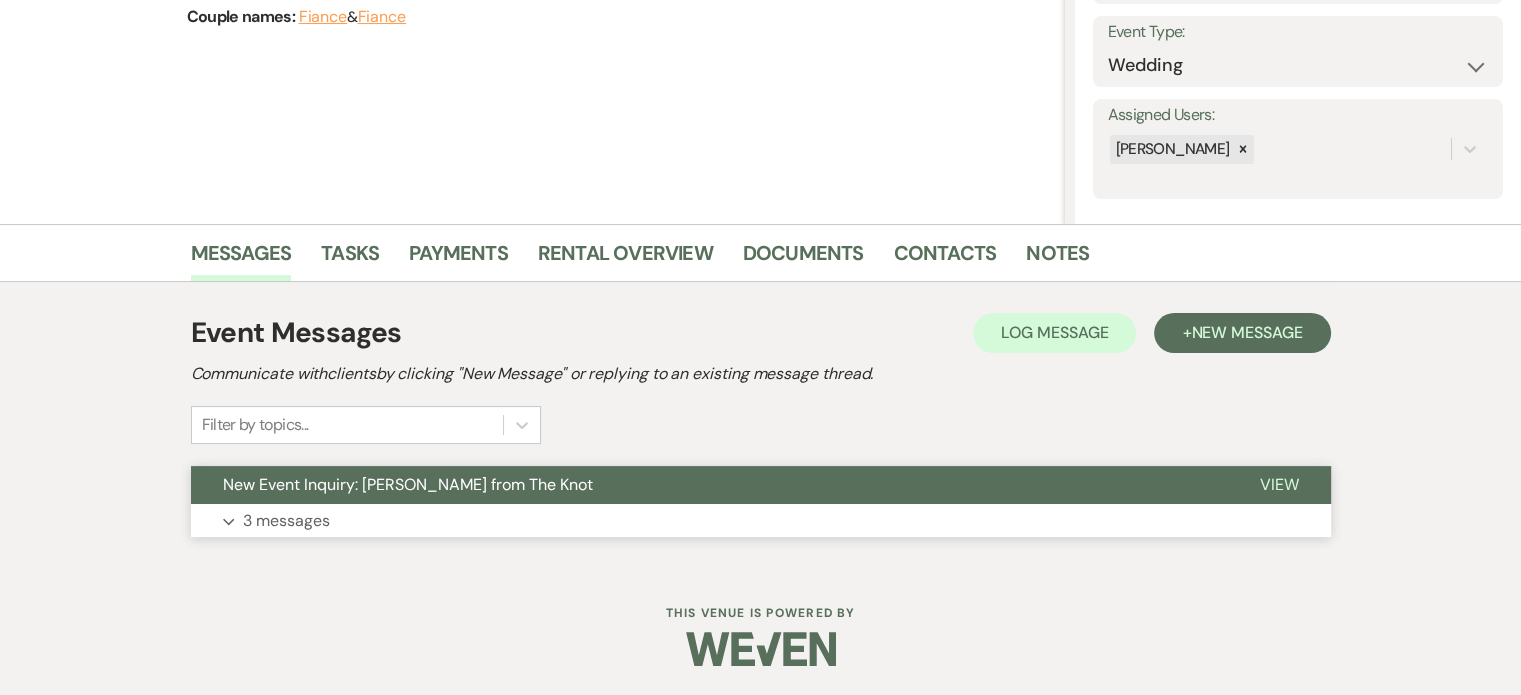 click on "View" at bounding box center (1279, 484) 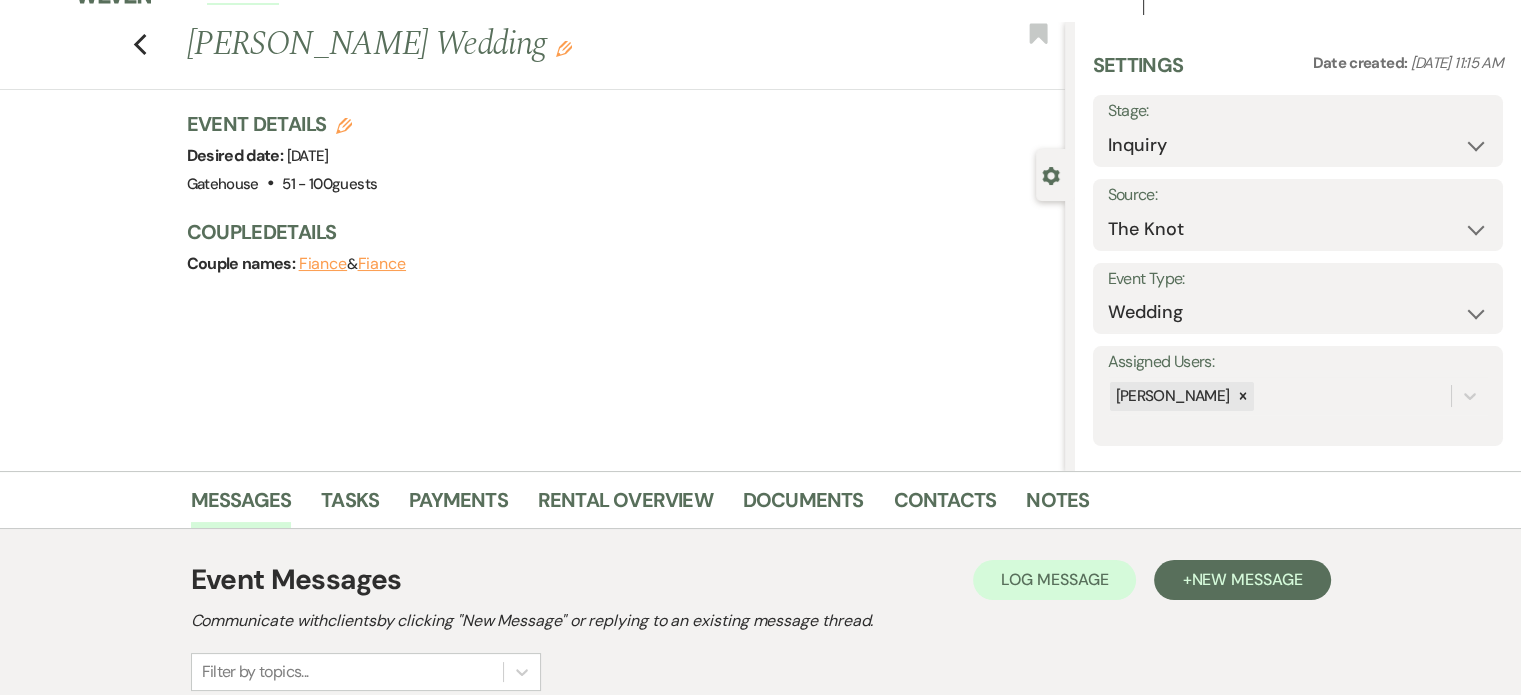scroll, scrollTop: 0, scrollLeft: 0, axis: both 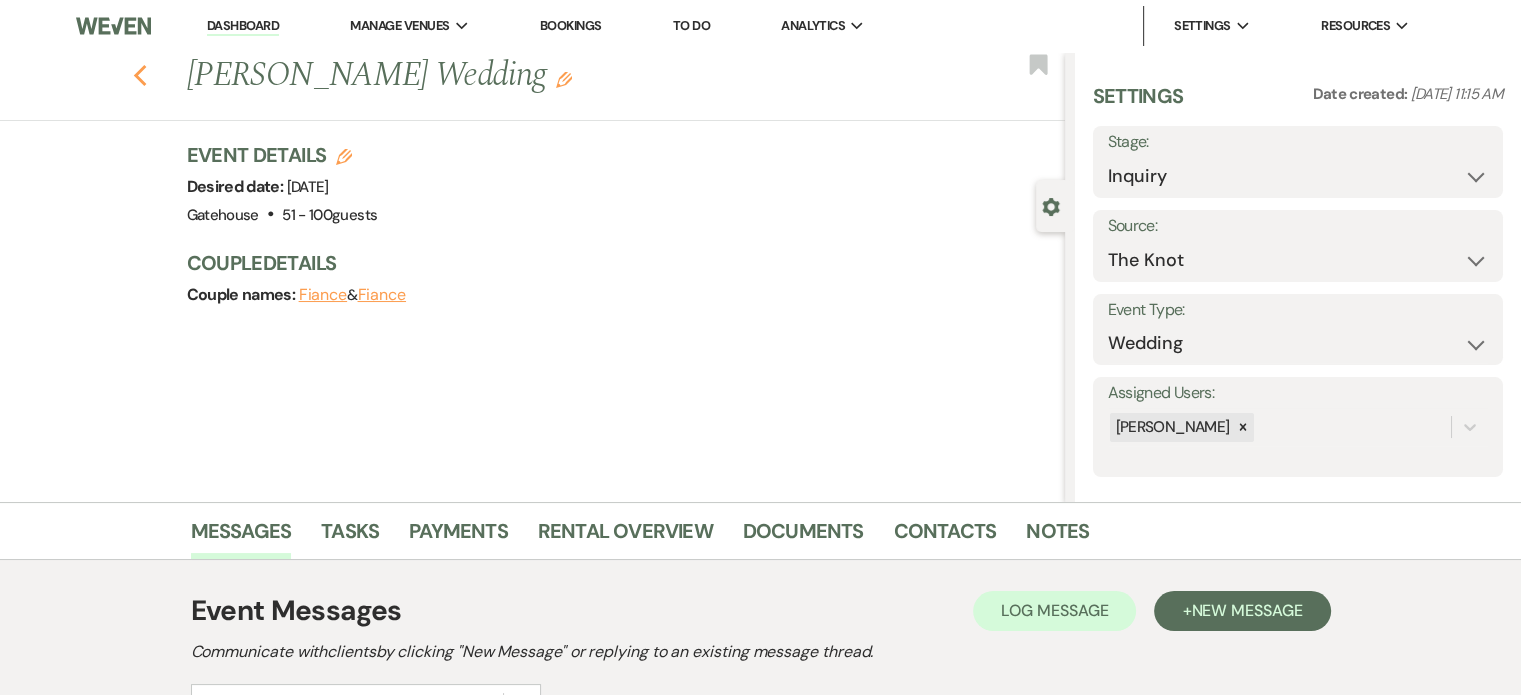 click on "Previous" 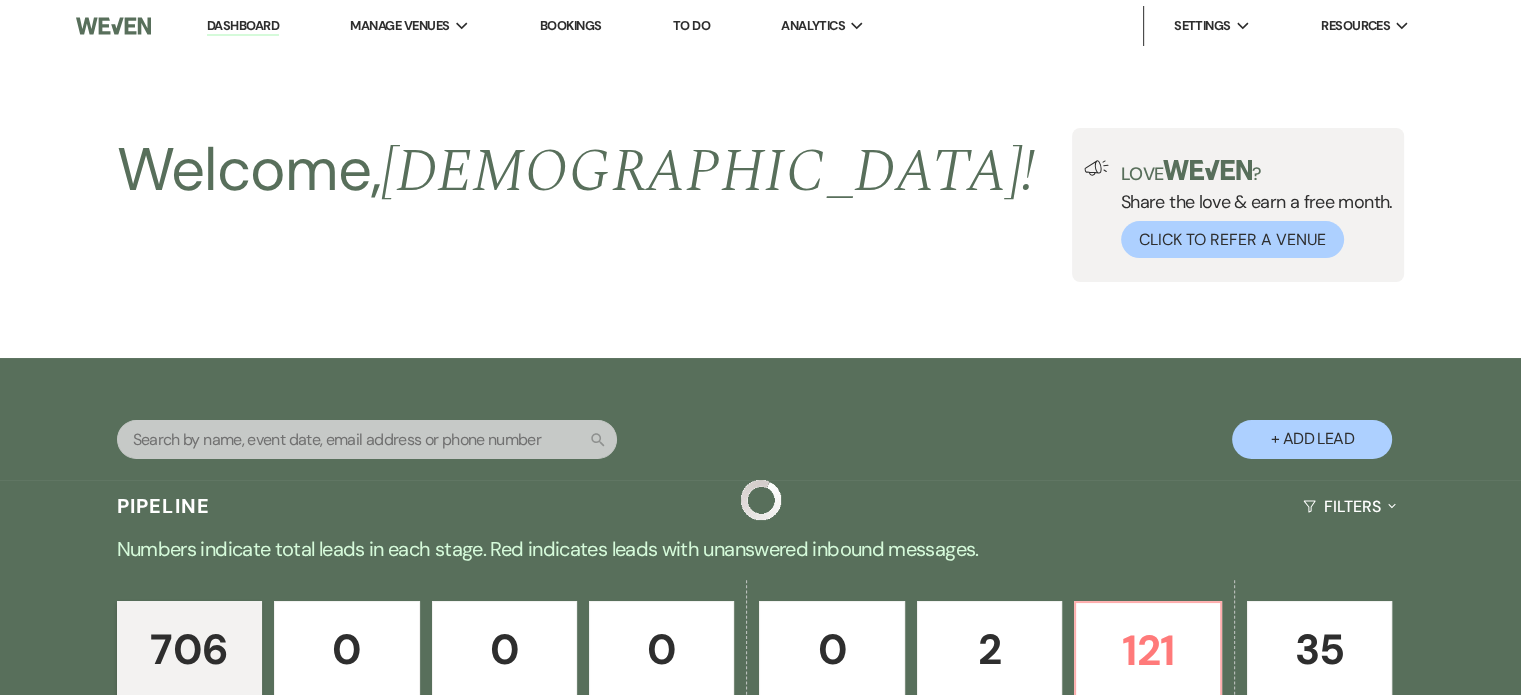 scroll, scrollTop: 1700, scrollLeft: 0, axis: vertical 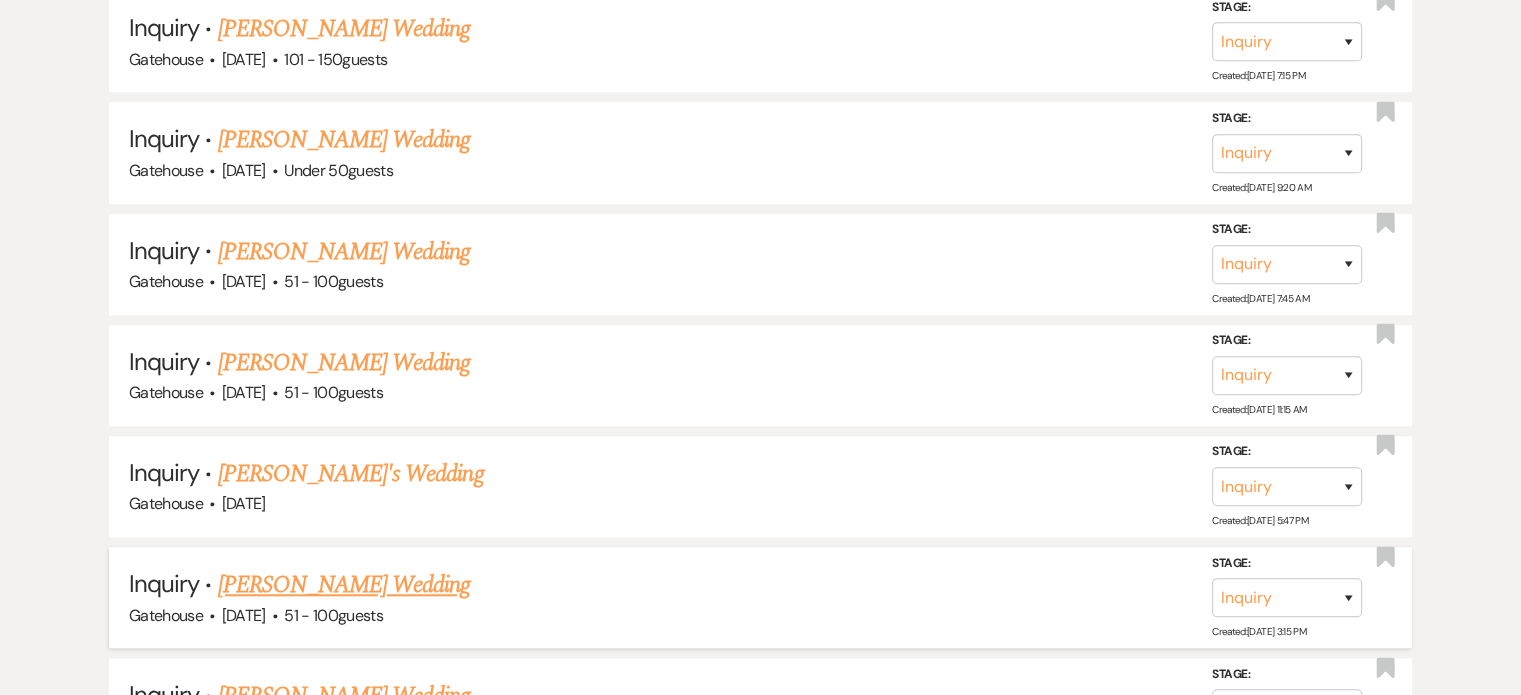 click on "Elizabeth Rodriguez's Wedding" at bounding box center (344, 585) 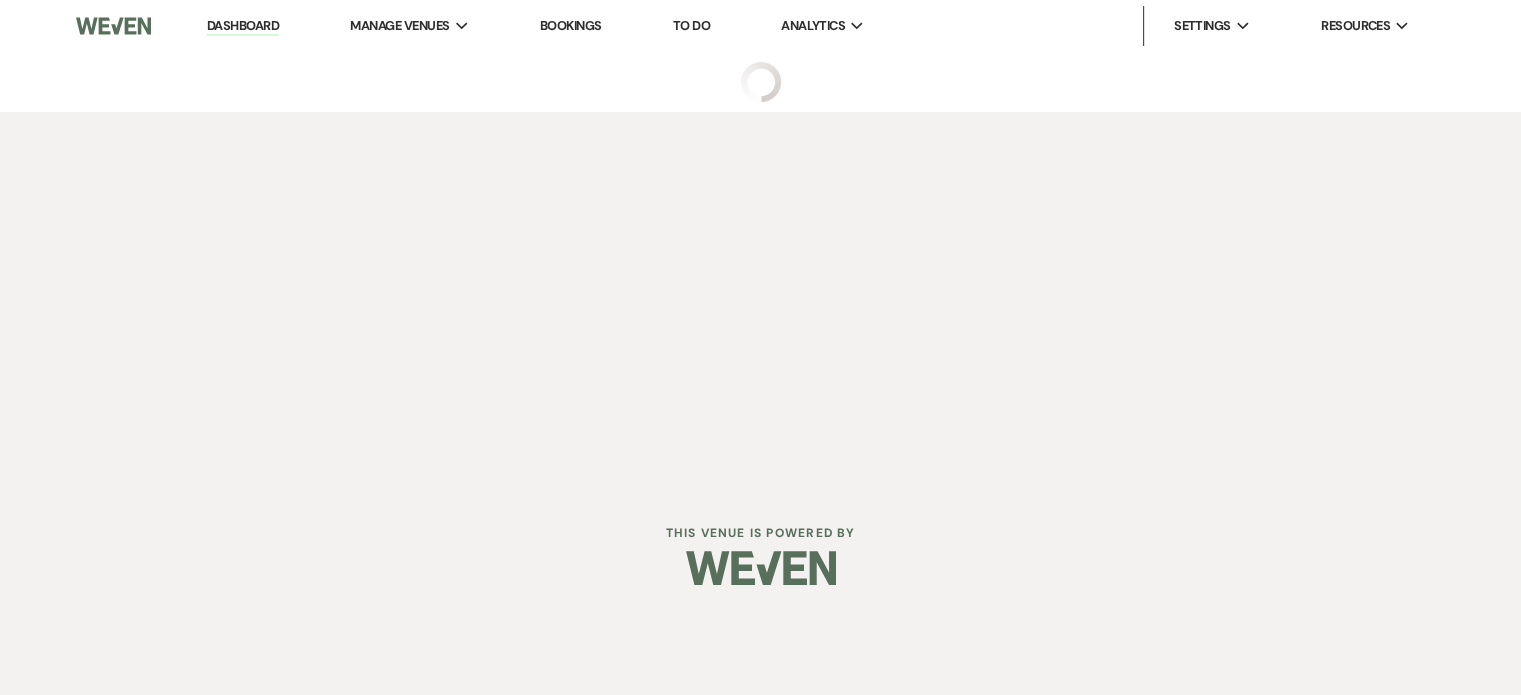 scroll, scrollTop: 0, scrollLeft: 0, axis: both 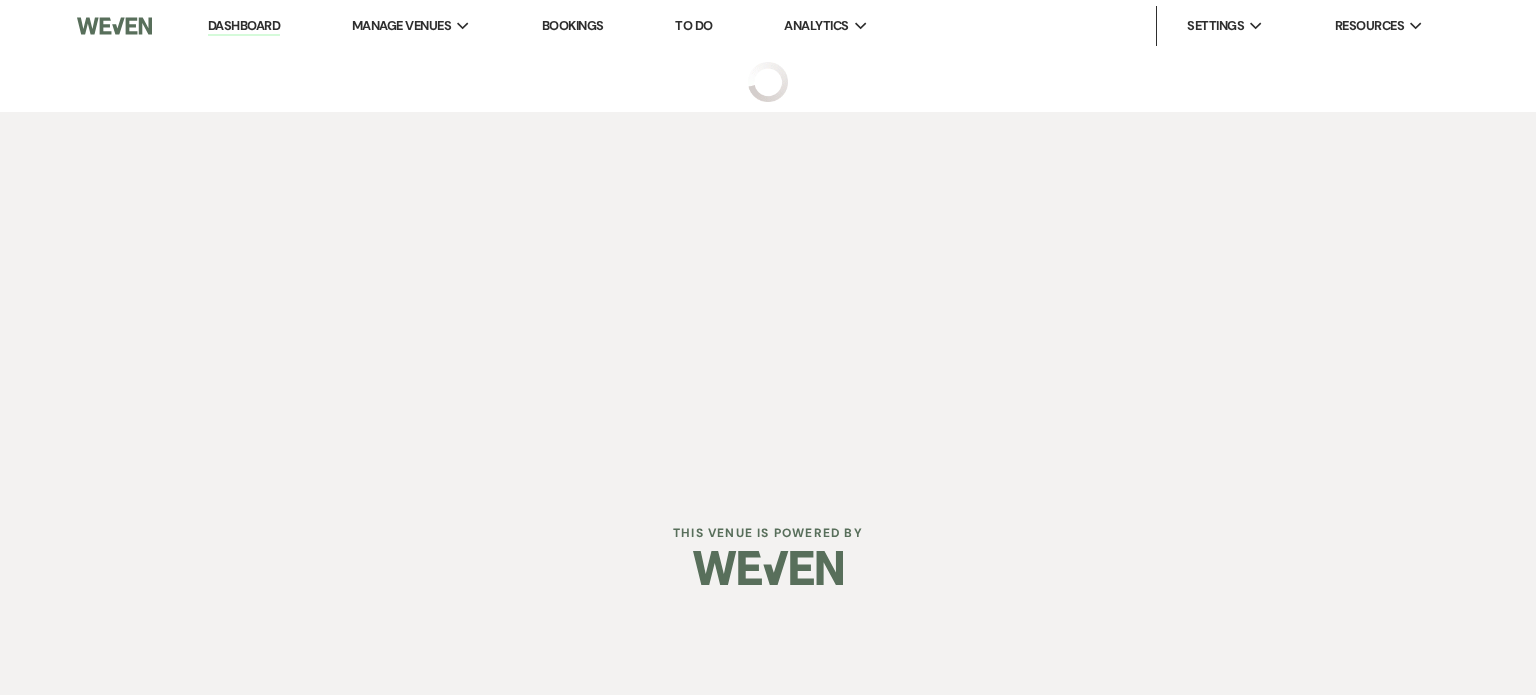 select on "2" 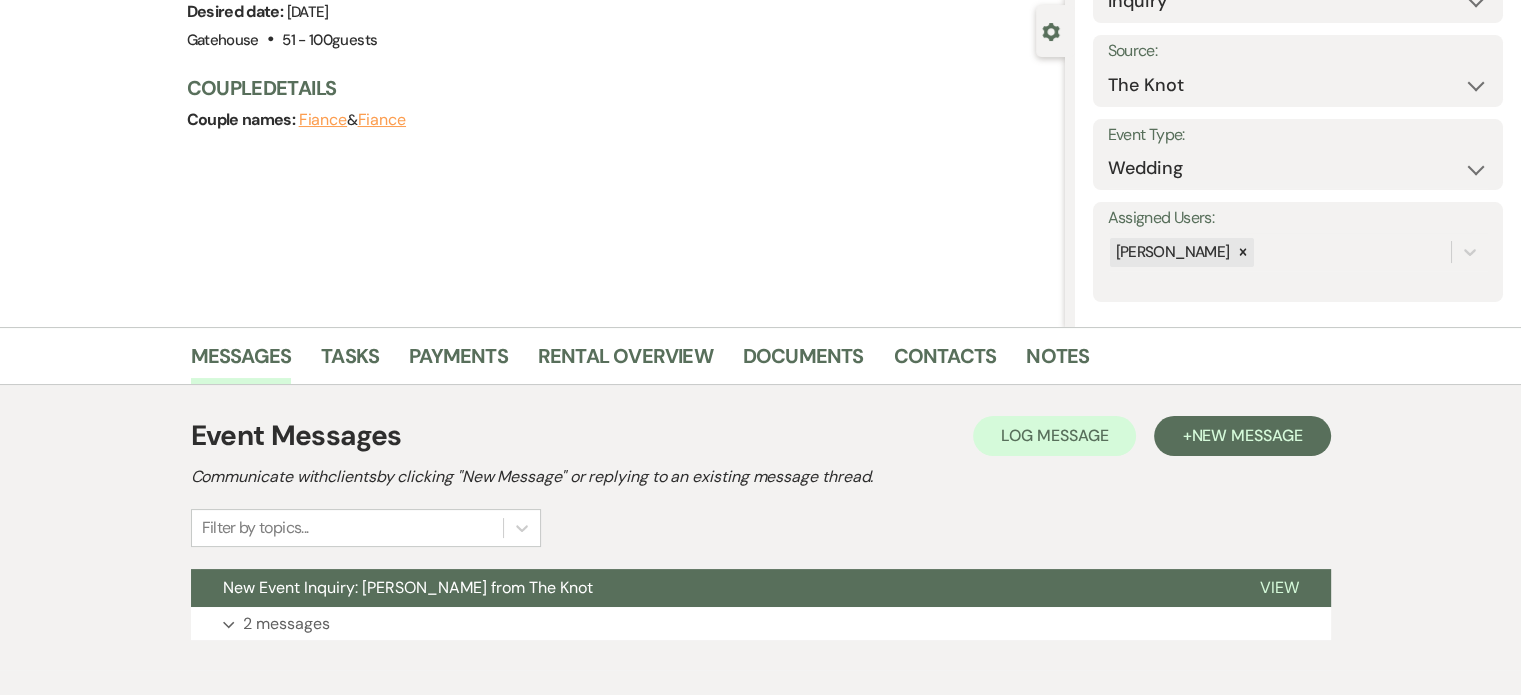 scroll, scrollTop: 278, scrollLeft: 0, axis: vertical 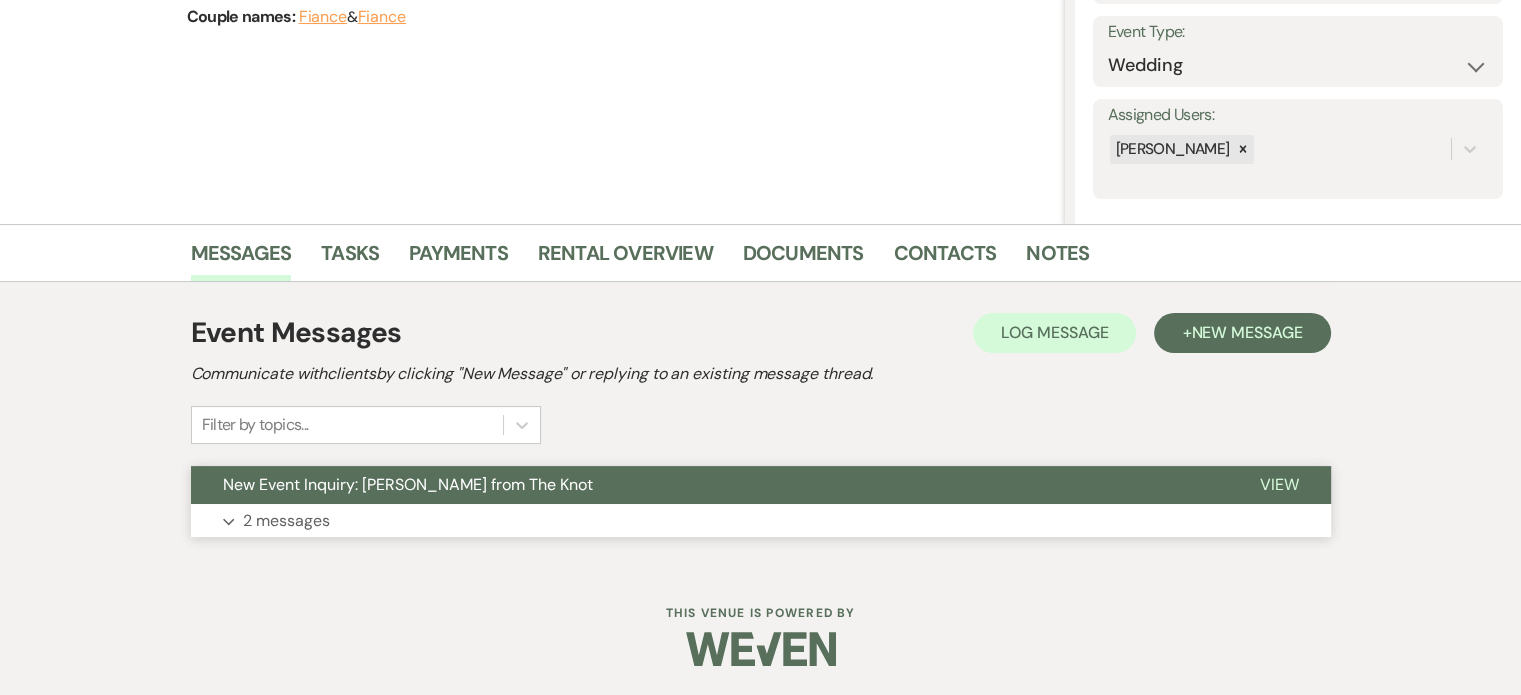 click on "2 messages" at bounding box center (286, 521) 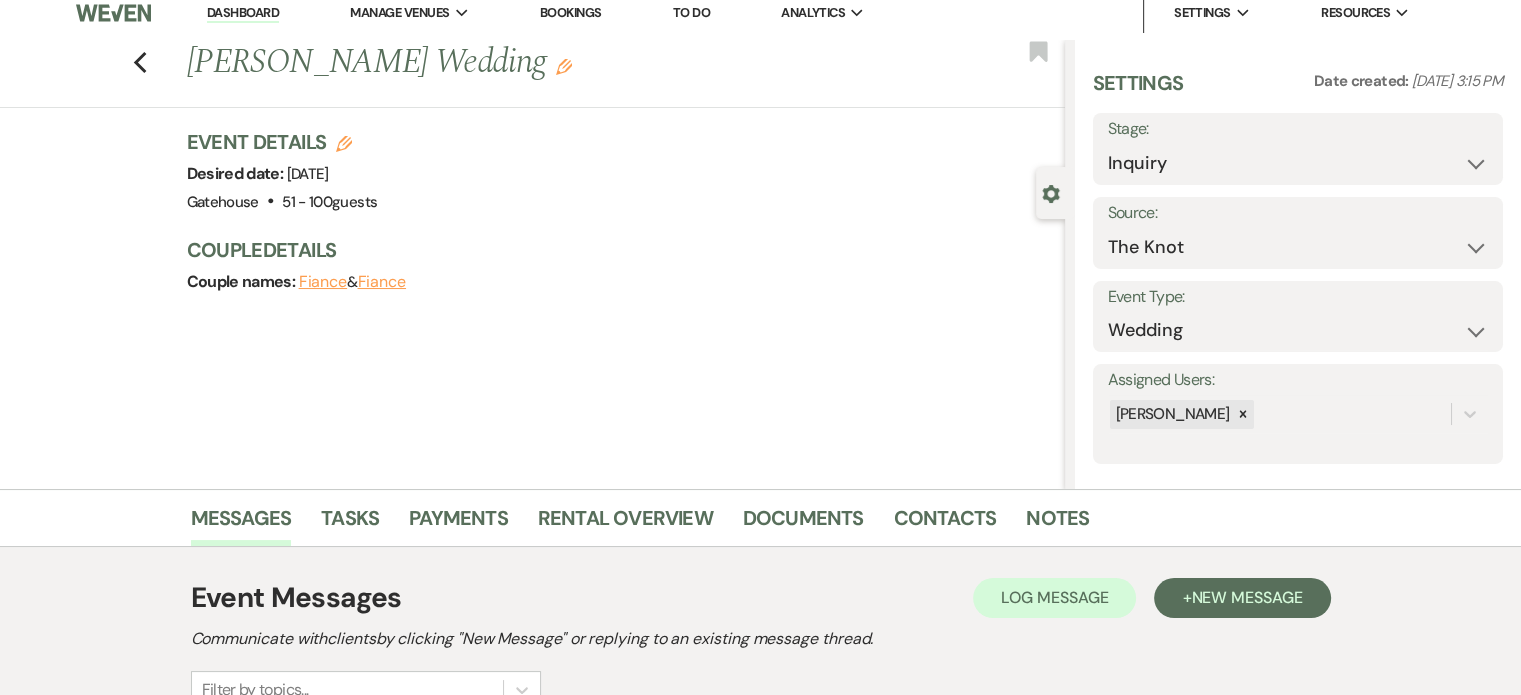 scroll, scrollTop: 0, scrollLeft: 0, axis: both 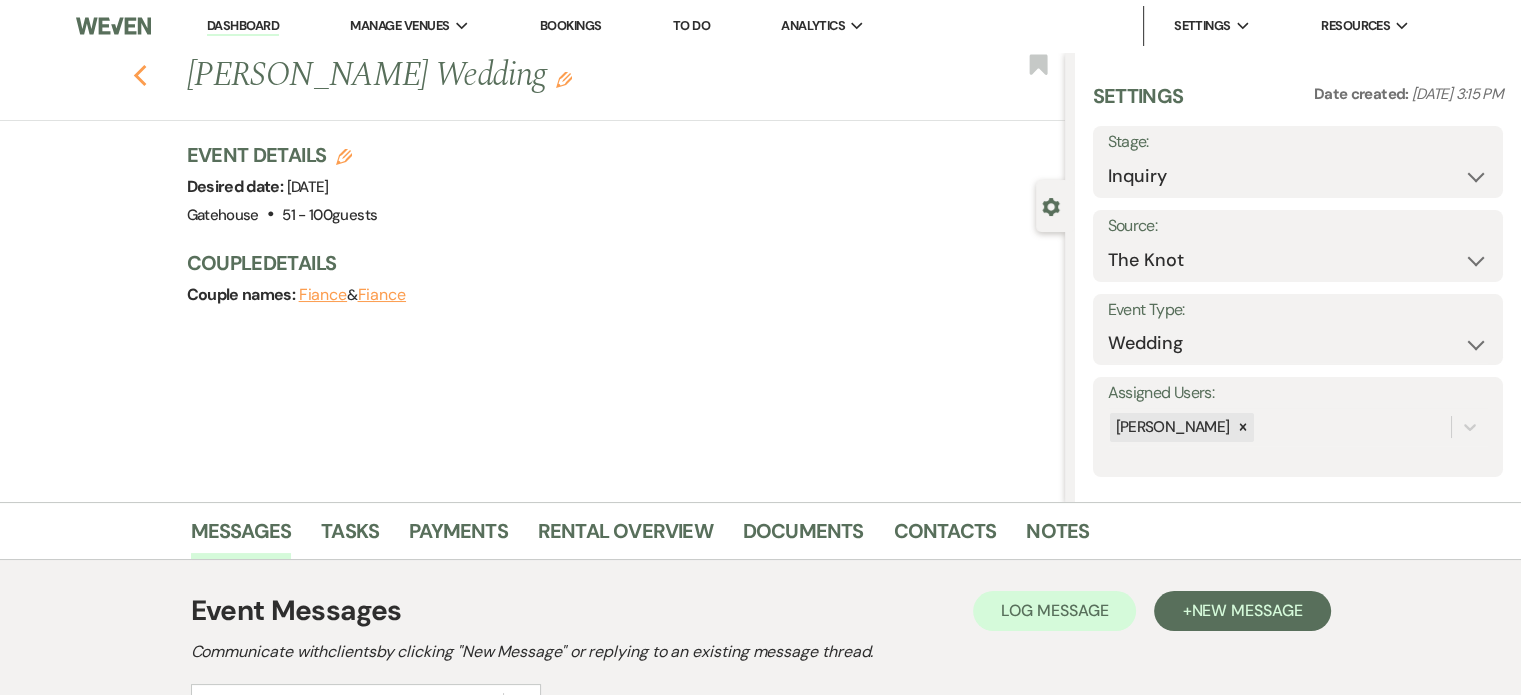 click on "Previous" 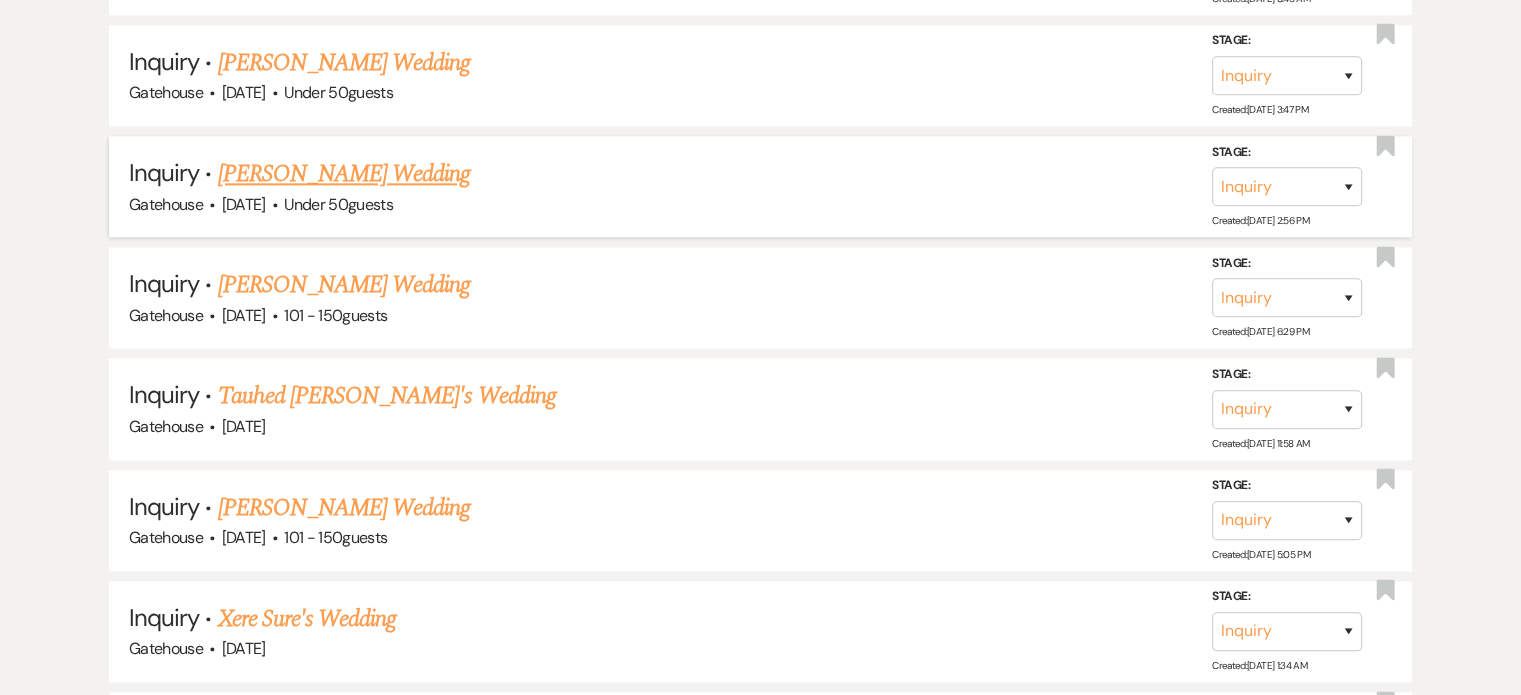 scroll, scrollTop: 2700, scrollLeft: 0, axis: vertical 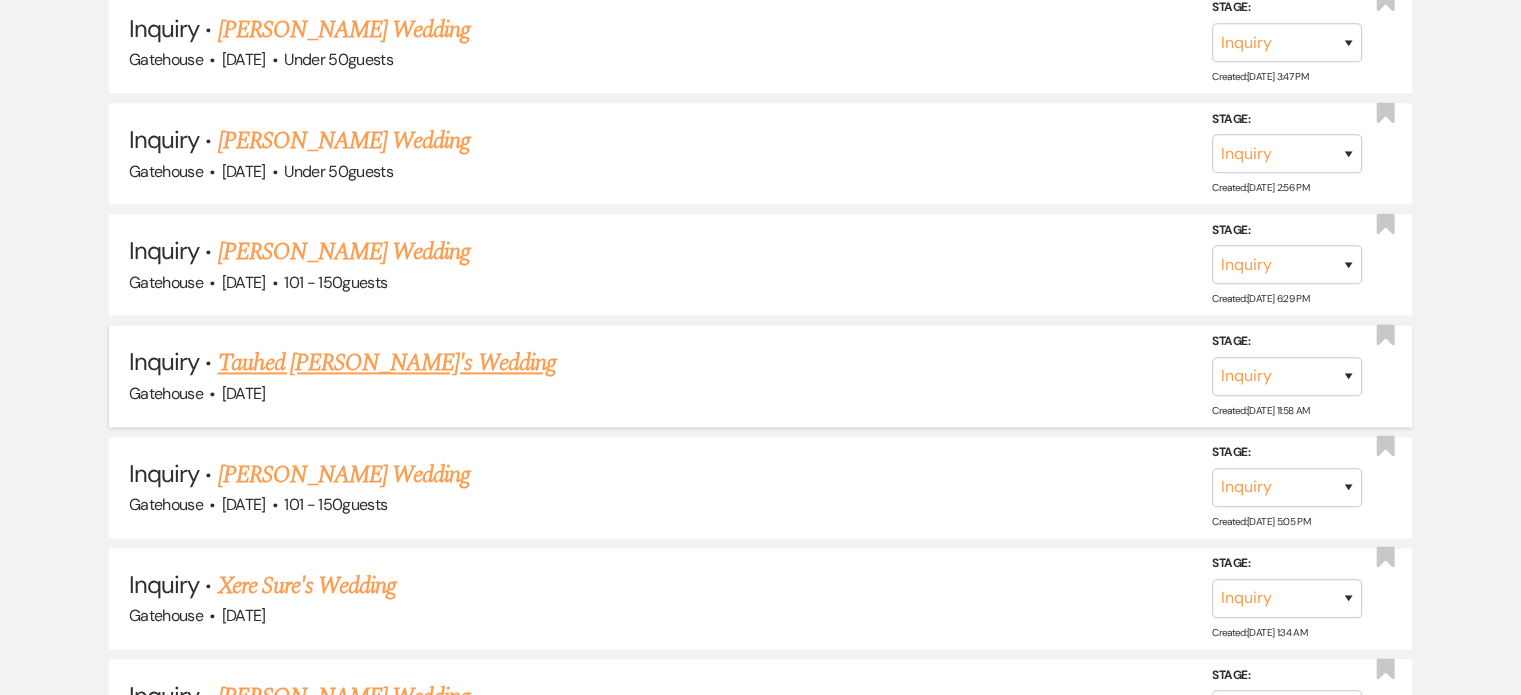 click on "Tauhed Mohd's Wedding" at bounding box center [387, 363] 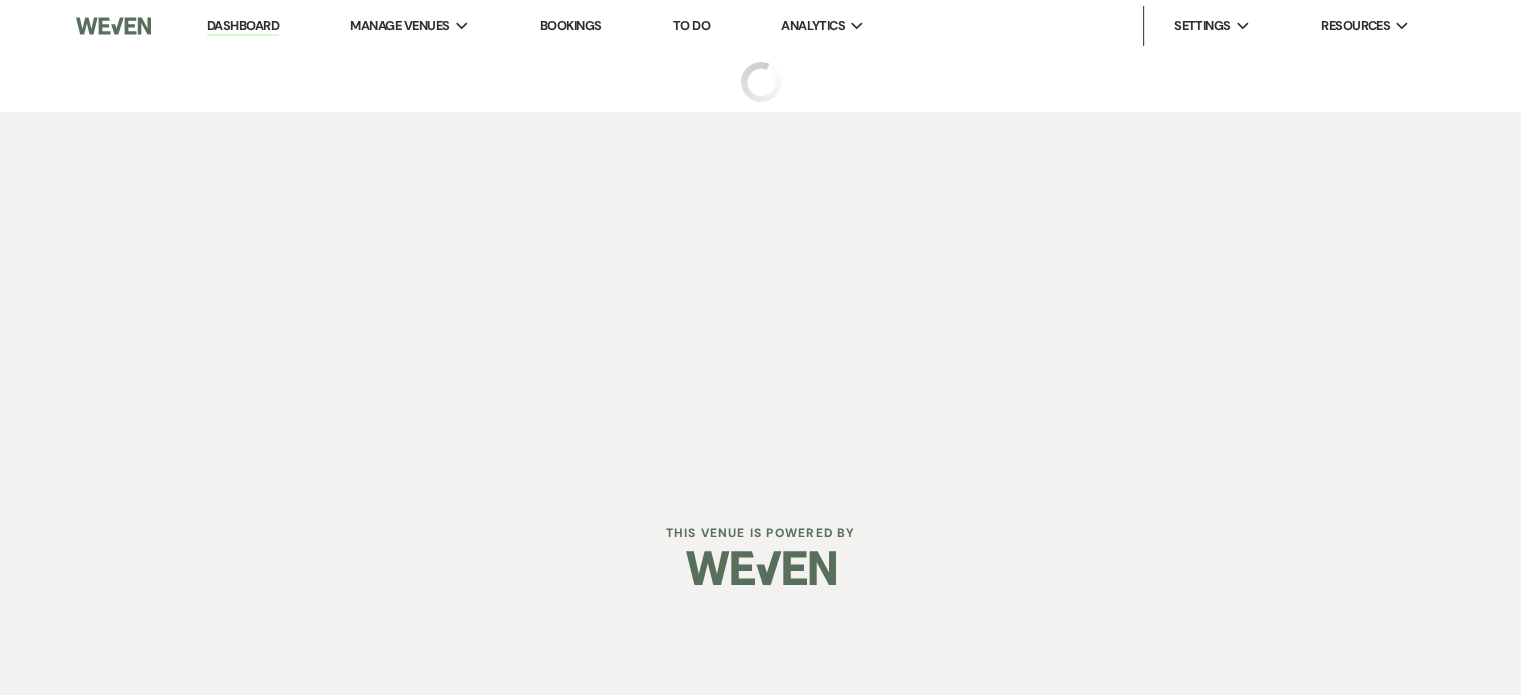 scroll, scrollTop: 0, scrollLeft: 0, axis: both 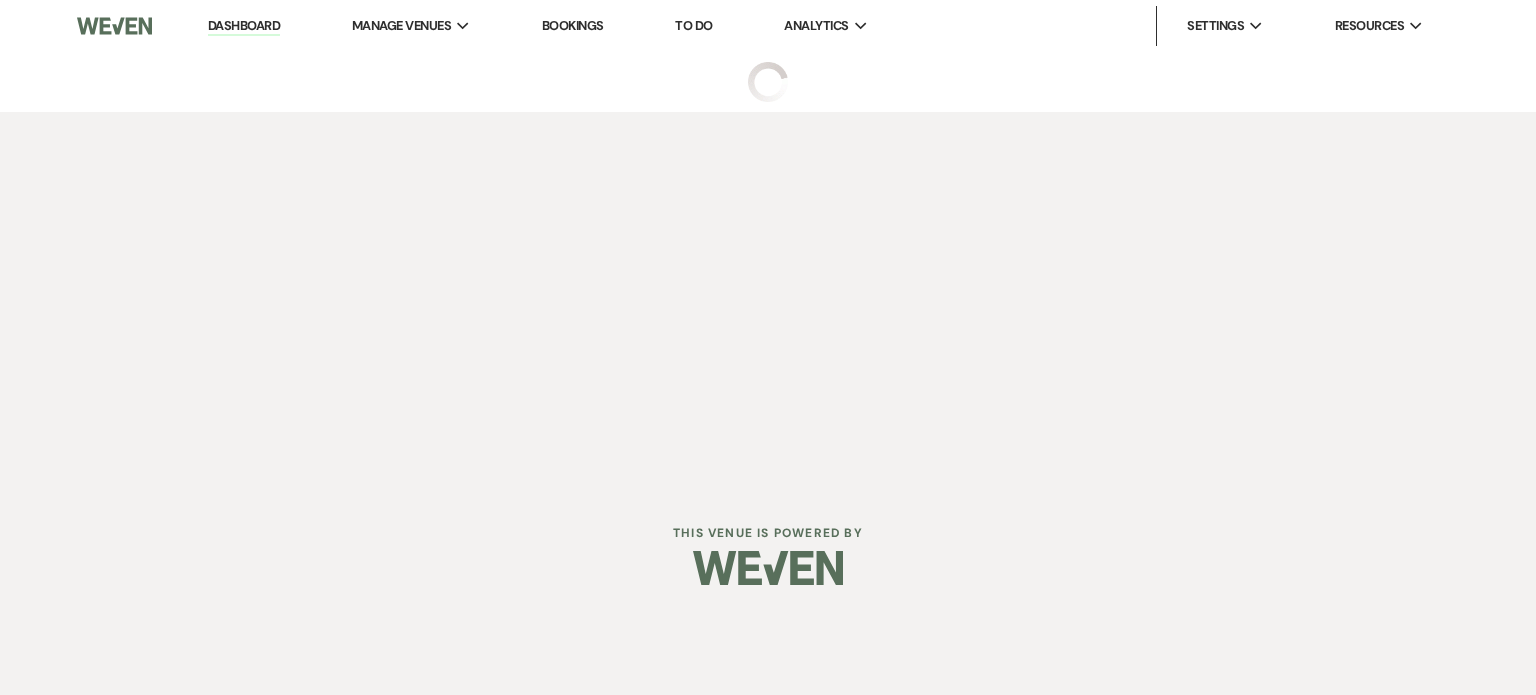 select on "2" 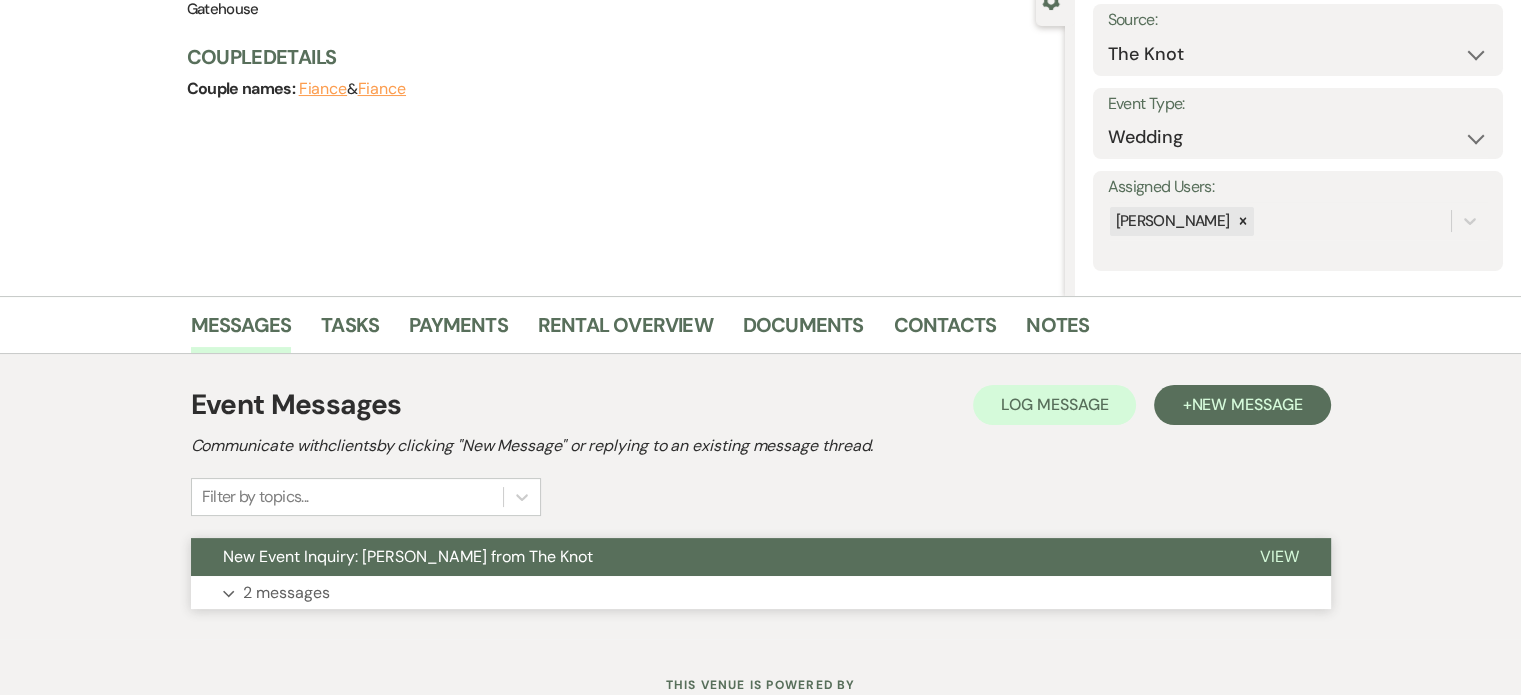 scroll, scrollTop: 278, scrollLeft: 0, axis: vertical 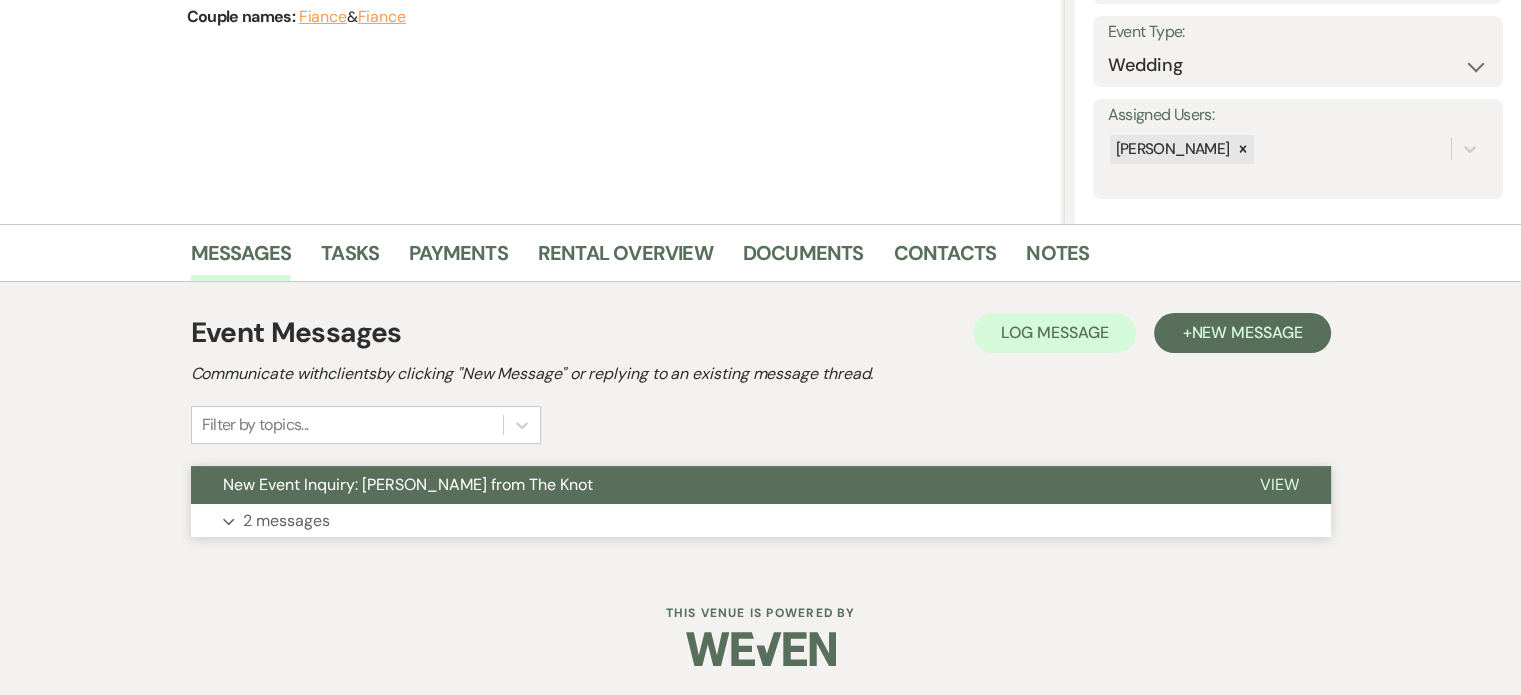 click on "View" at bounding box center (1279, 484) 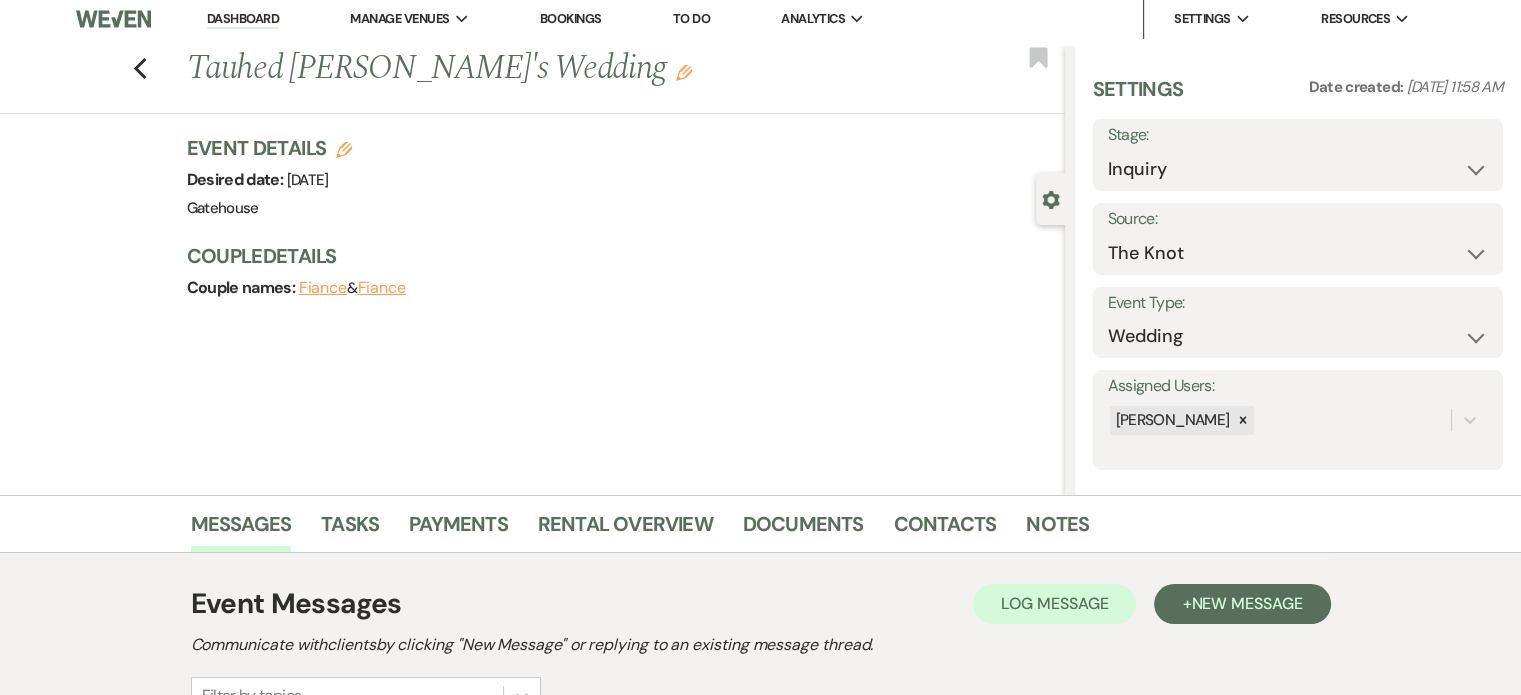 scroll, scrollTop: 0, scrollLeft: 0, axis: both 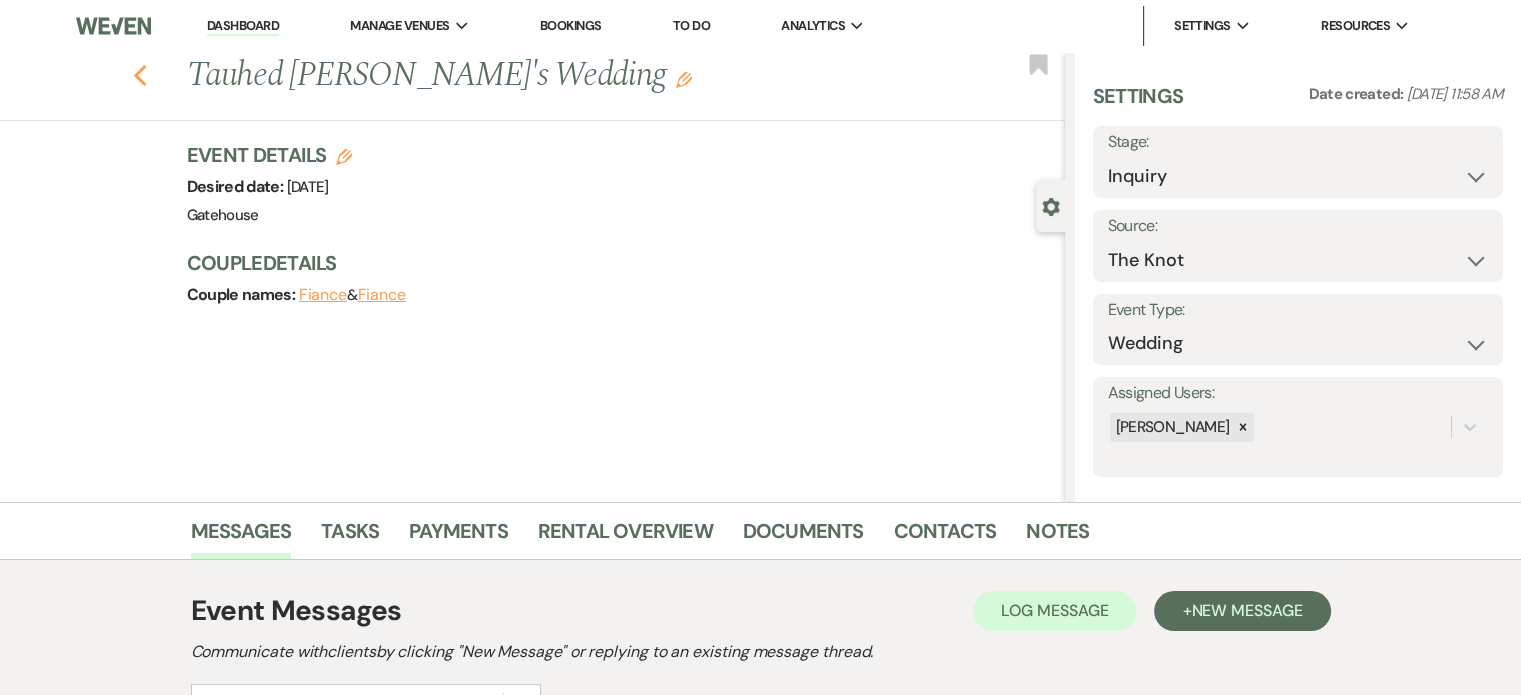 click 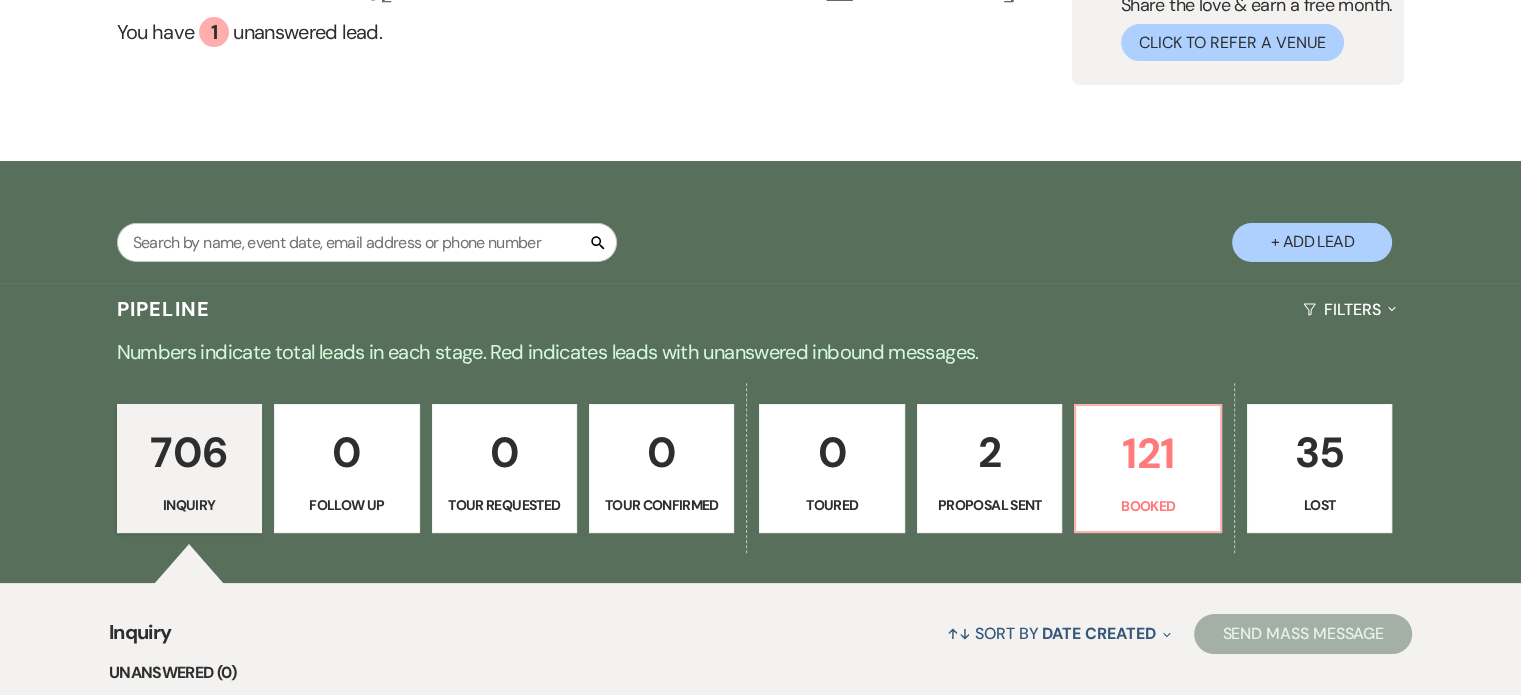 scroll, scrollTop: 200, scrollLeft: 0, axis: vertical 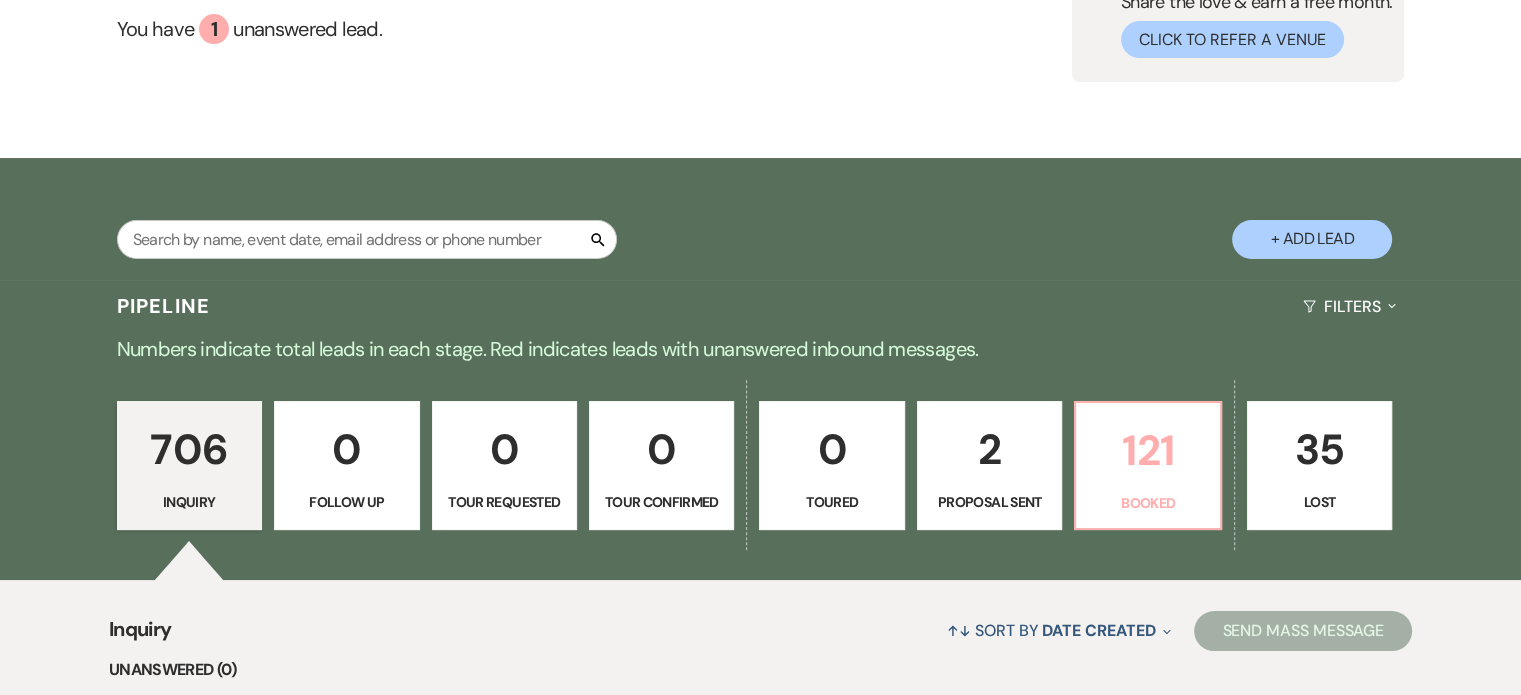 click on "121" at bounding box center (1147, 450) 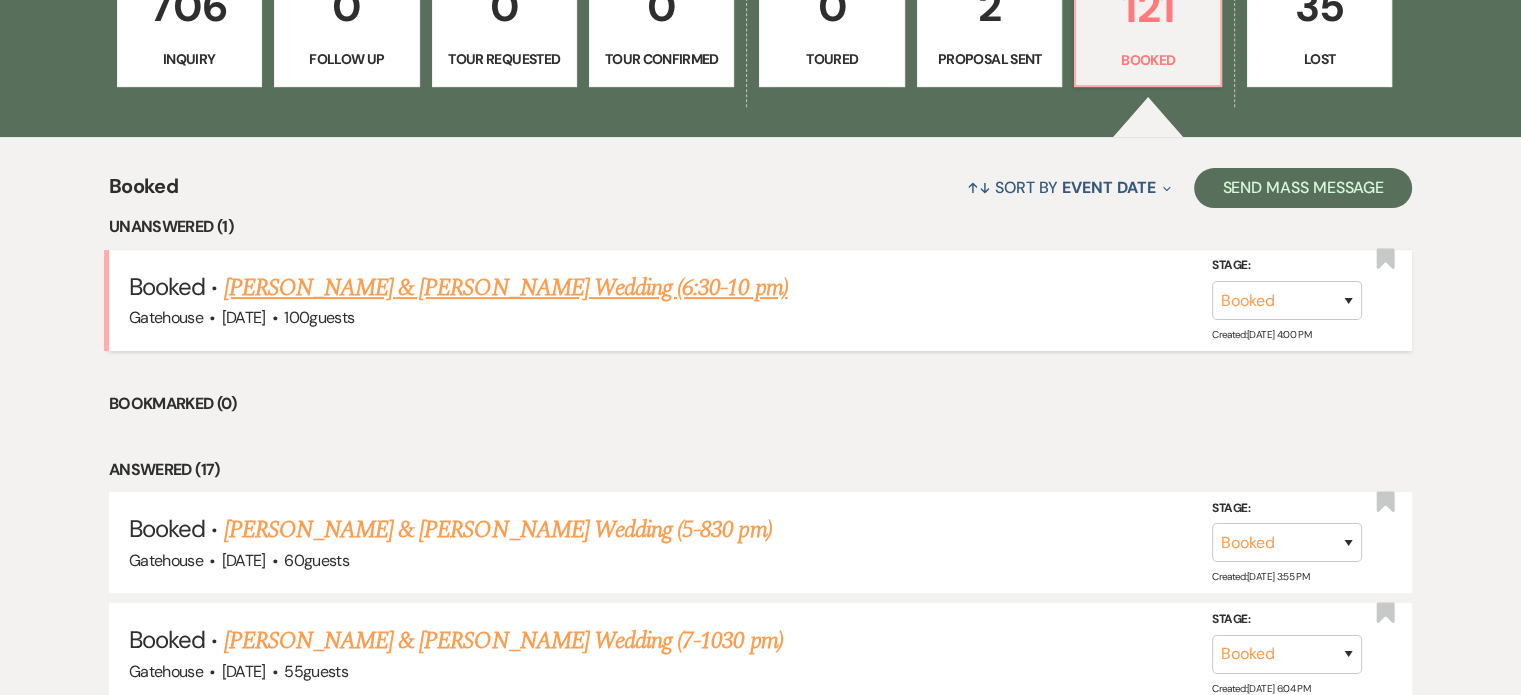 scroll, scrollTop: 700, scrollLeft: 0, axis: vertical 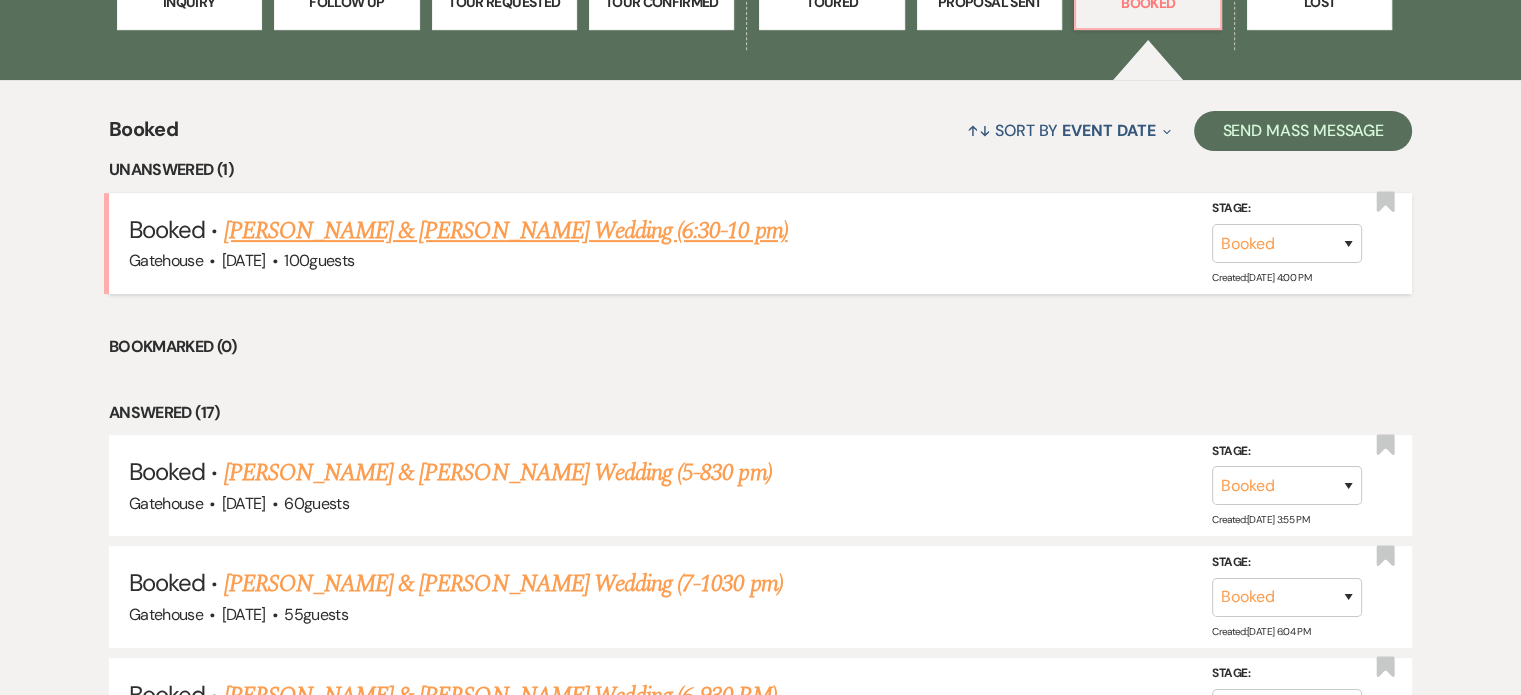 click on "Lauren Landry & Josh Chilton's Wedding (6:30-10 pm)" at bounding box center [506, 231] 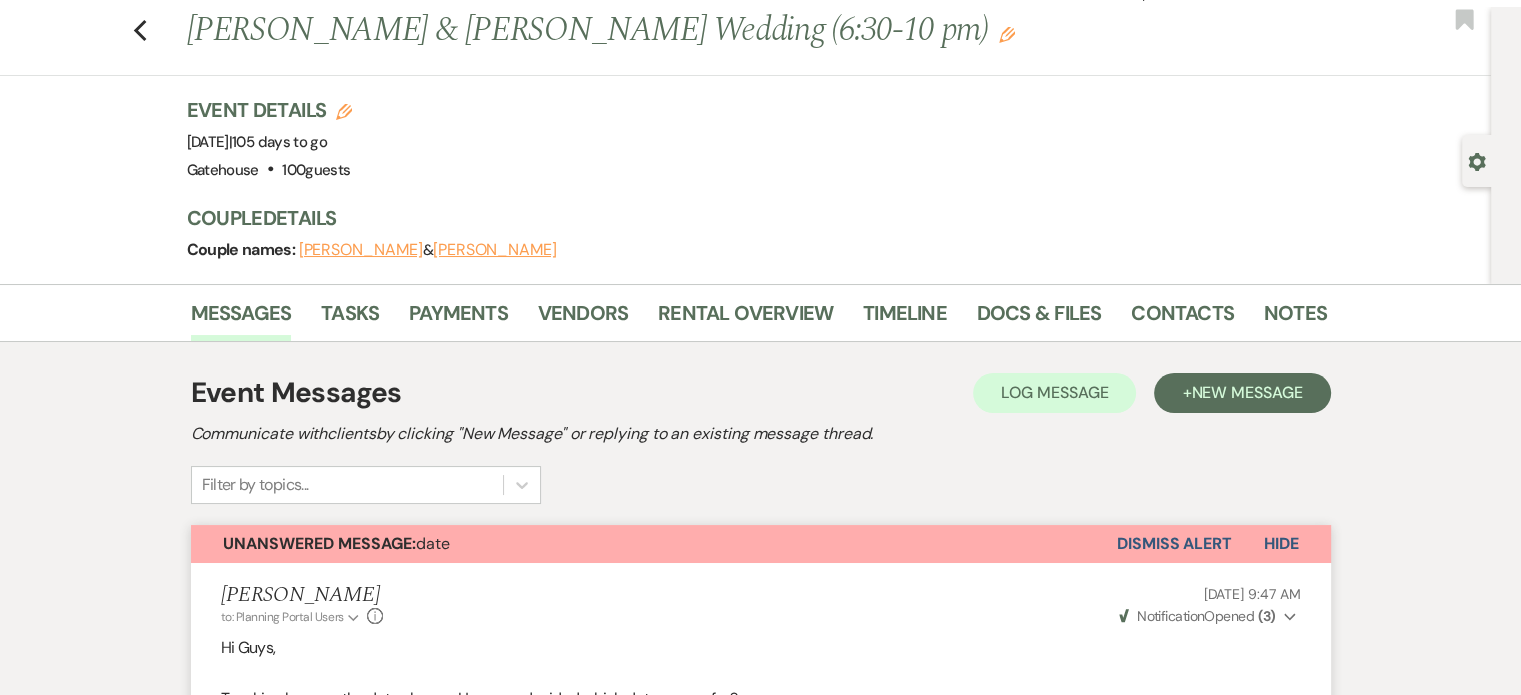 scroll, scrollTop: 0, scrollLeft: 0, axis: both 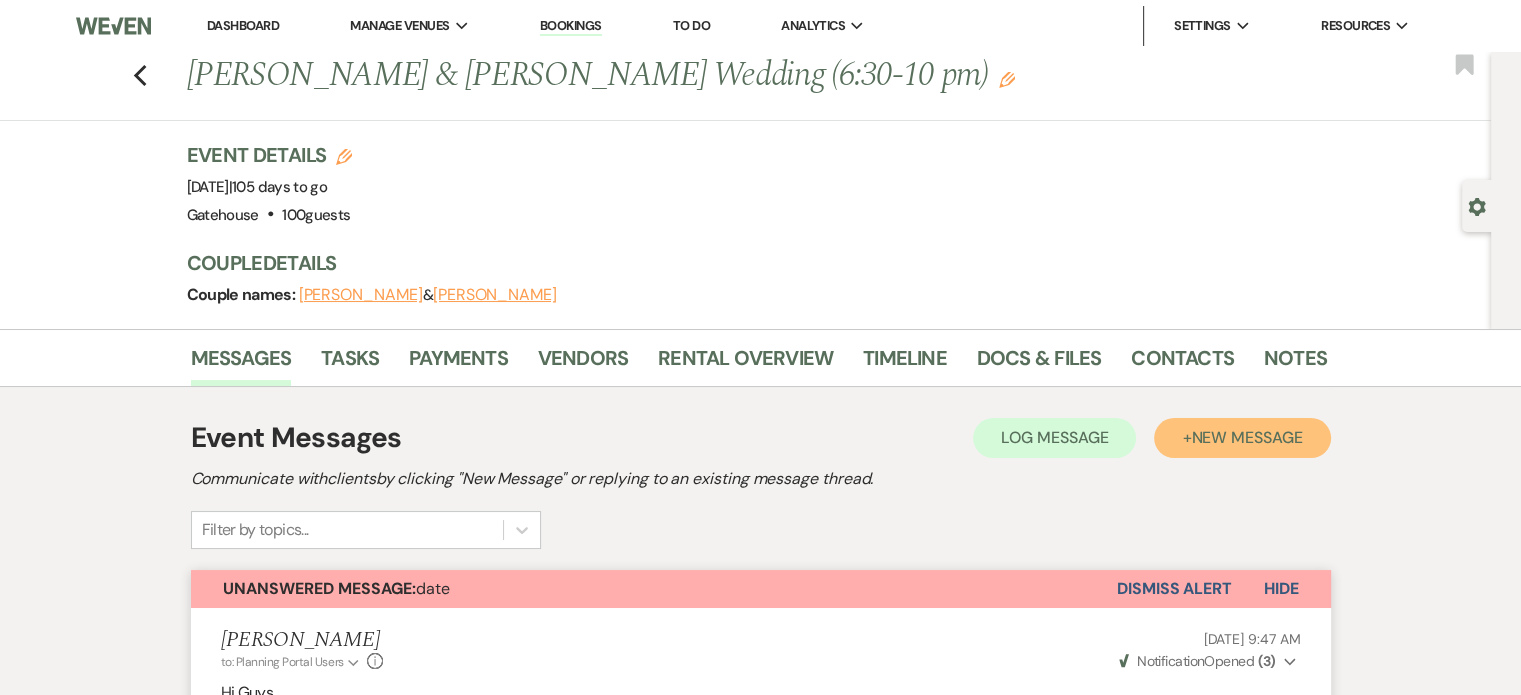 click on "New Message" at bounding box center (1246, 437) 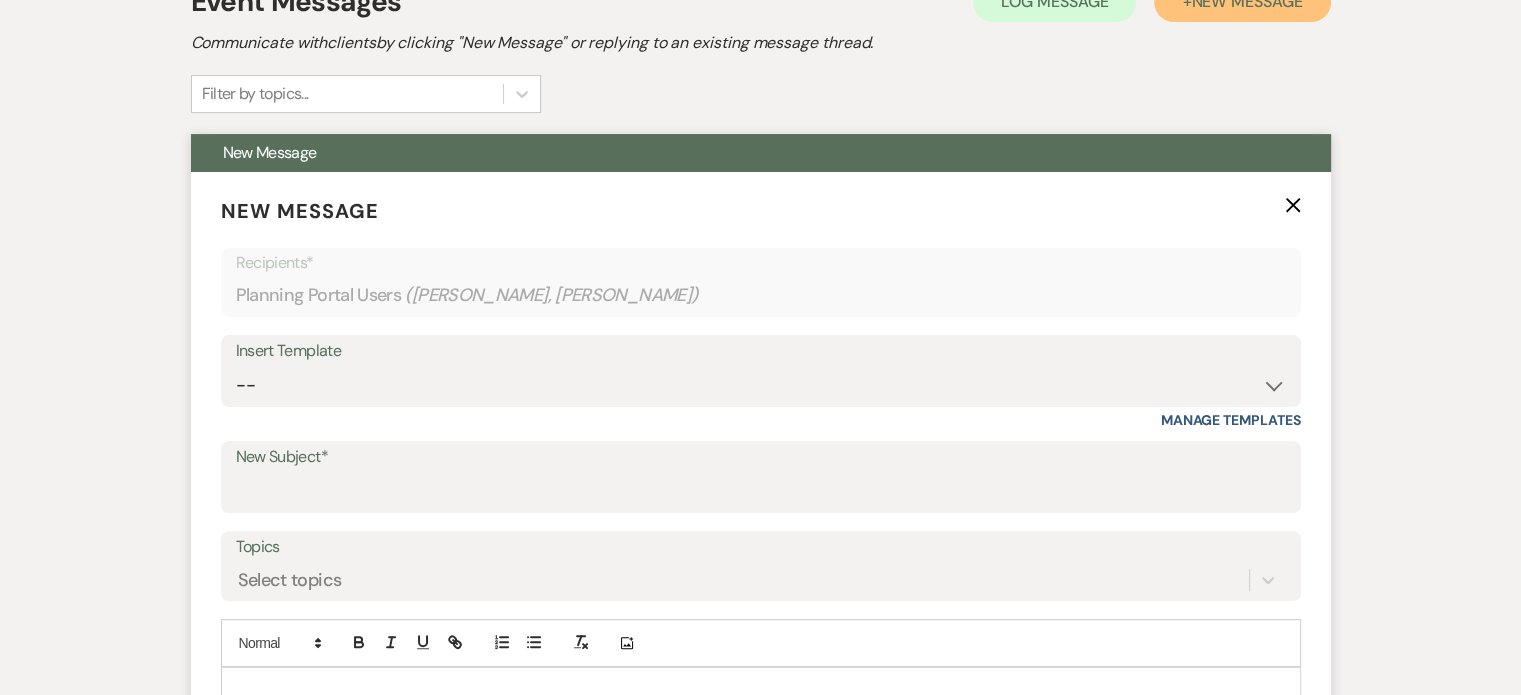 scroll, scrollTop: 500, scrollLeft: 0, axis: vertical 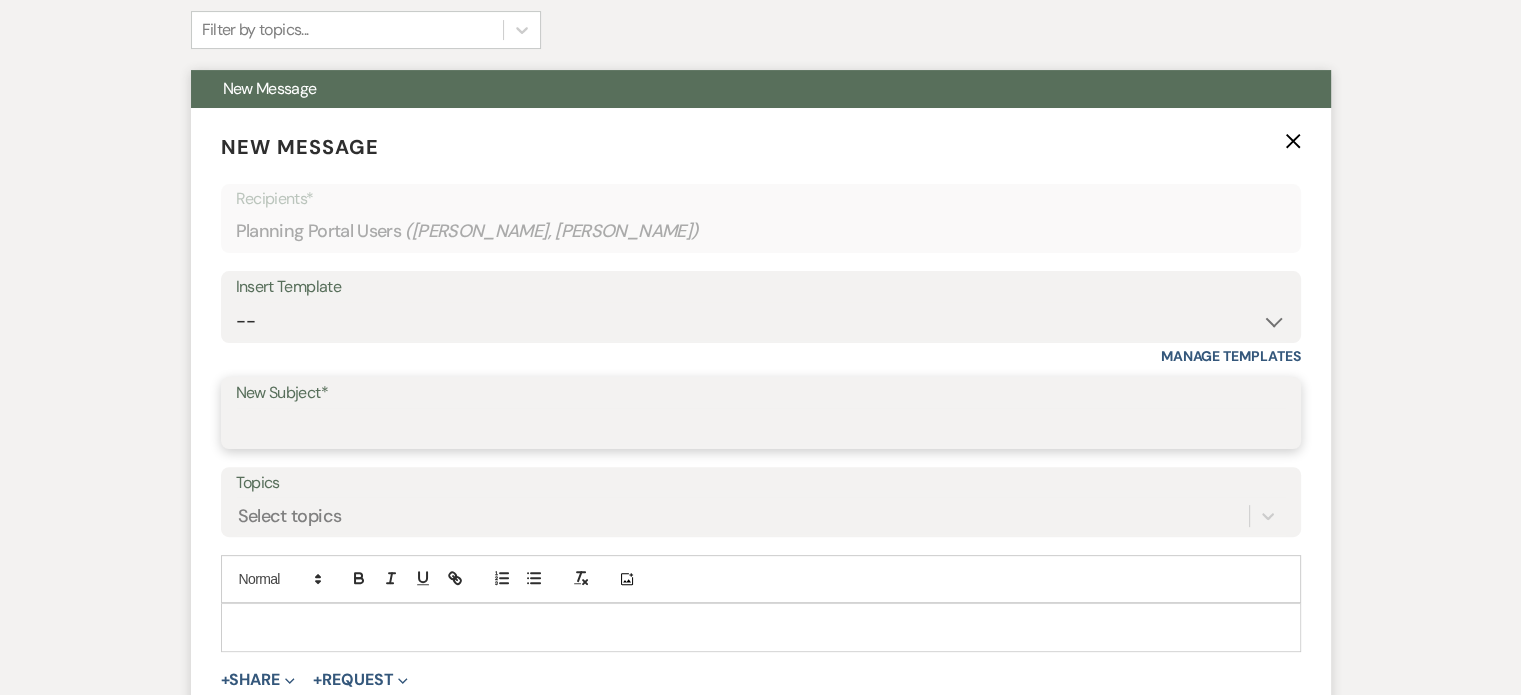 click on "New Subject*" at bounding box center [761, 427] 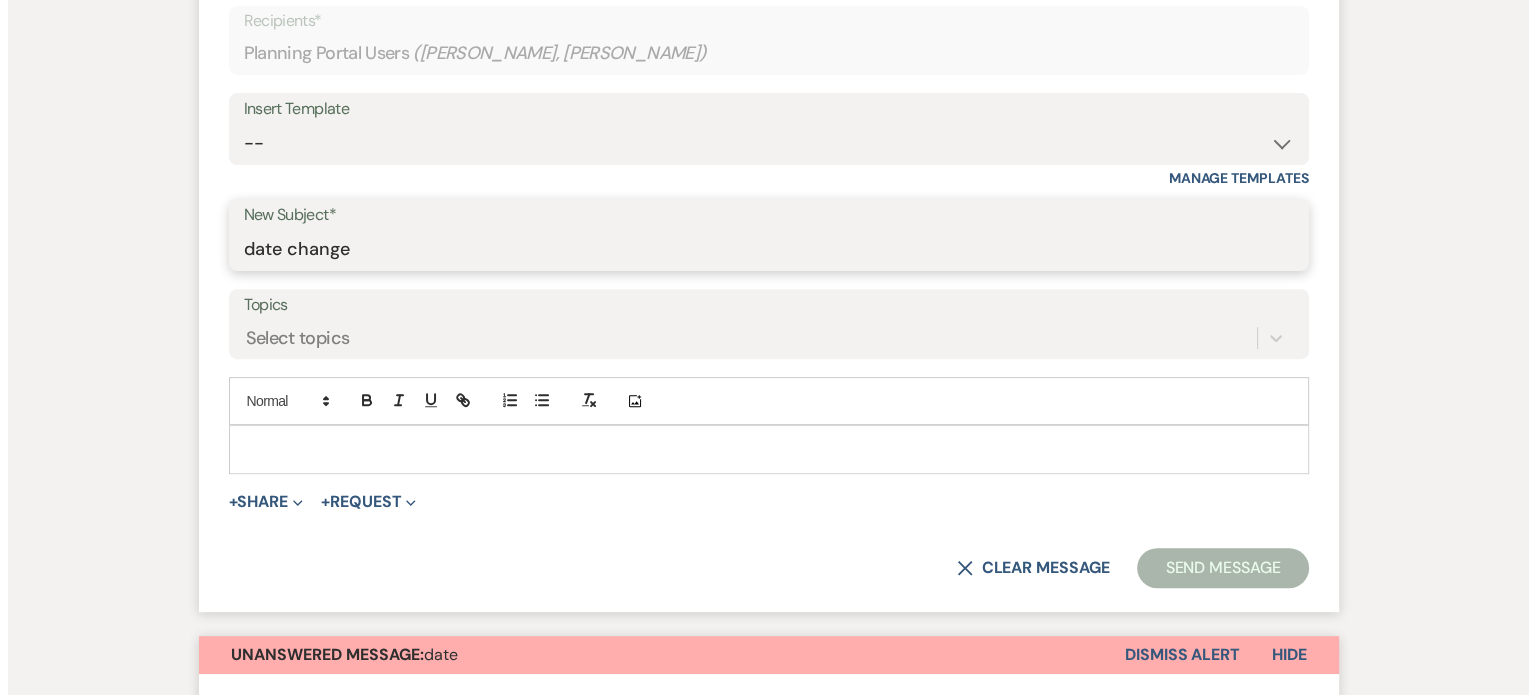 scroll, scrollTop: 700, scrollLeft: 0, axis: vertical 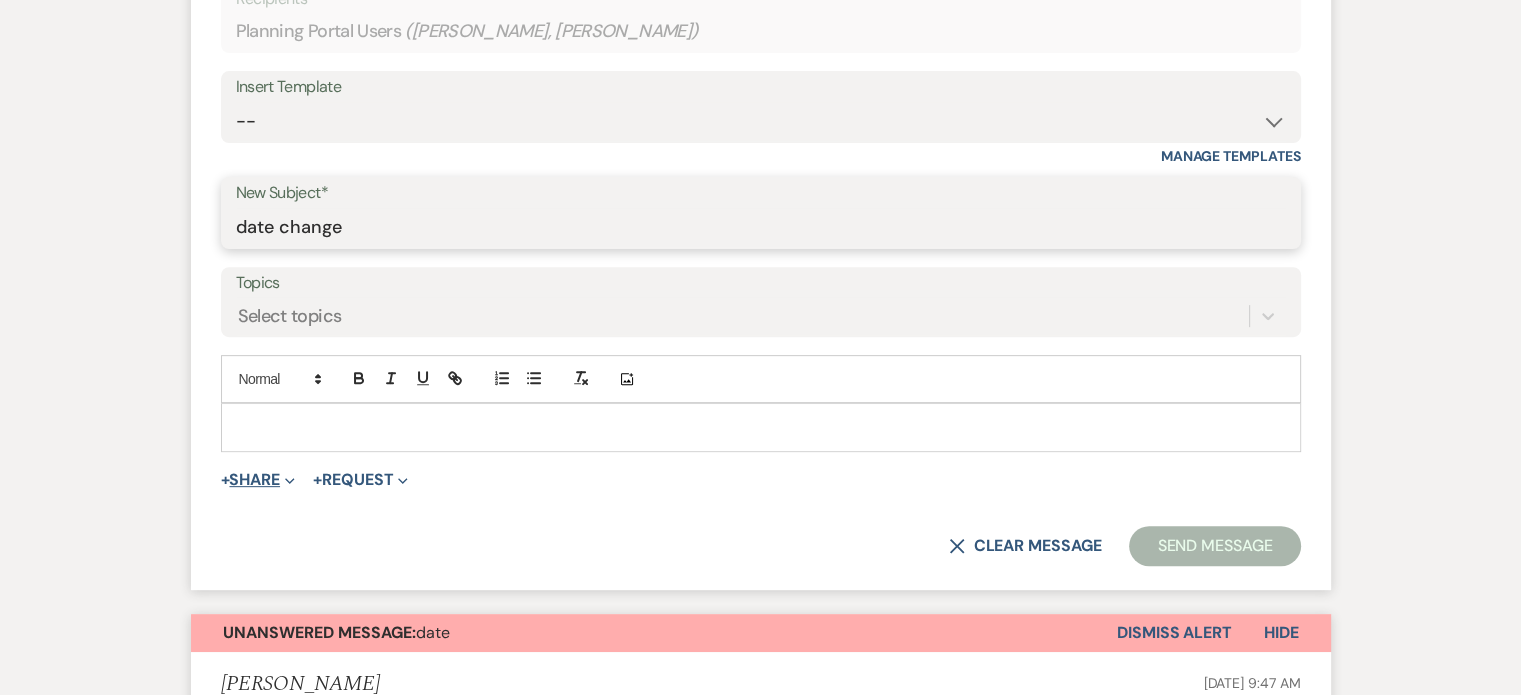type on "date change" 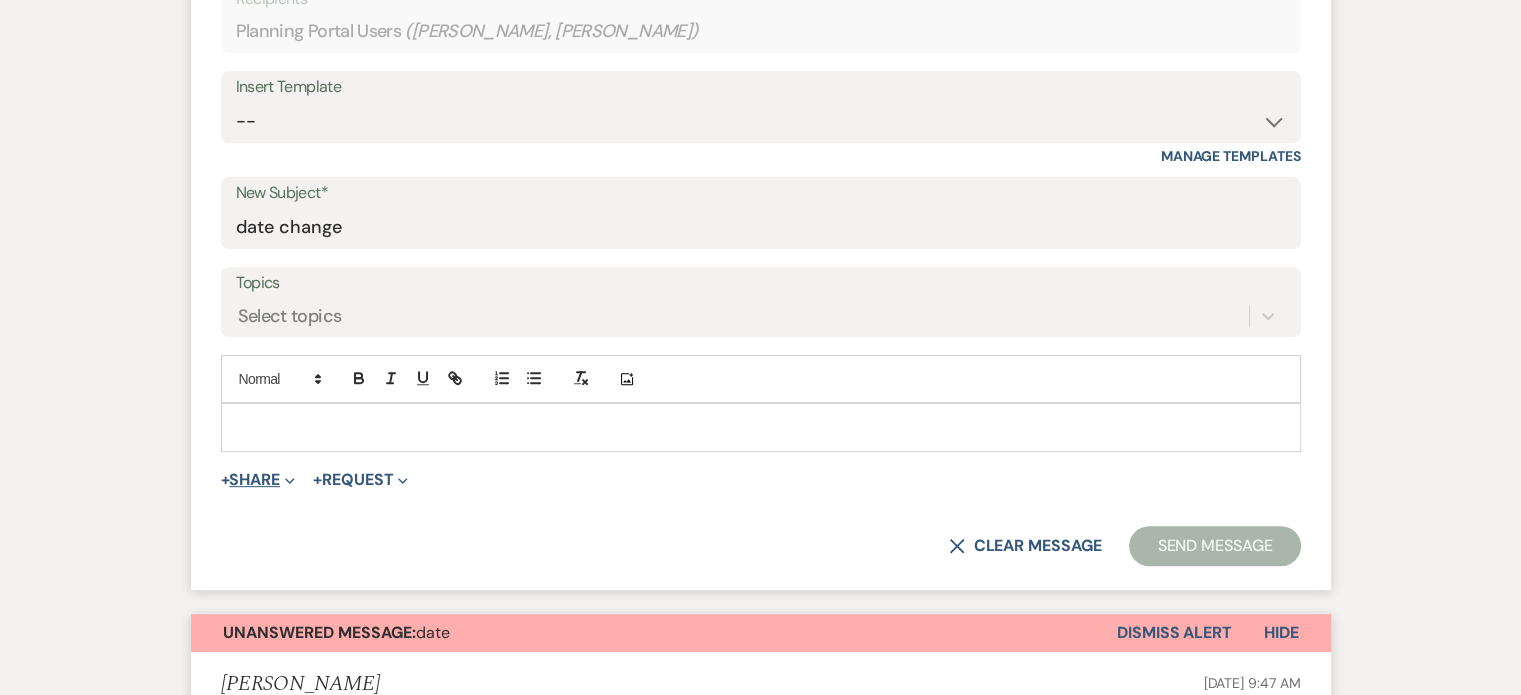 click on "+  Share Expand" at bounding box center (258, 480) 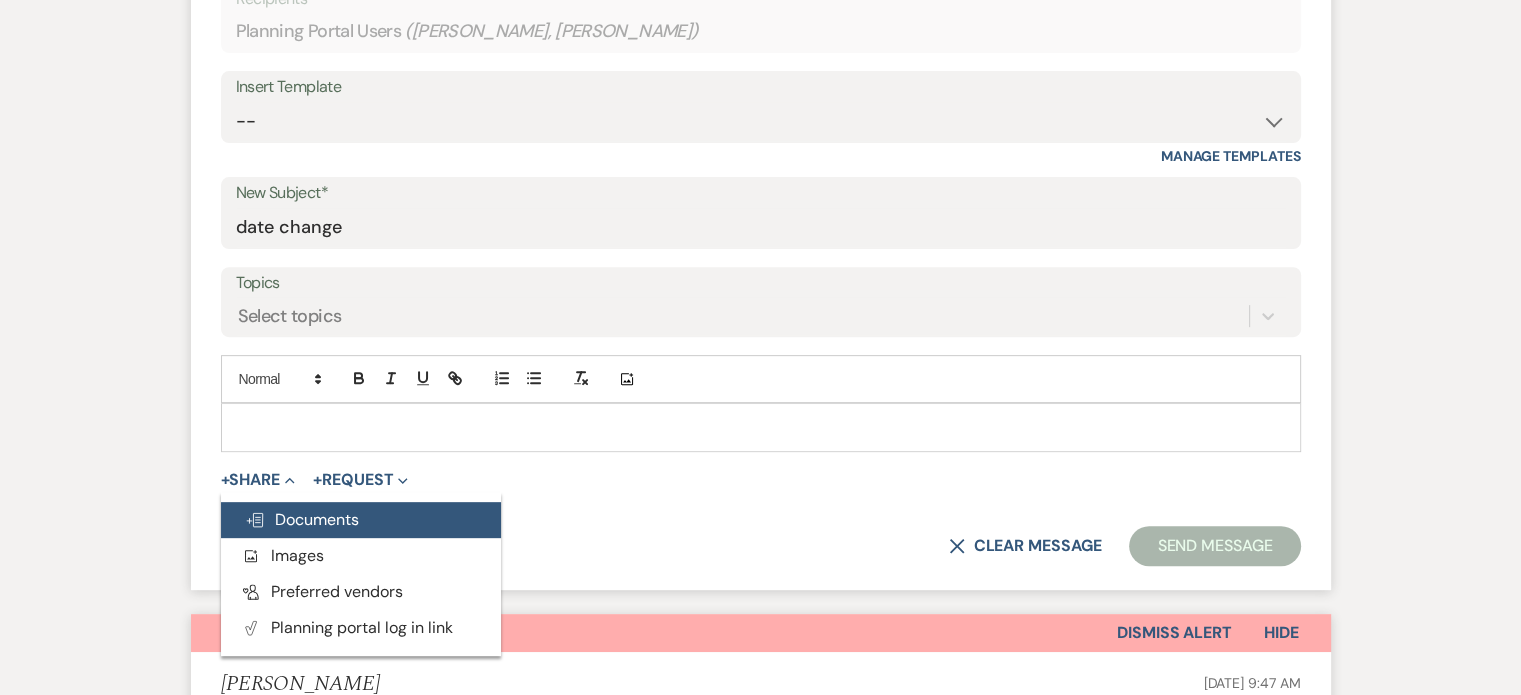 click on "Doc Upload Documents" at bounding box center (302, 519) 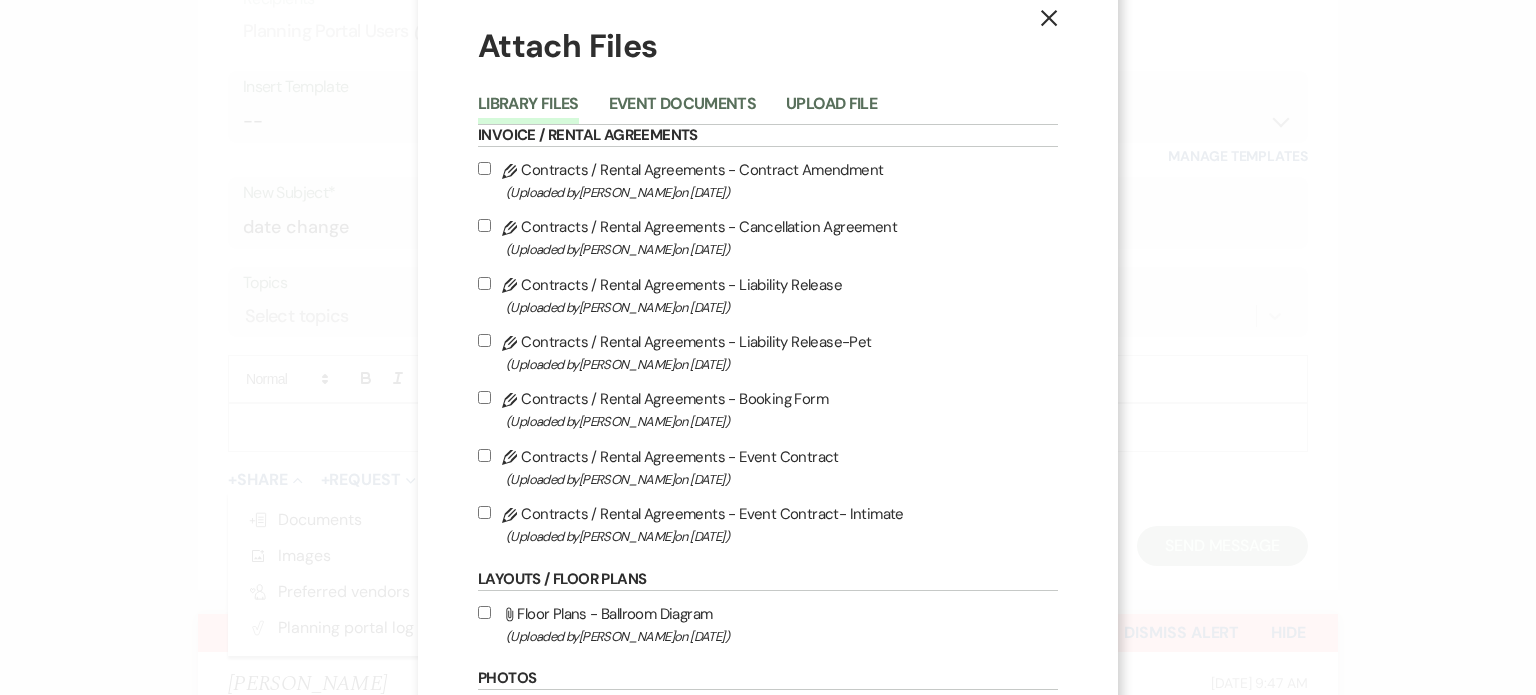 scroll, scrollTop: 0, scrollLeft: 0, axis: both 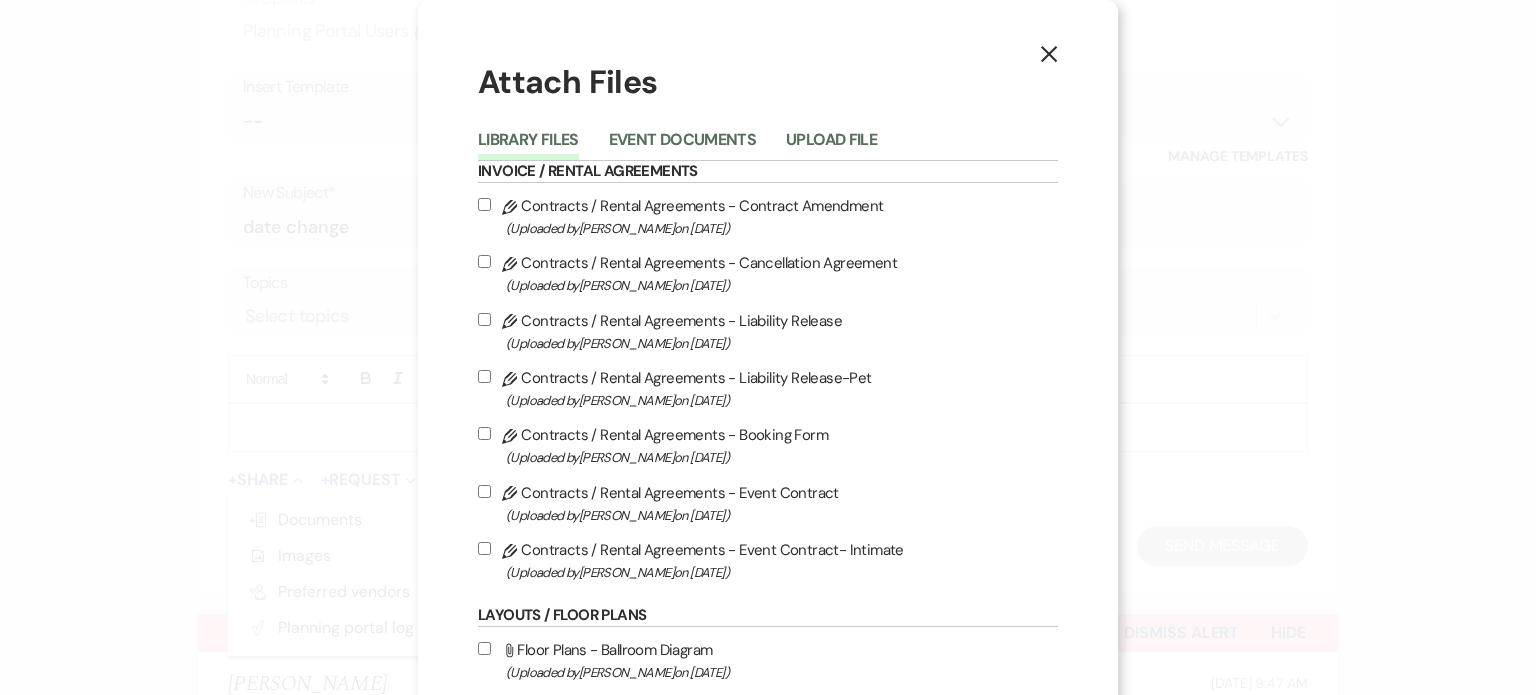 click on "Pencil Contracts / Rental Agreements - Contract Amendment (Uploaded by  Christi Edwards  on   Aug 1st, 2023 )" at bounding box center (768, 216) 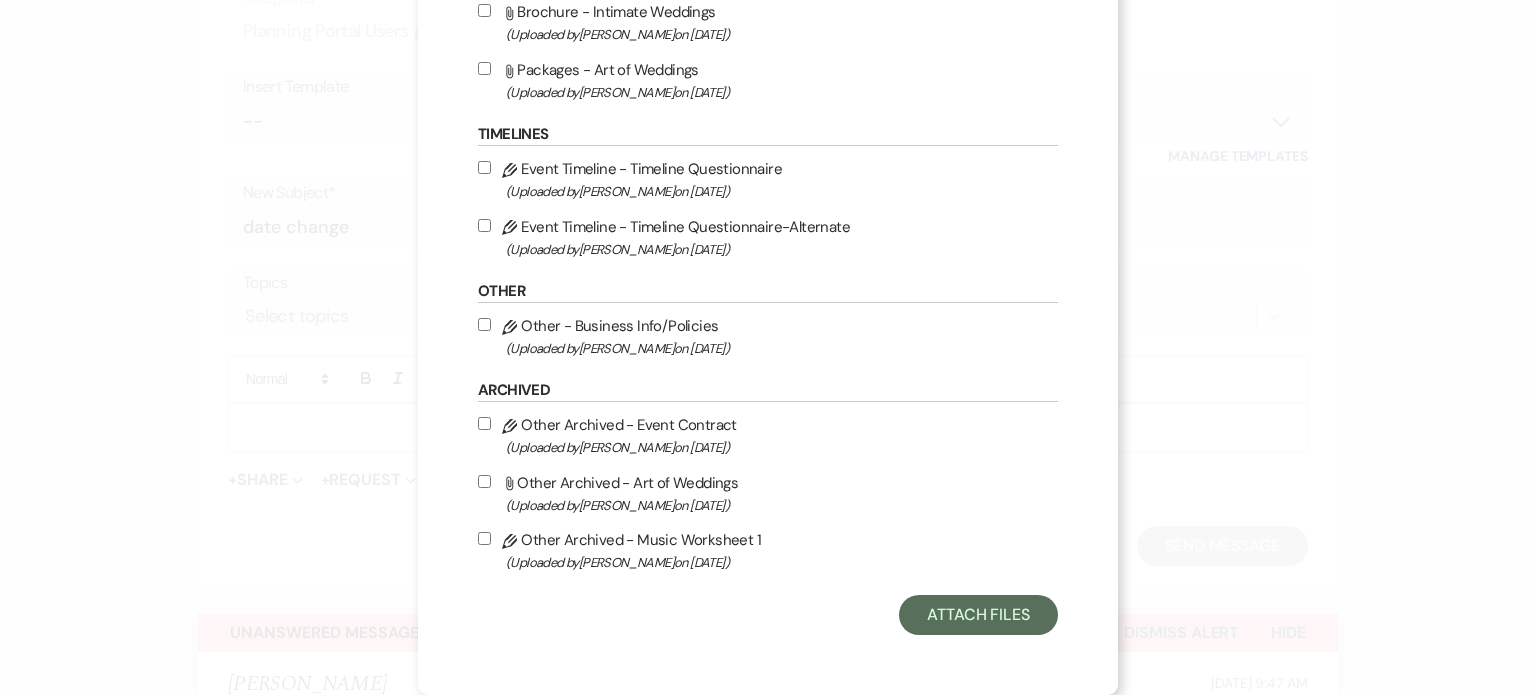 scroll, scrollTop: 1633, scrollLeft: 0, axis: vertical 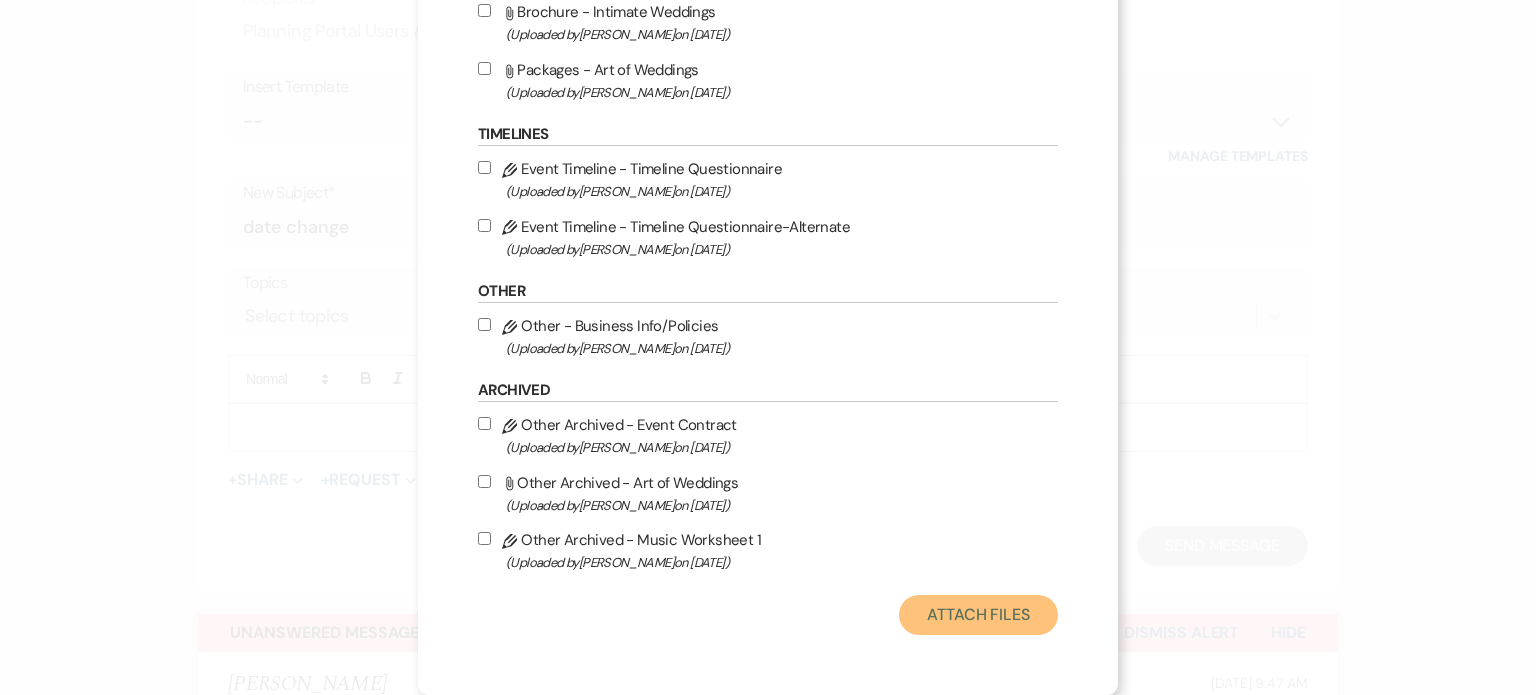 click on "Attach Files" at bounding box center (978, 615) 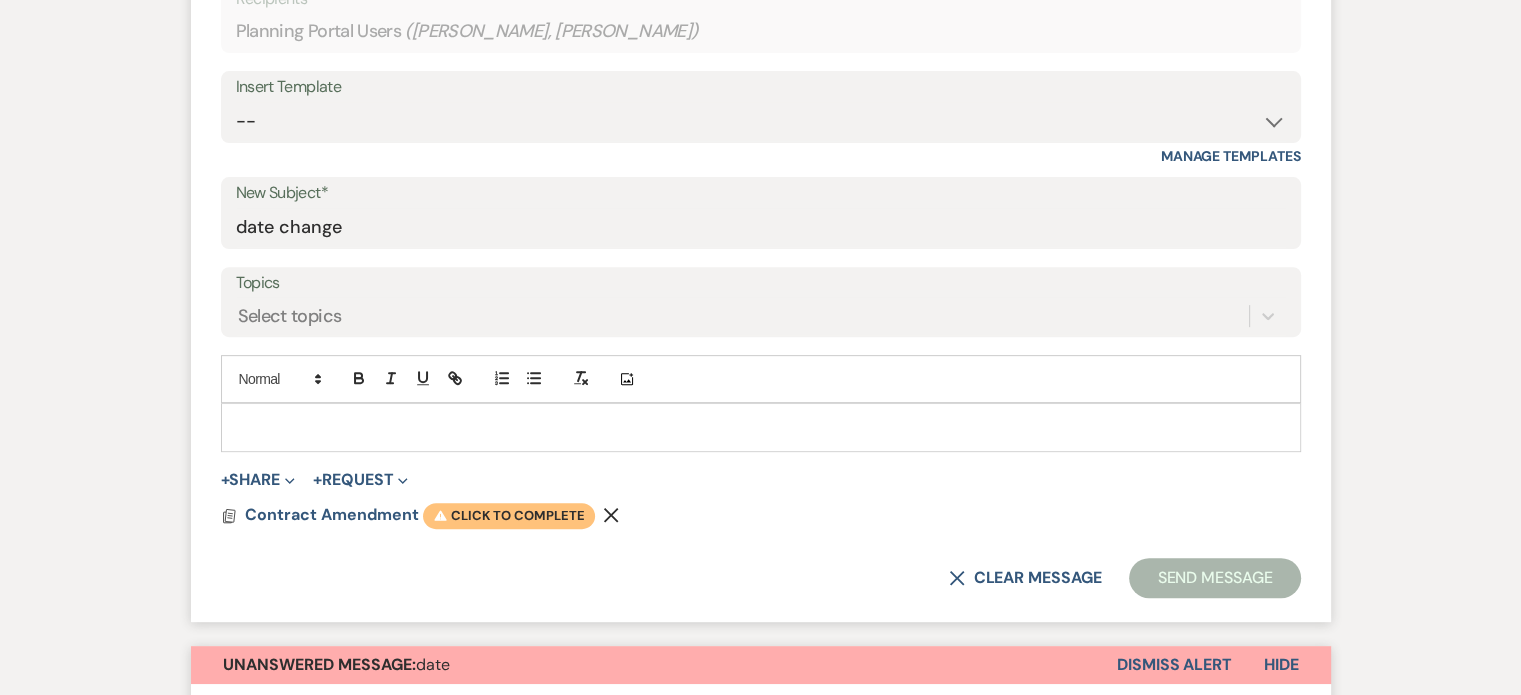 click on "Warning   Click to complete" at bounding box center (509, 516) 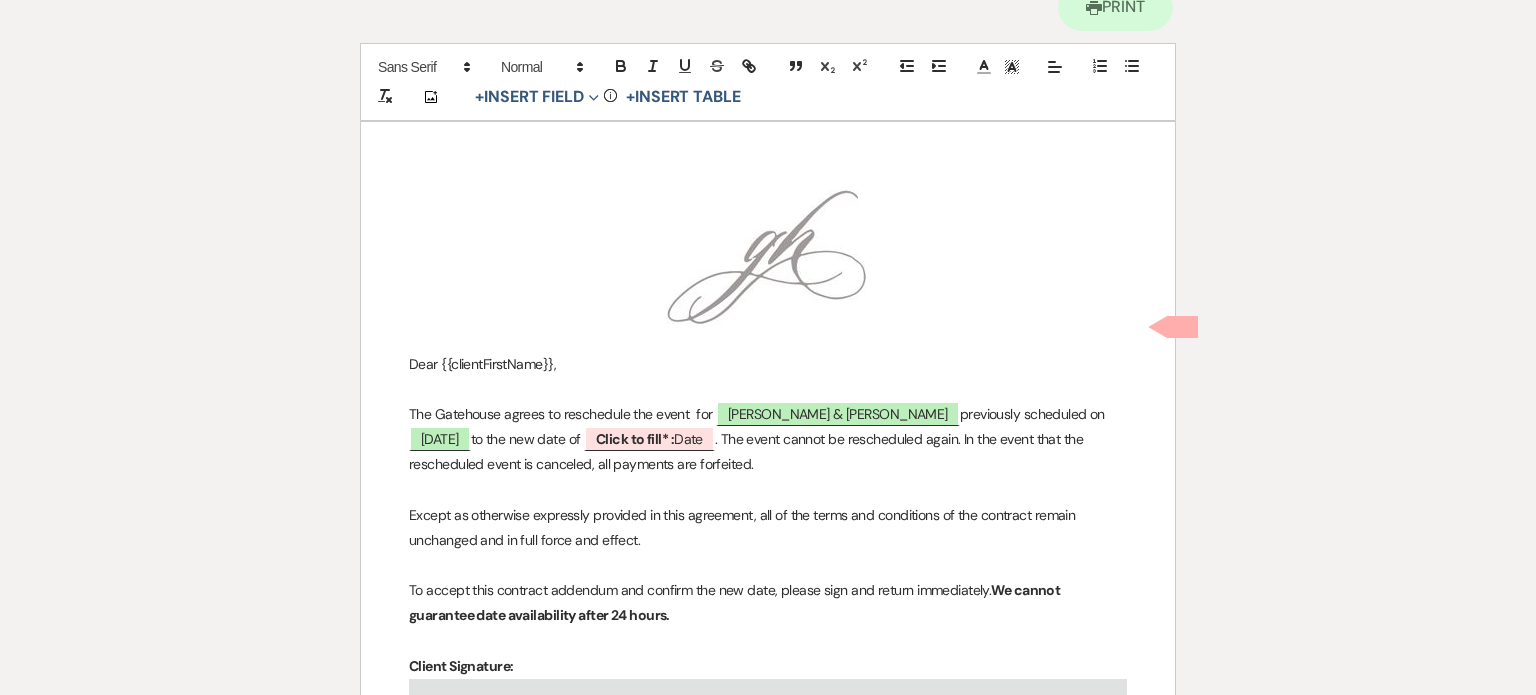 scroll, scrollTop: 200, scrollLeft: 0, axis: vertical 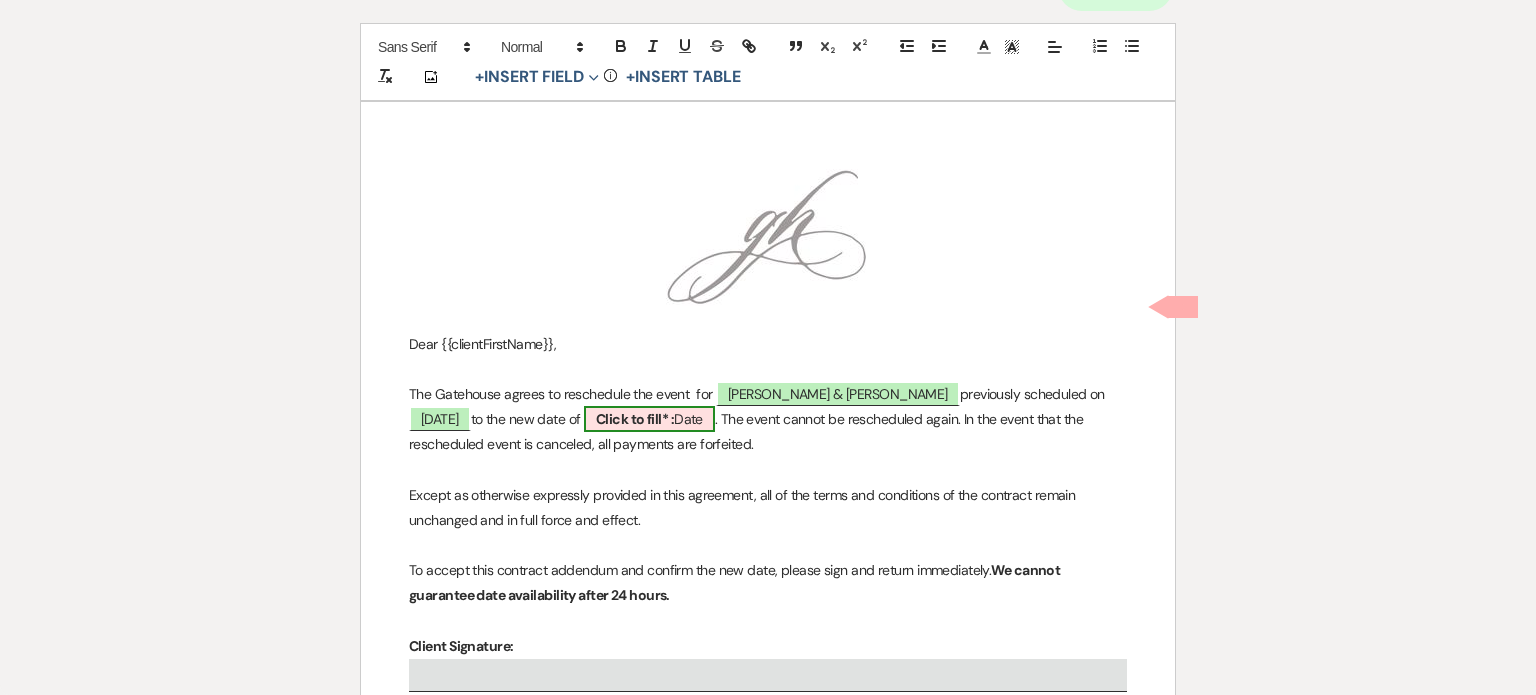 click on "Click to fill* :" at bounding box center (635, 419) 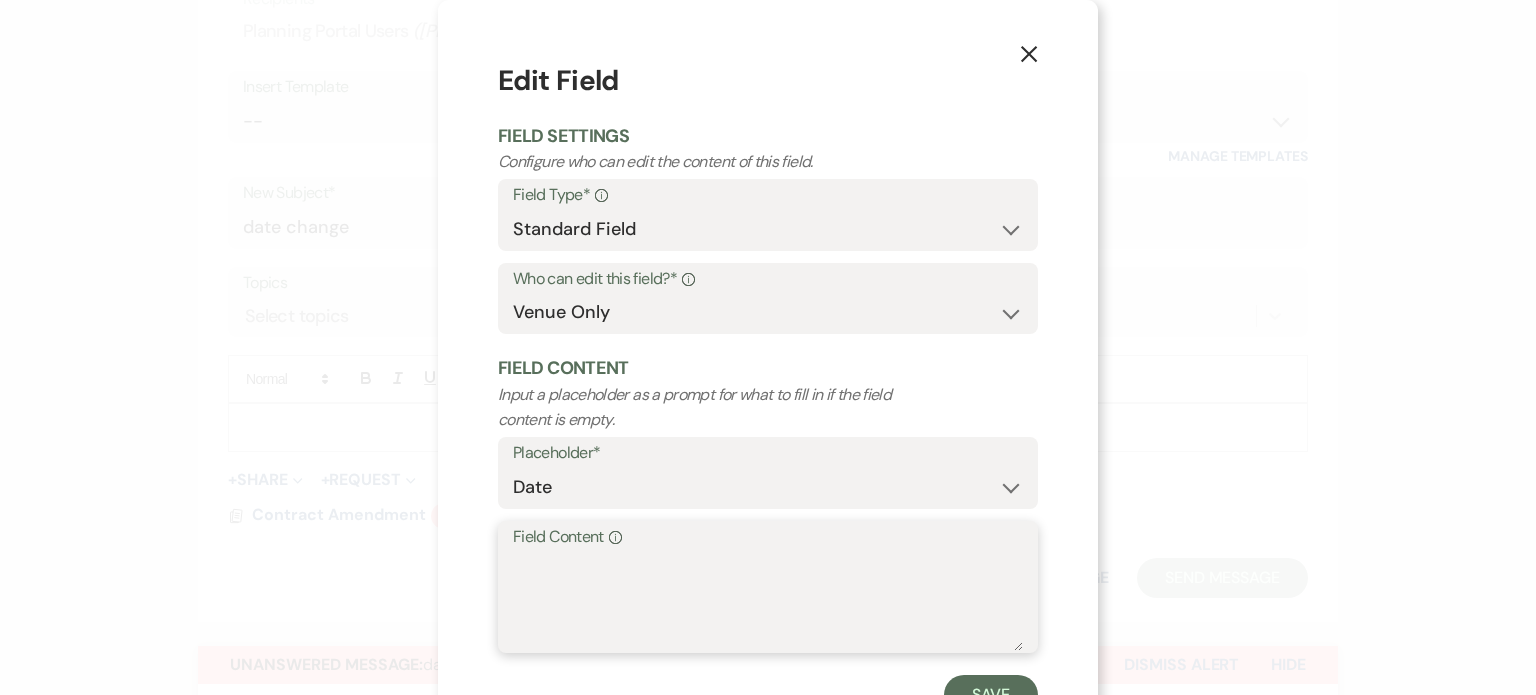 click on "Field Content Info" at bounding box center [768, 601] 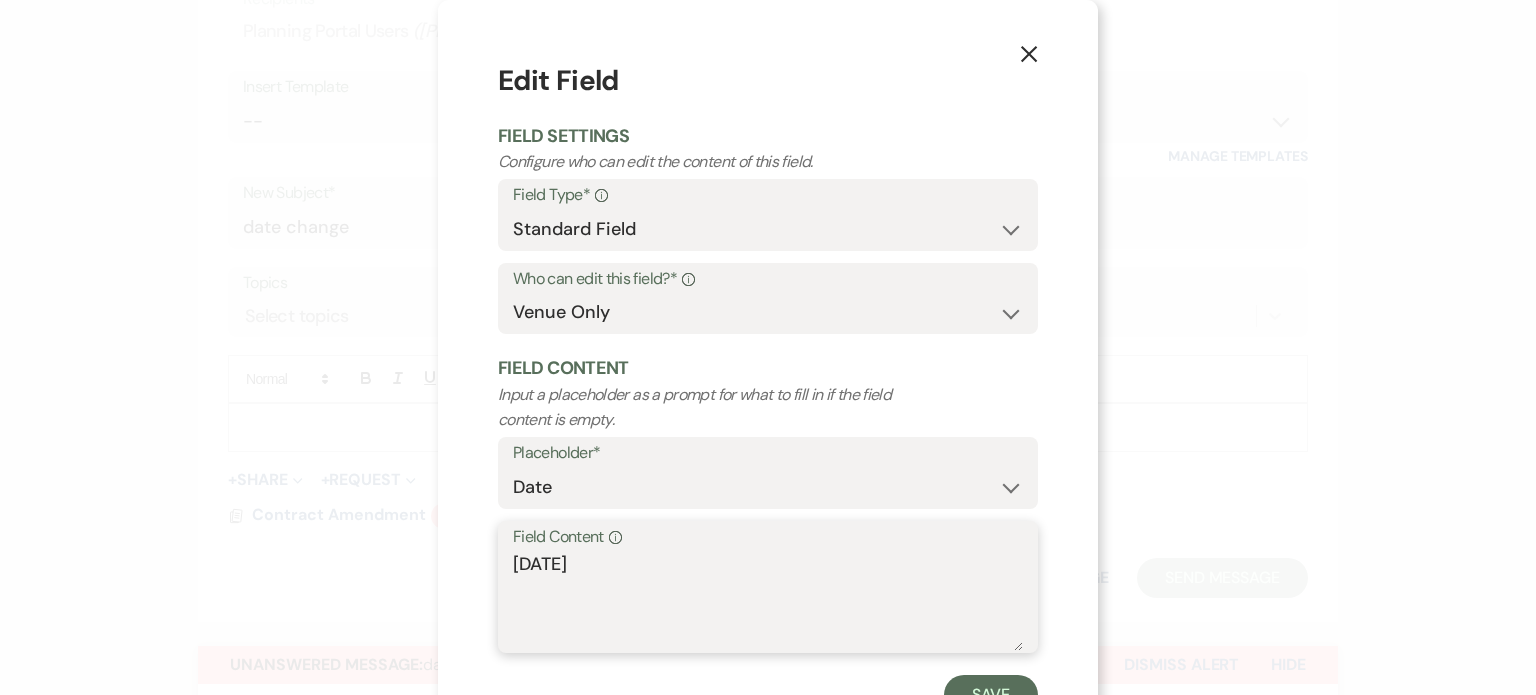 scroll, scrollTop: 80, scrollLeft: 0, axis: vertical 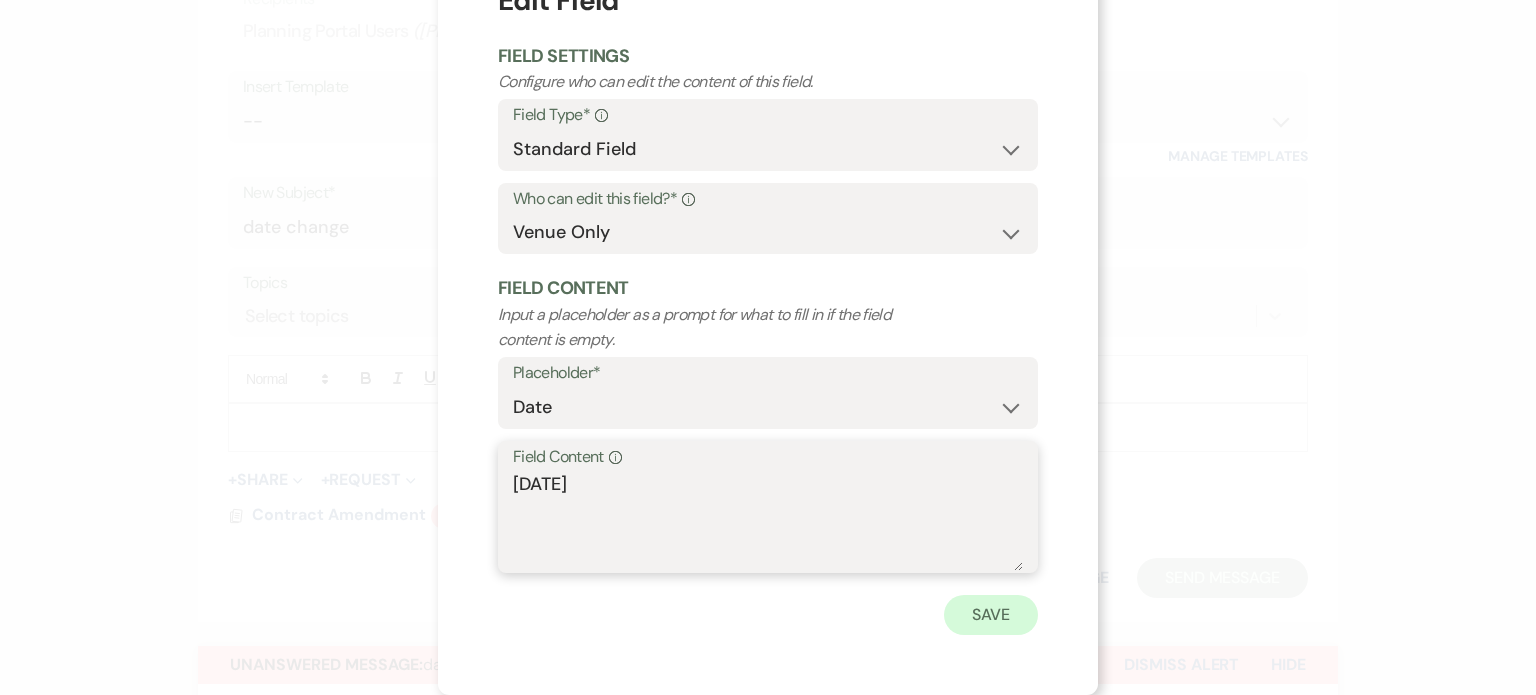 type on "October 31, 2026" 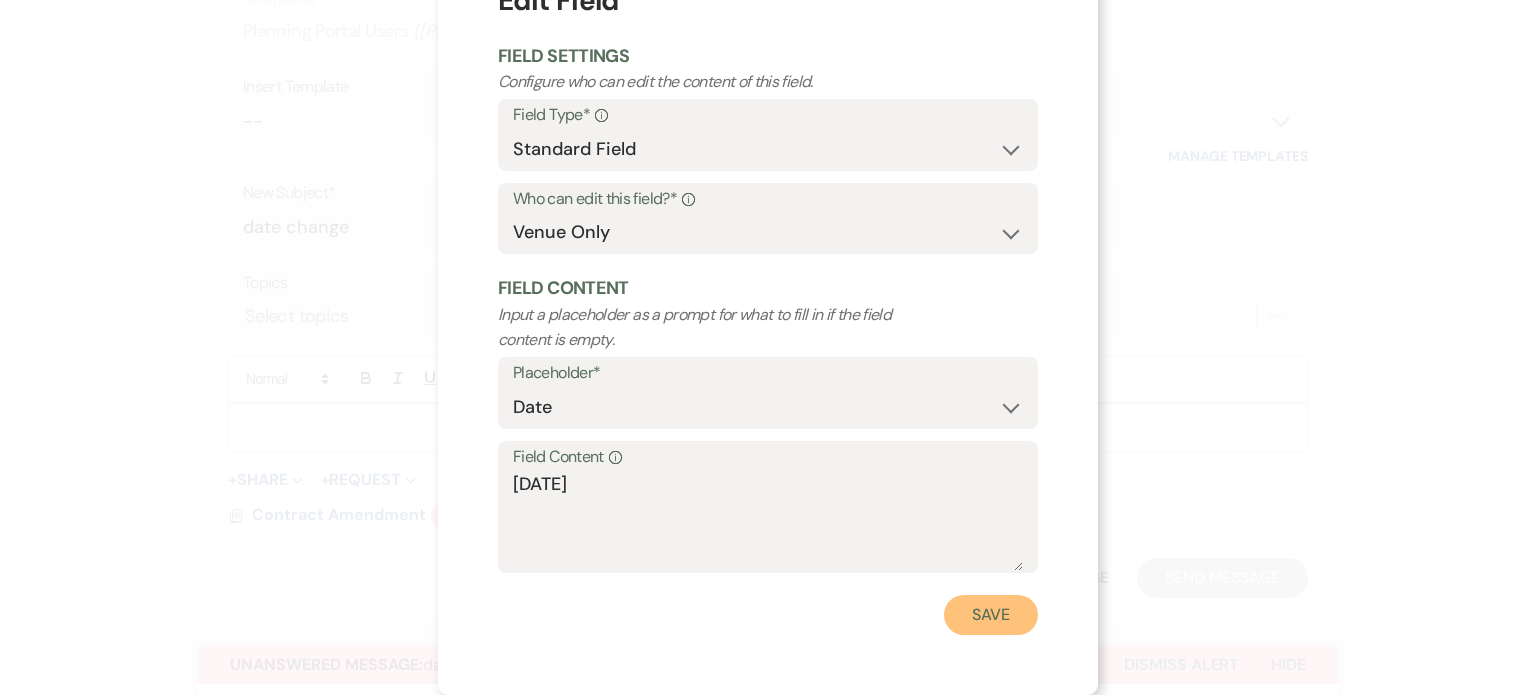 click on "Save" at bounding box center [991, 615] 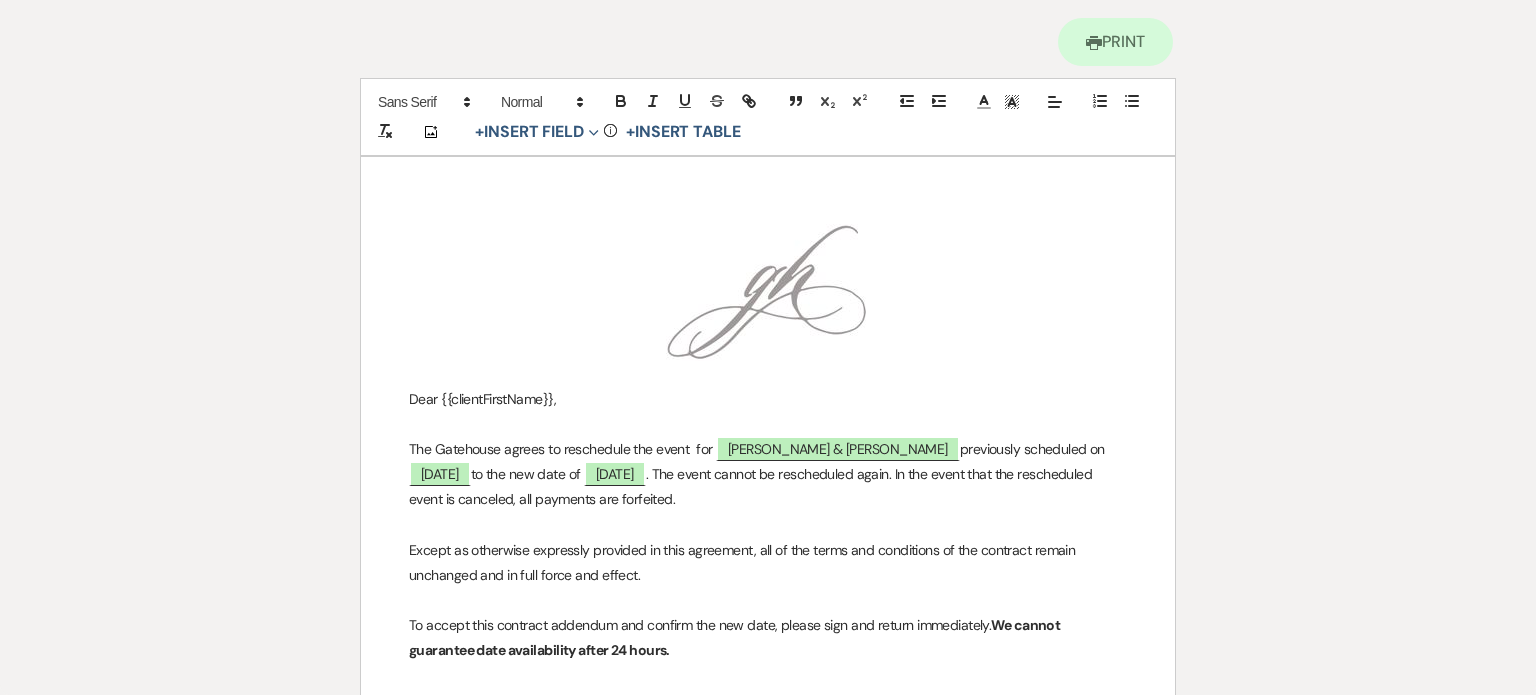 scroll, scrollTop: 100, scrollLeft: 0, axis: vertical 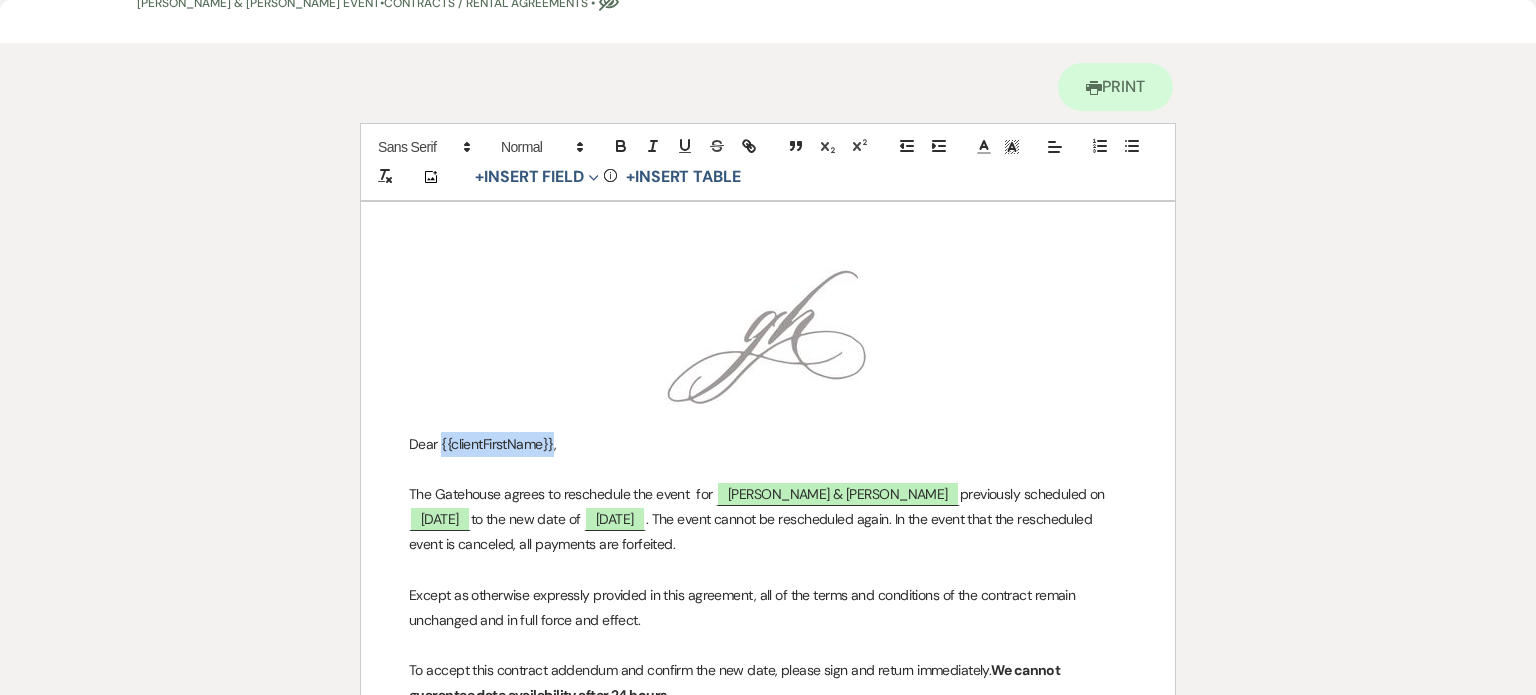 drag, startPoint x: 552, startPoint y: 439, endPoint x: 440, endPoint y: 439, distance: 112 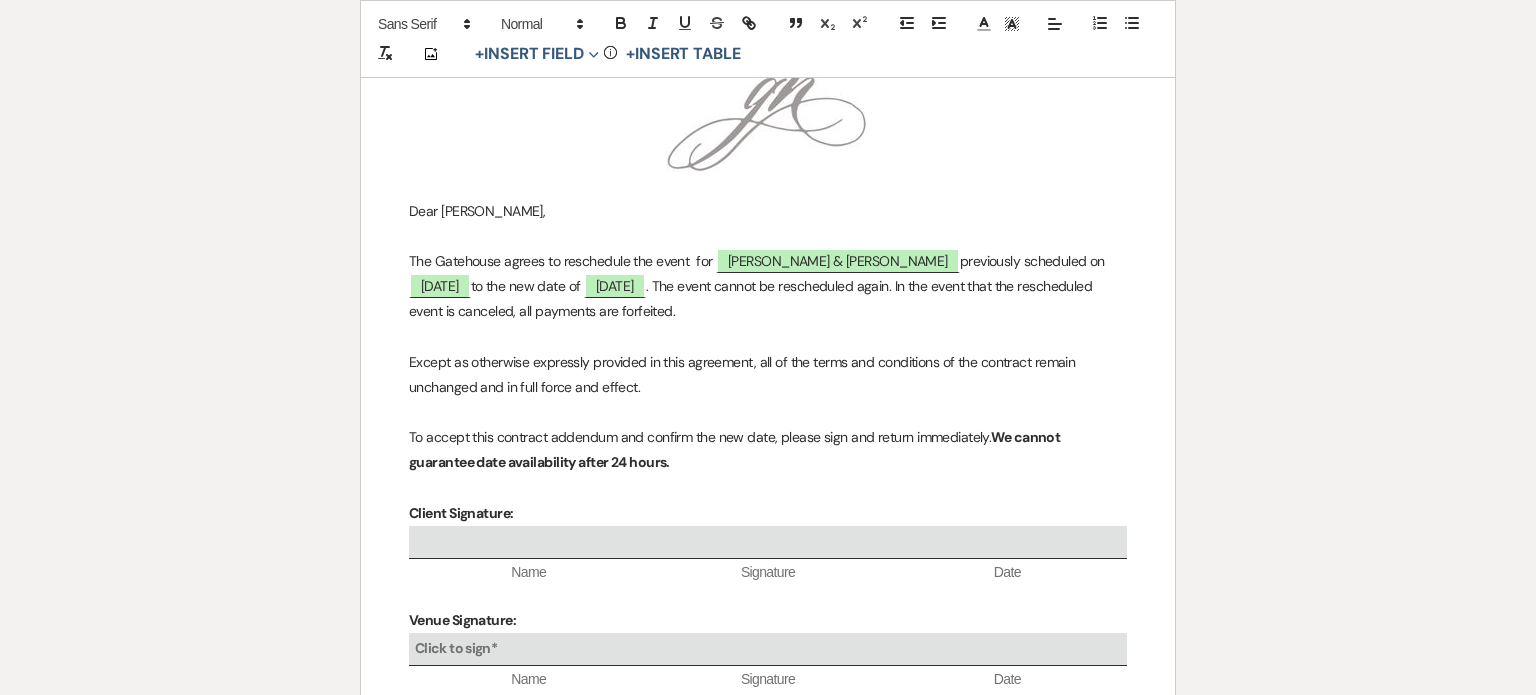 scroll, scrollTop: 300, scrollLeft: 0, axis: vertical 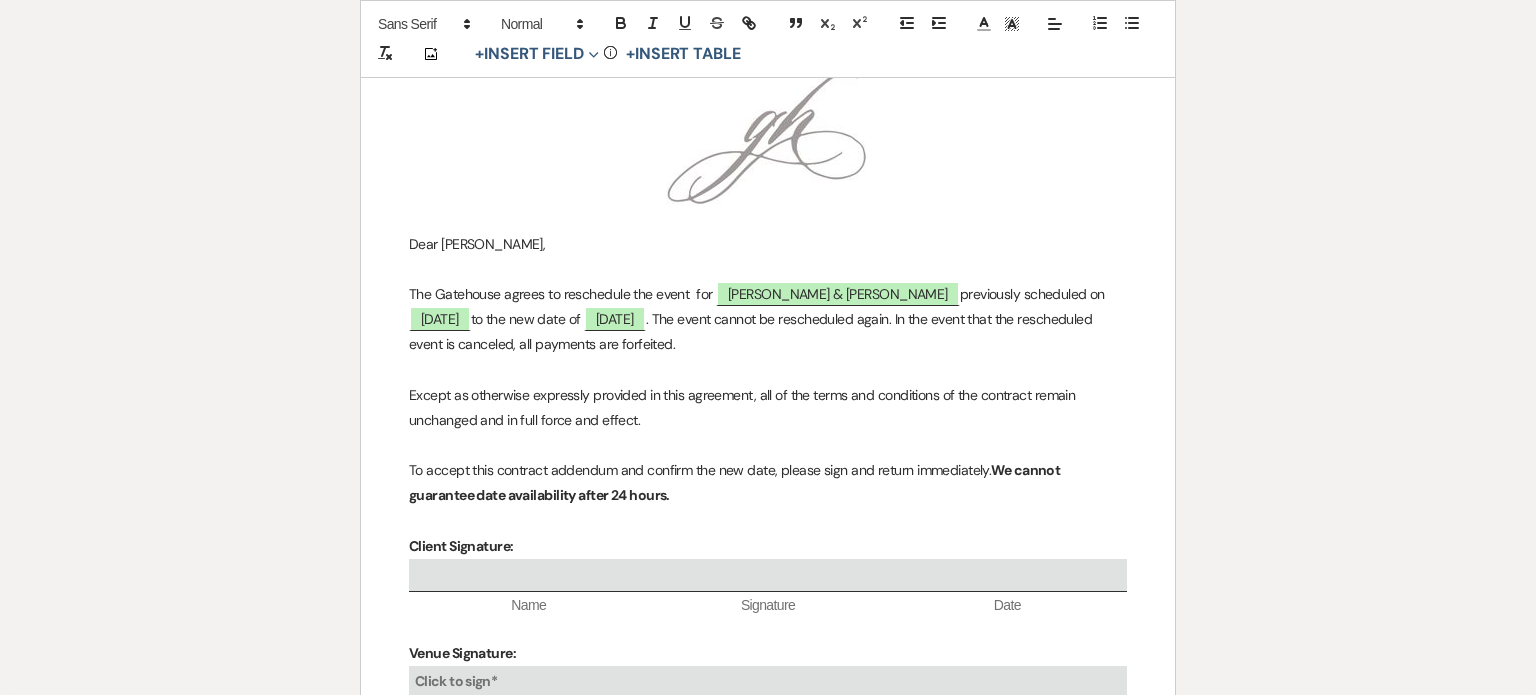 click on "The Gatehouse agrees to reschedule the event  for  ﻿
Lauren Landry & Josh Chilton
﻿  previously scheduled on  ﻿
10/25/2025
﻿  to the new date of
October 31, 2026
. The event cannot be rescheduled again. In the event that the rescheduled event is canceled, all payments are forfeited." at bounding box center [768, 320] 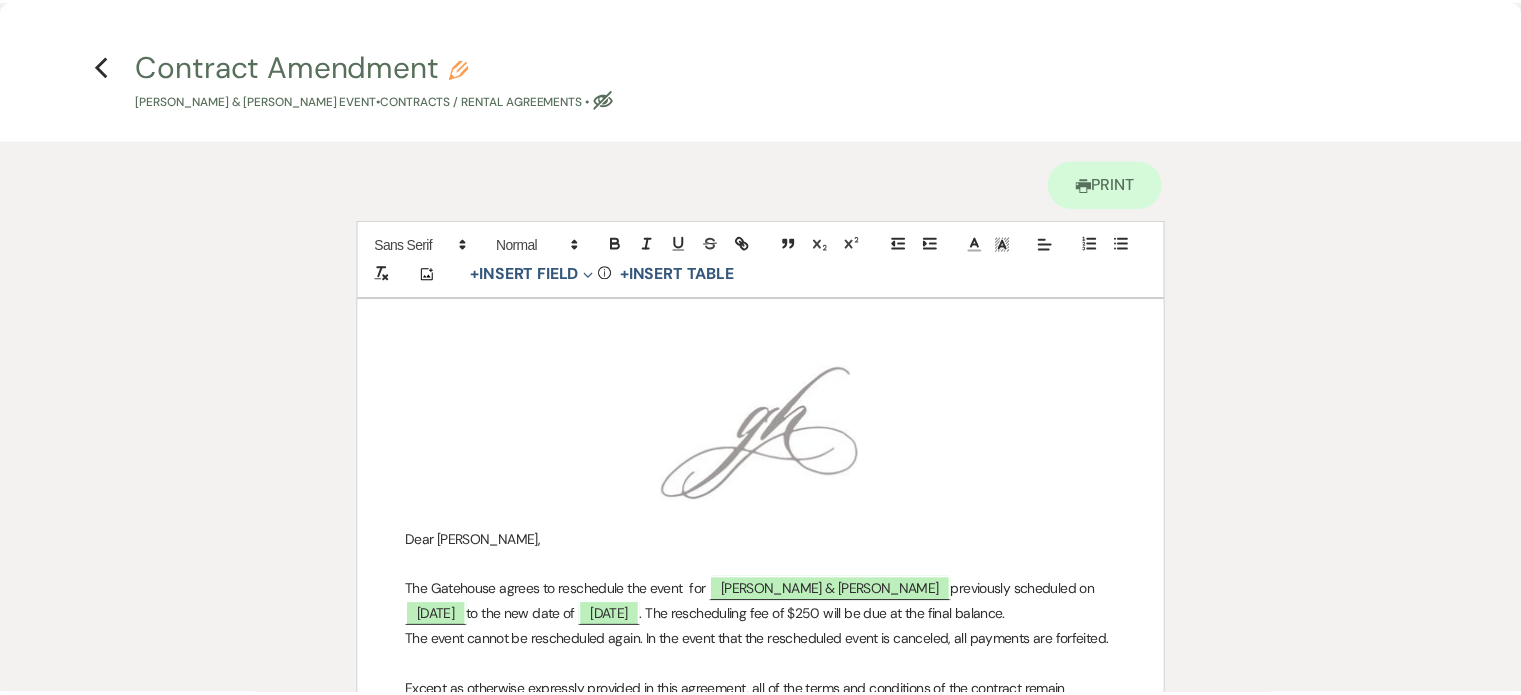 scroll, scrollTop: 0, scrollLeft: 0, axis: both 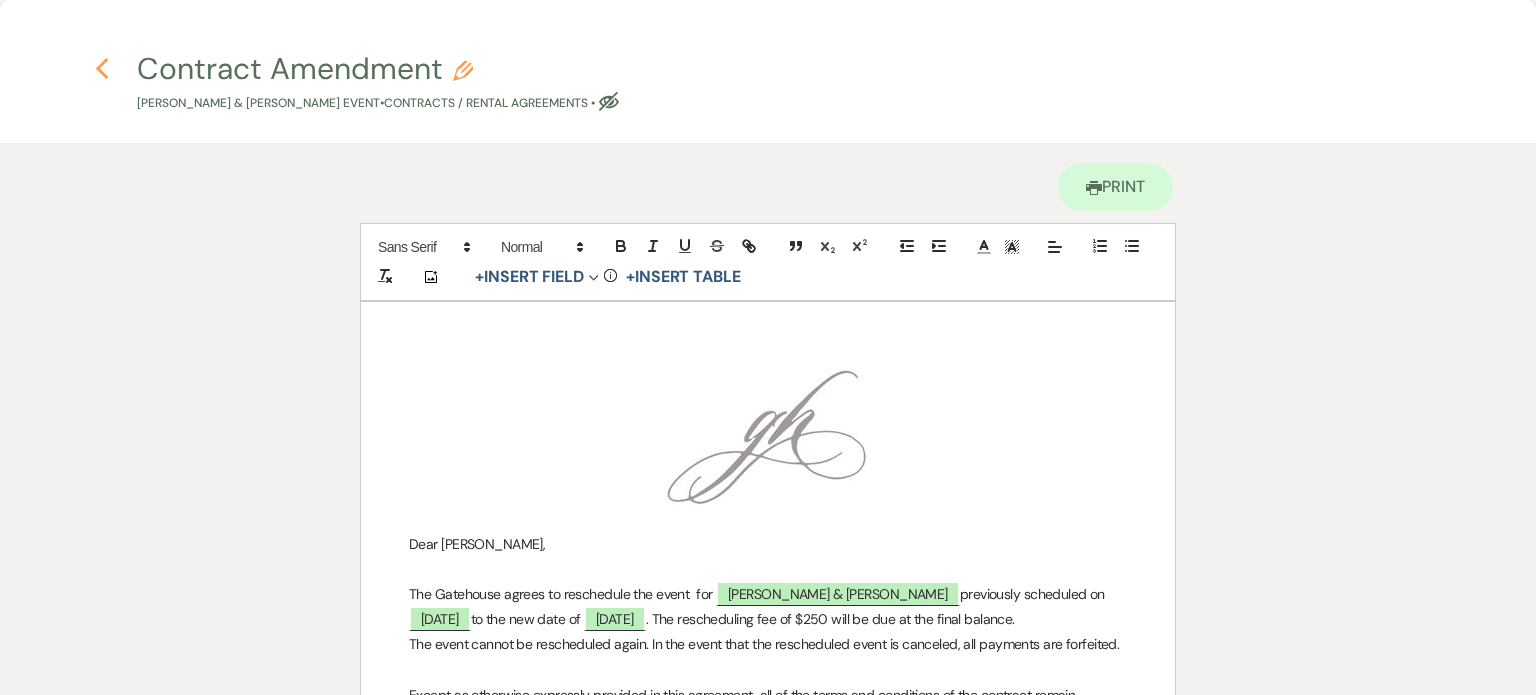click 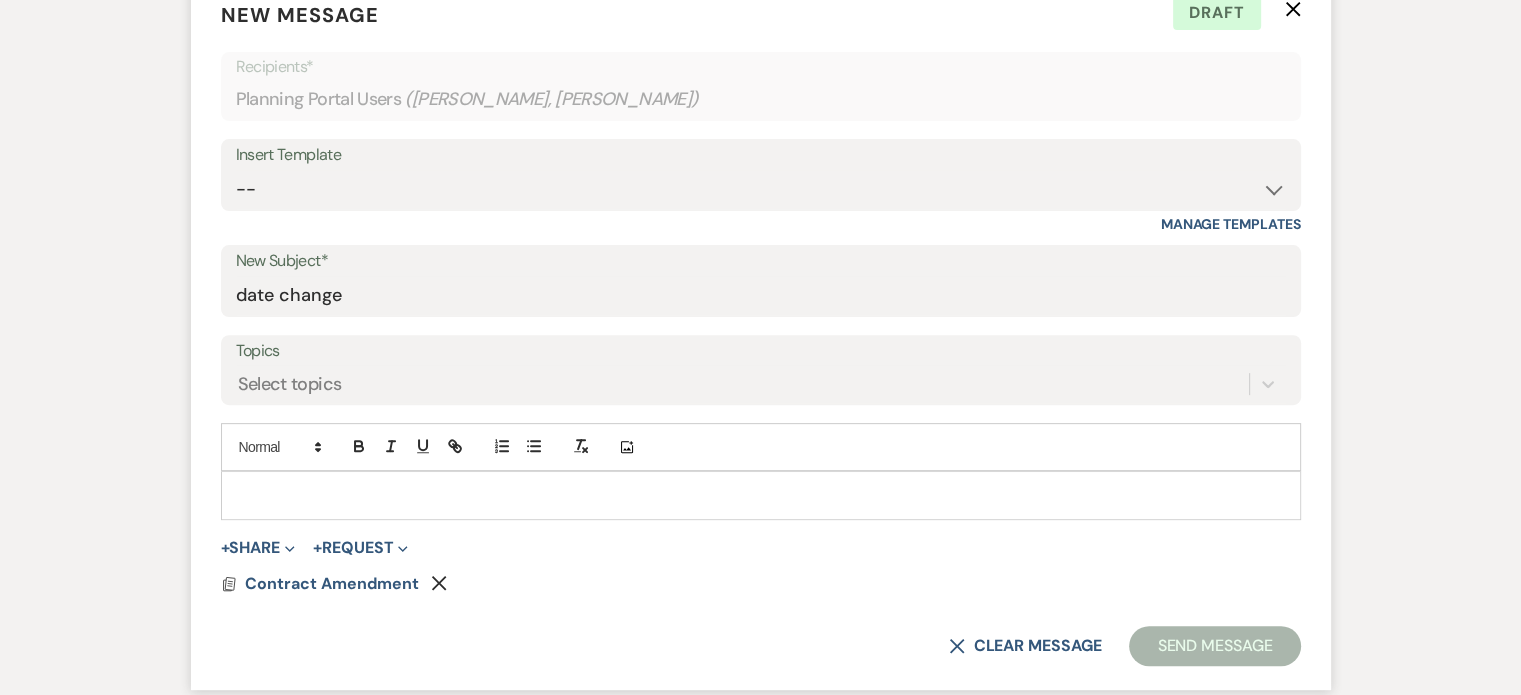 scroll, scrollTop: 600, scrollLeft: 0, axis: vertical 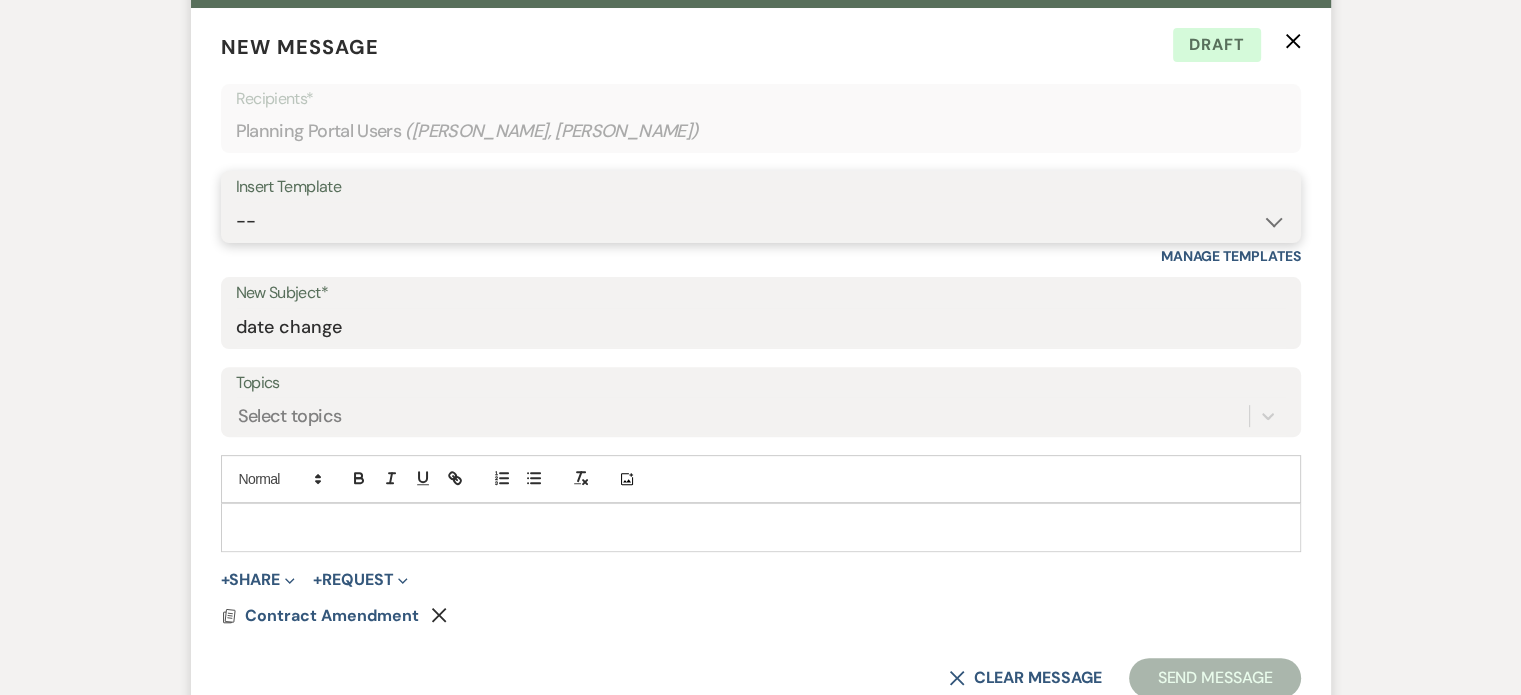 click on "-- Tour Request Response Proposal 6-9 Month Check-in Happy 1 Month Anniversary! Planning Portal Introduction (Booked Events) Contract  Initial Inquiry Response Booking Inquiry Proposal Follow Up Cancellation Initial Inquiry Follow-Up" at bounding box center [761, 221] 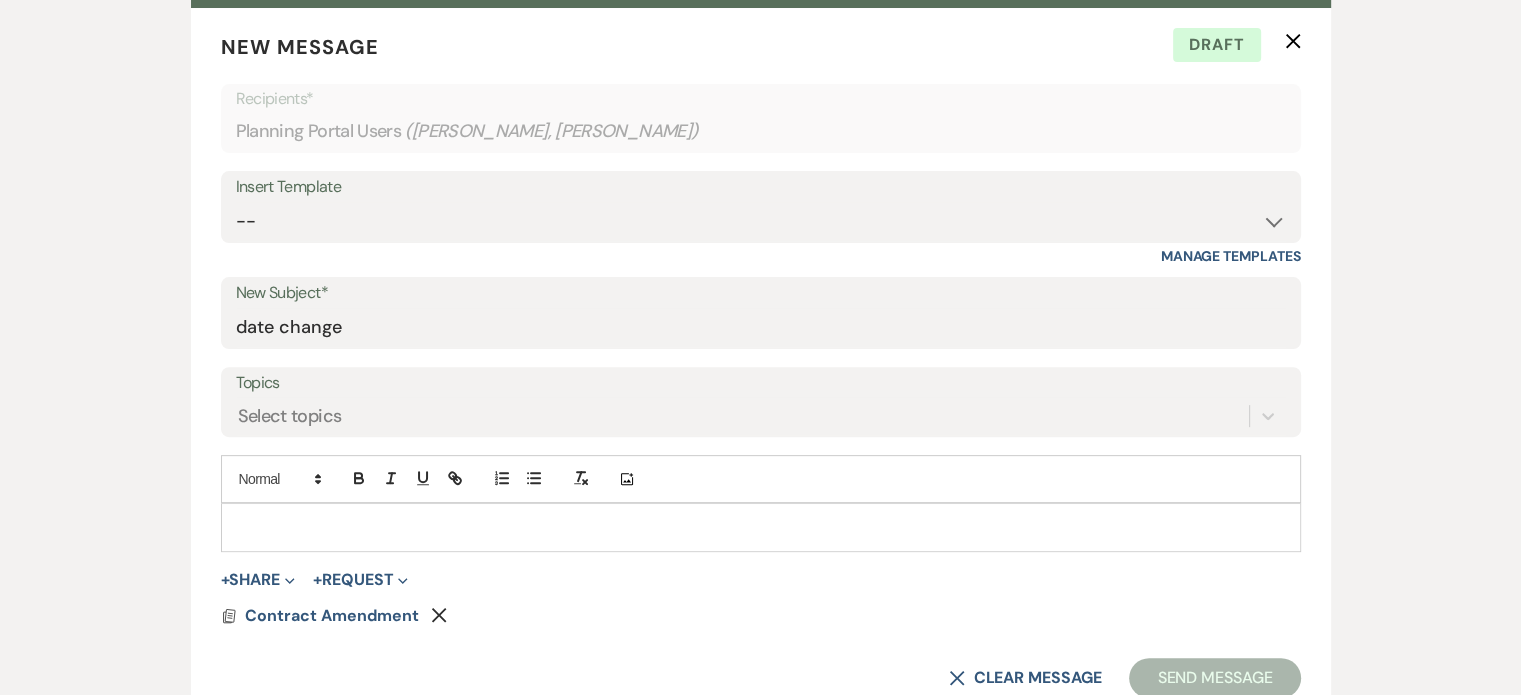 click on "Messages Tasks Payments Vendors Rental Overview Timeline Docs & Files Contacts Notes Event Messages   Log Log Message +  New Message Communicate with  clients  by clicking "New Message" or replying to an existing message thread. Filter by topics... New Message New Message   X Draft Recipients* Planning Portal Users   ( Lauren Landry, Josh Chilton )   Insert Template   -- Tour Request Response Proposal 6-9 Month Check-in Happy 1 Month Anniversary! Planning Portal Introduction (Booked Events) Contract  Initial Inquiry Response Booking Inquiry Proposal Follow Up Cancellation Initial Inquiry Follow-Up Manage Templates New Subject* date change Topics Select topics                                                                             Add Photo   +  Share Expand Doc Upload Documents Add Photo Images Pref Vendors Preferred vendors Plan Portal Link Planning portal log in link +  Request Expand Generate Payment Payment Vendor List Vendor list Doc Upload Document upload Docs Contract Amendment     Remove X   (" at bounding box center (760, 1011) 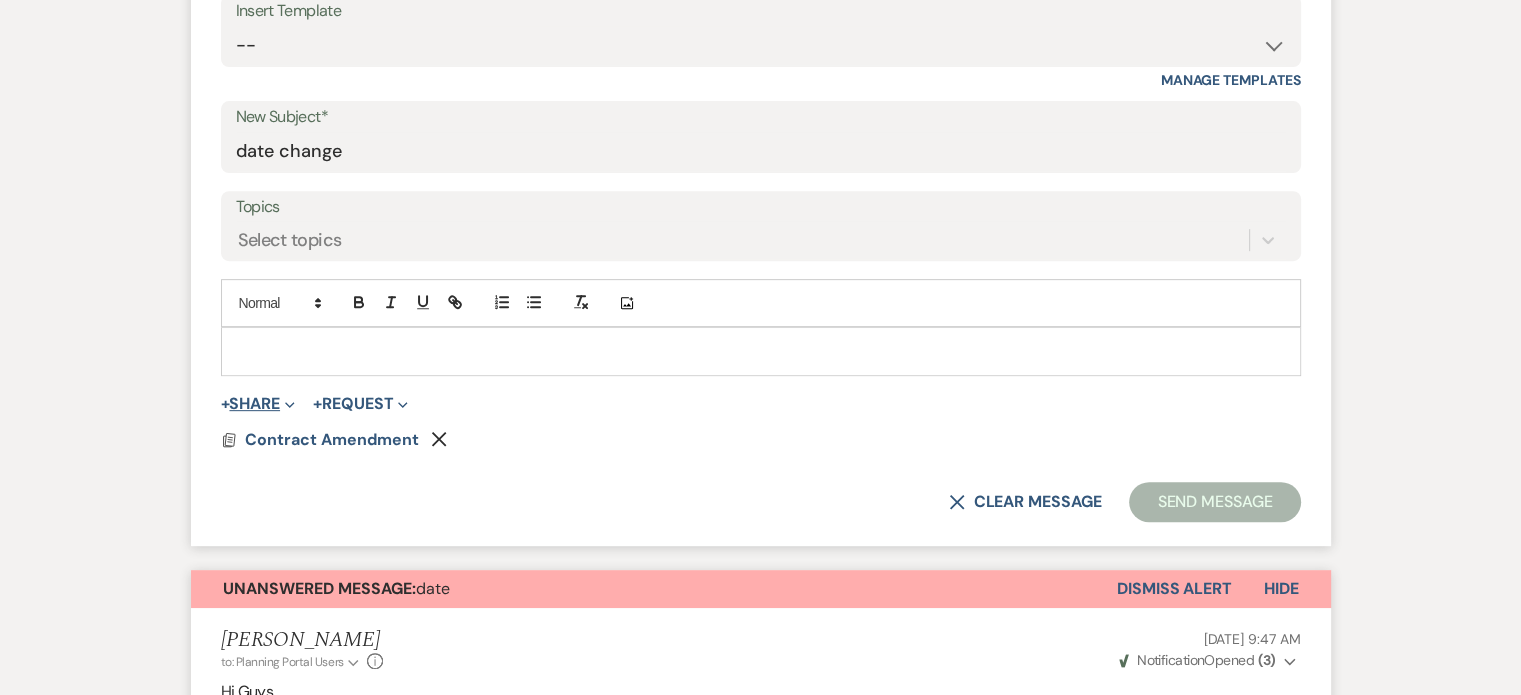 scroll, scrollTop: 800, scrollLeft: 0, axis: vertical 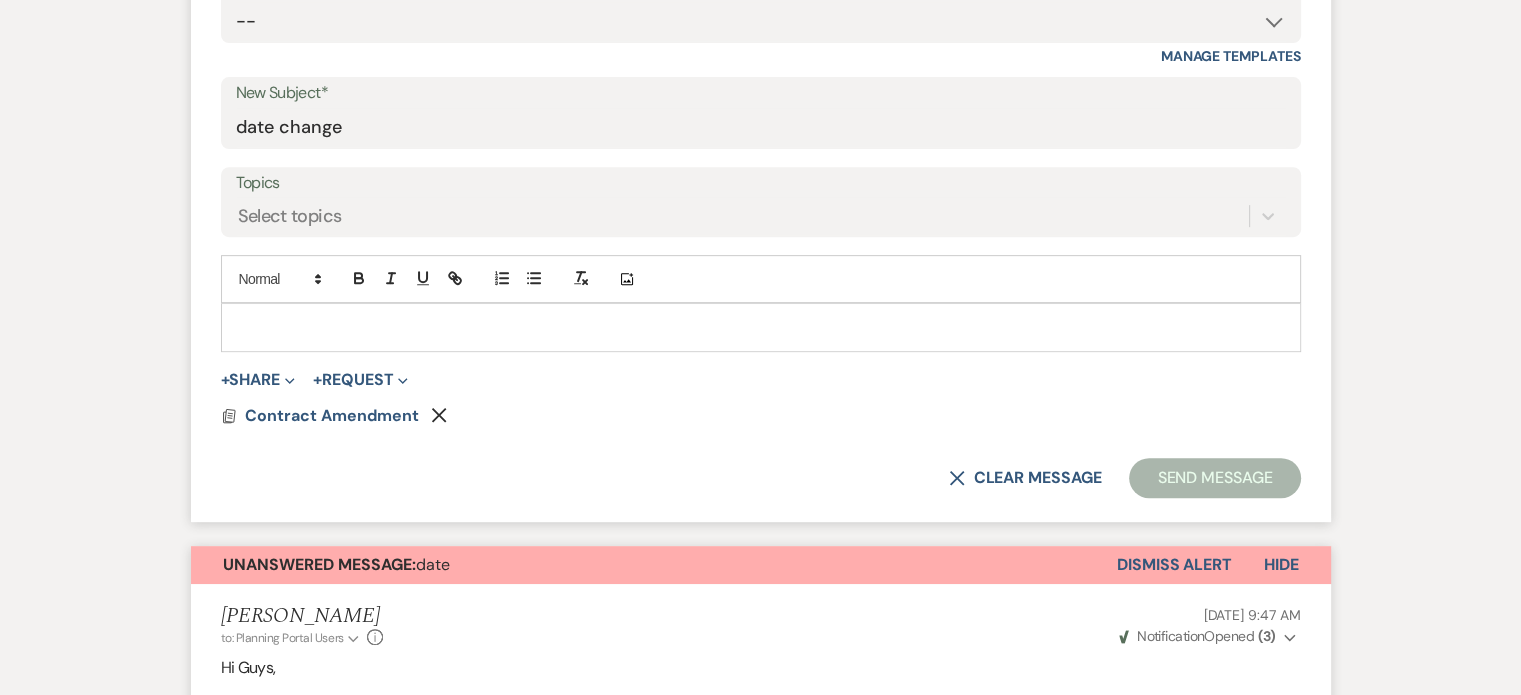 click at bounding box center [761, 327] 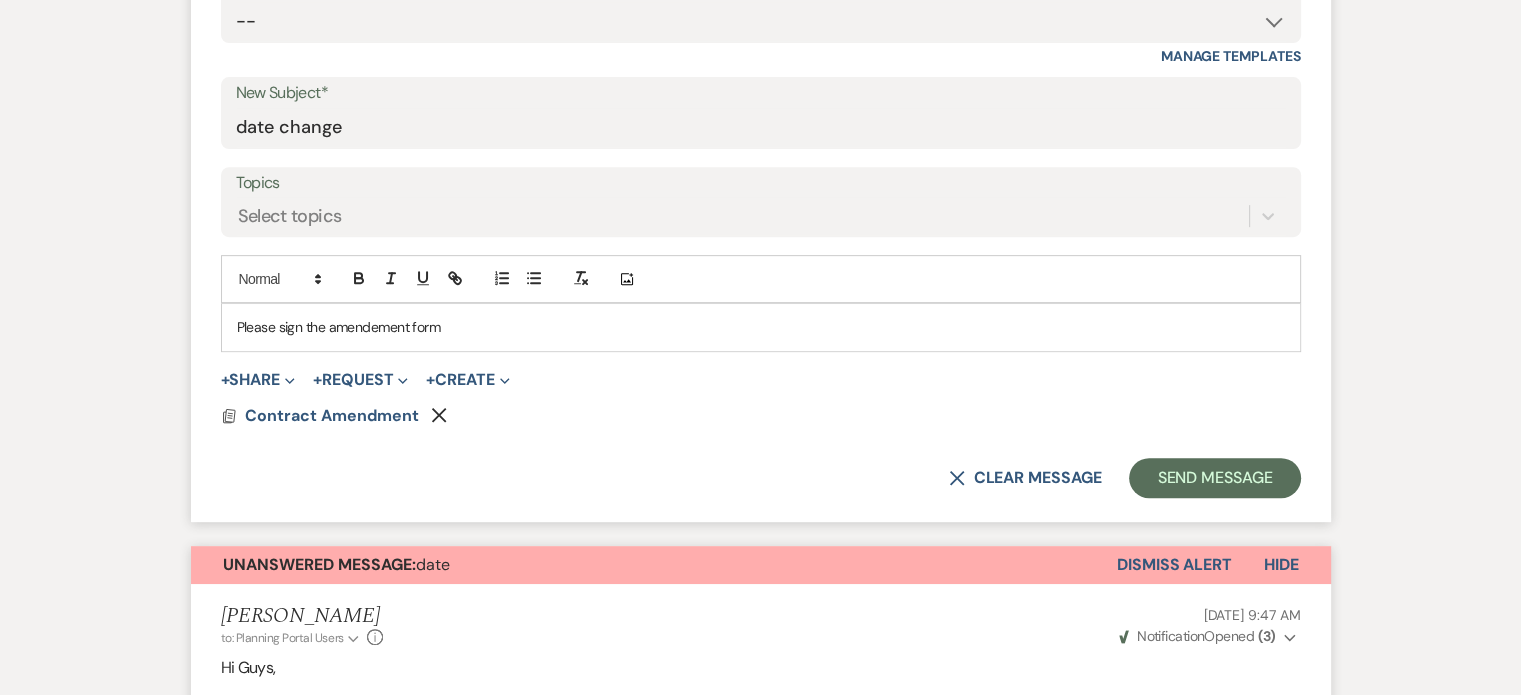 click on "Please sign the amendement form" at bounding box center [761, 327] 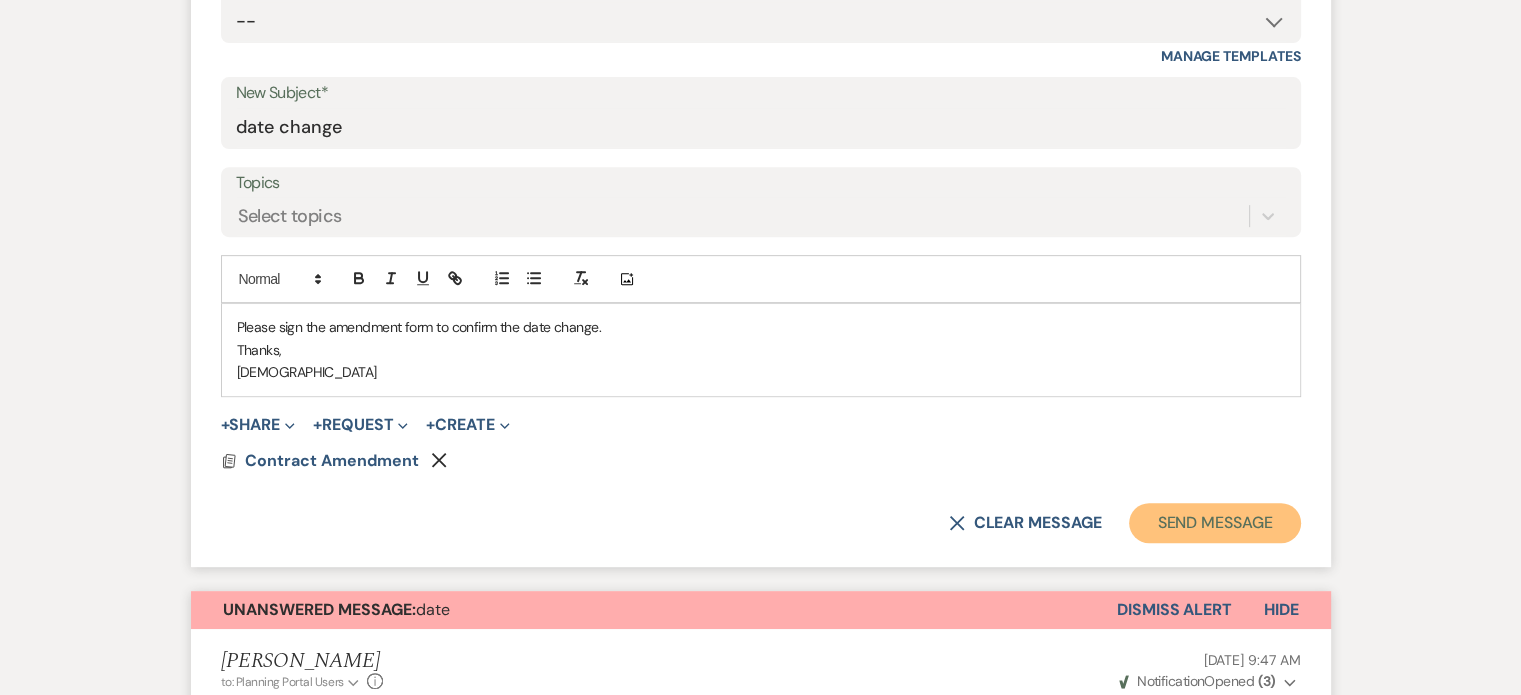 click on "Send Message" at bounding box center [1214, 523] 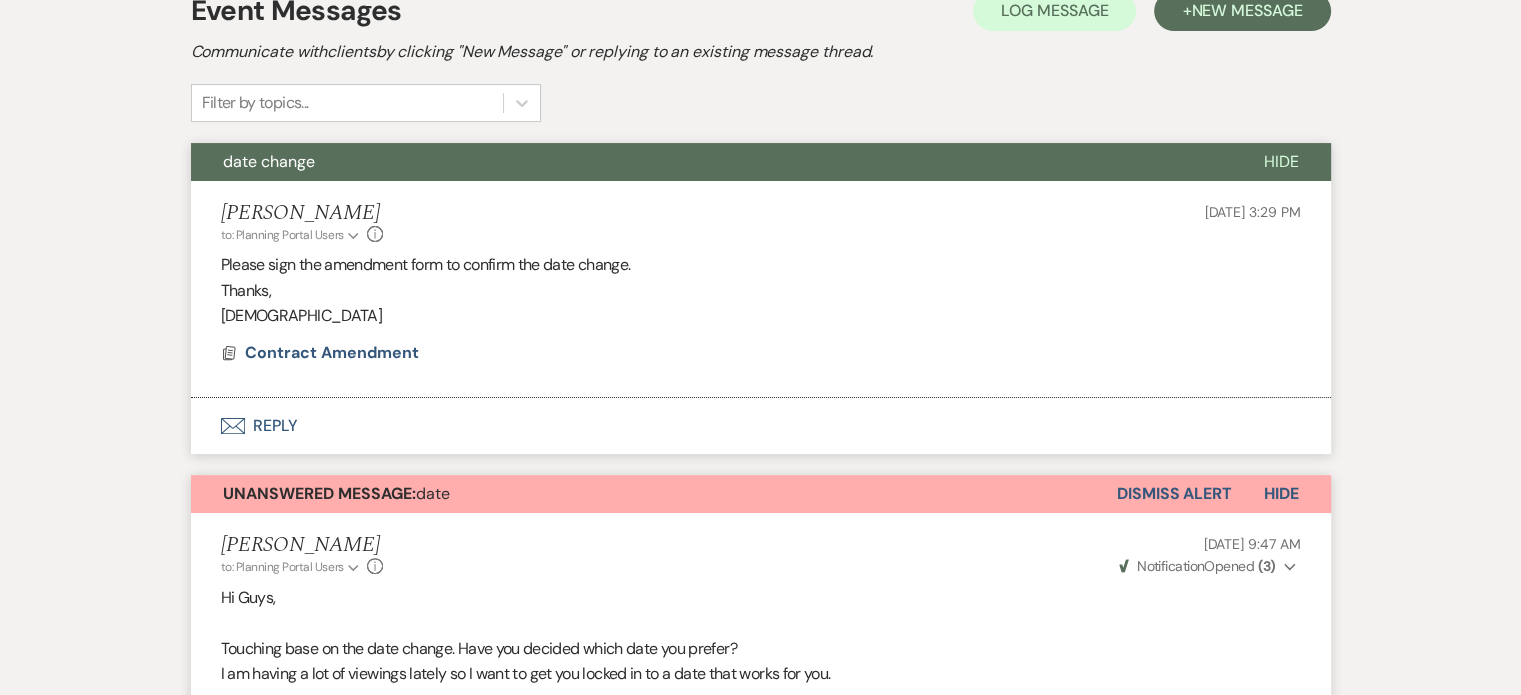 scroll, scrollTop: 458, scrollLeft: 0, axis: vertical 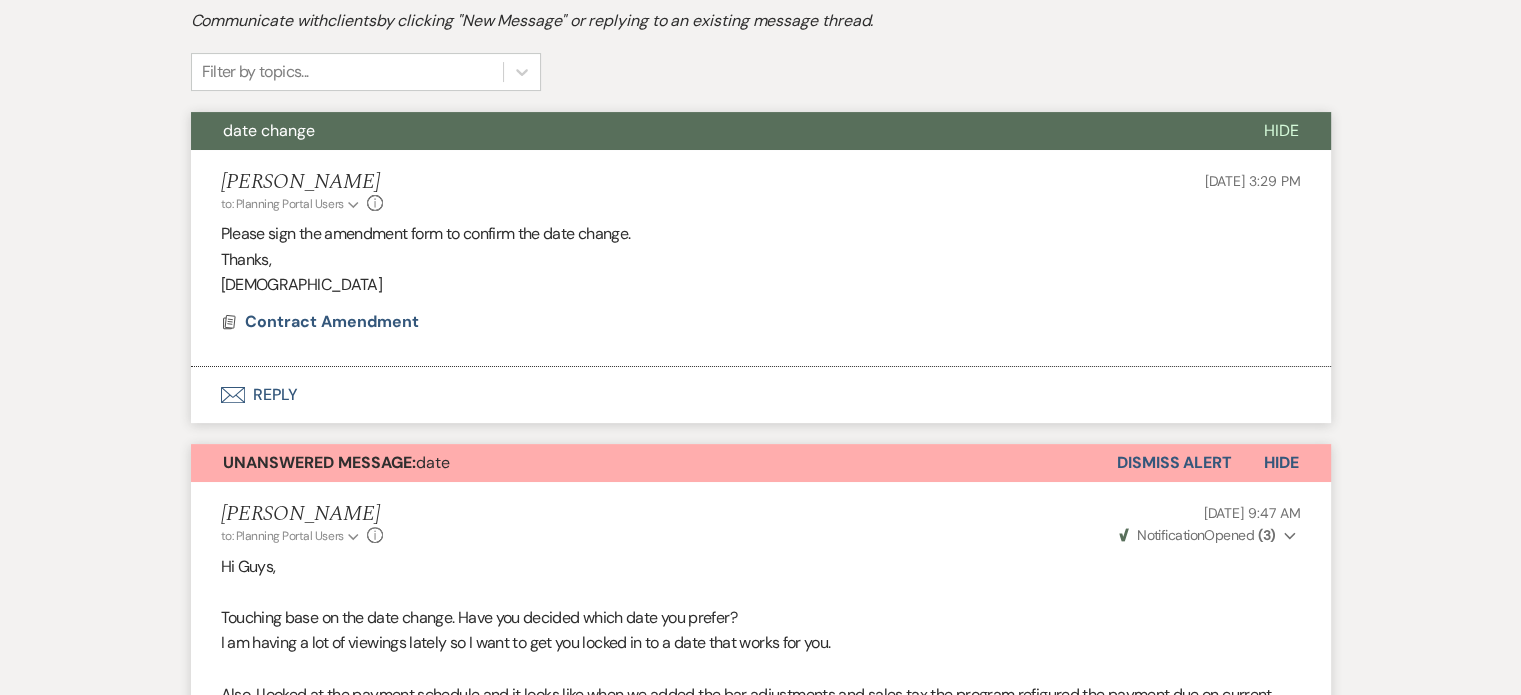 click on "Dismiss Alert" at bounding box center [1174, 463] 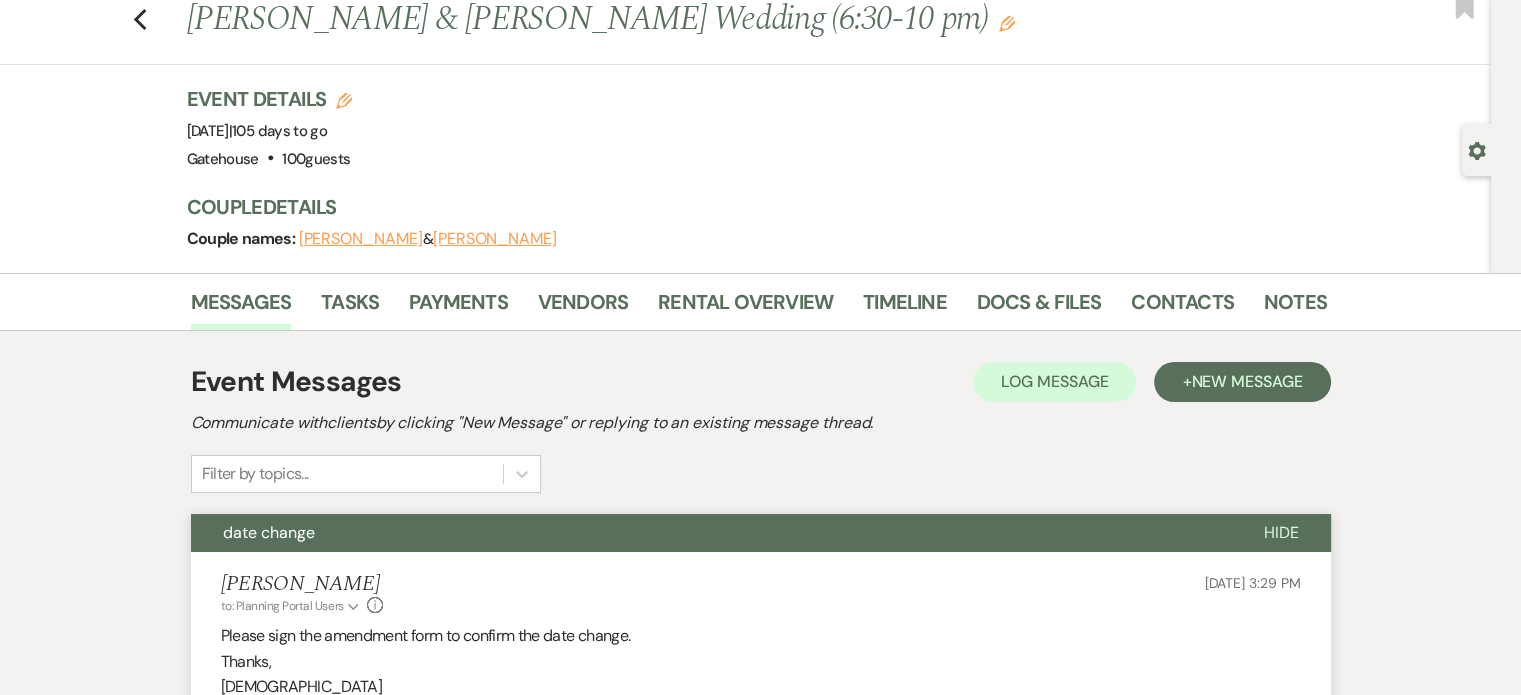 scroll, scrollTop: 0, scrollLeft: 0, axis: both 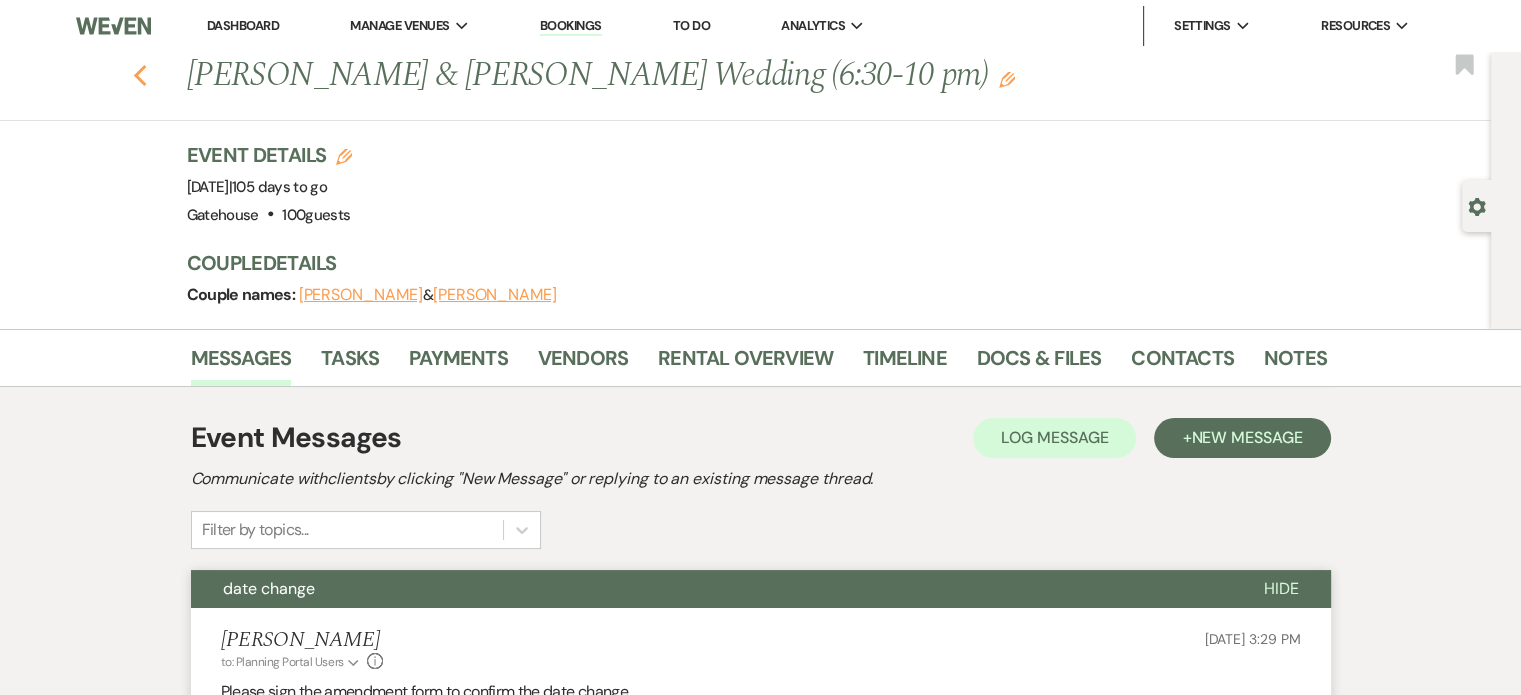 click on "Previous" 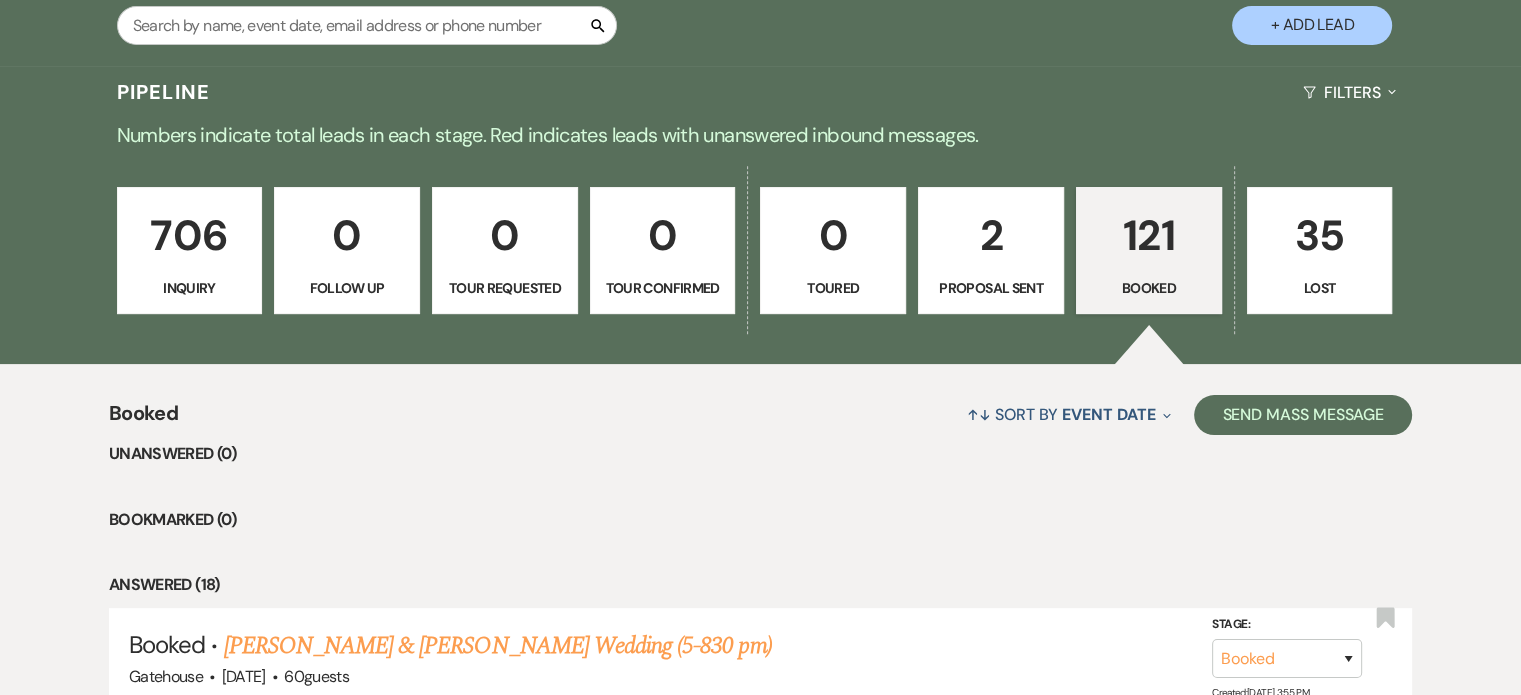 scroll, scrollTop: 400, scrollLeft: 0, axis: vertical 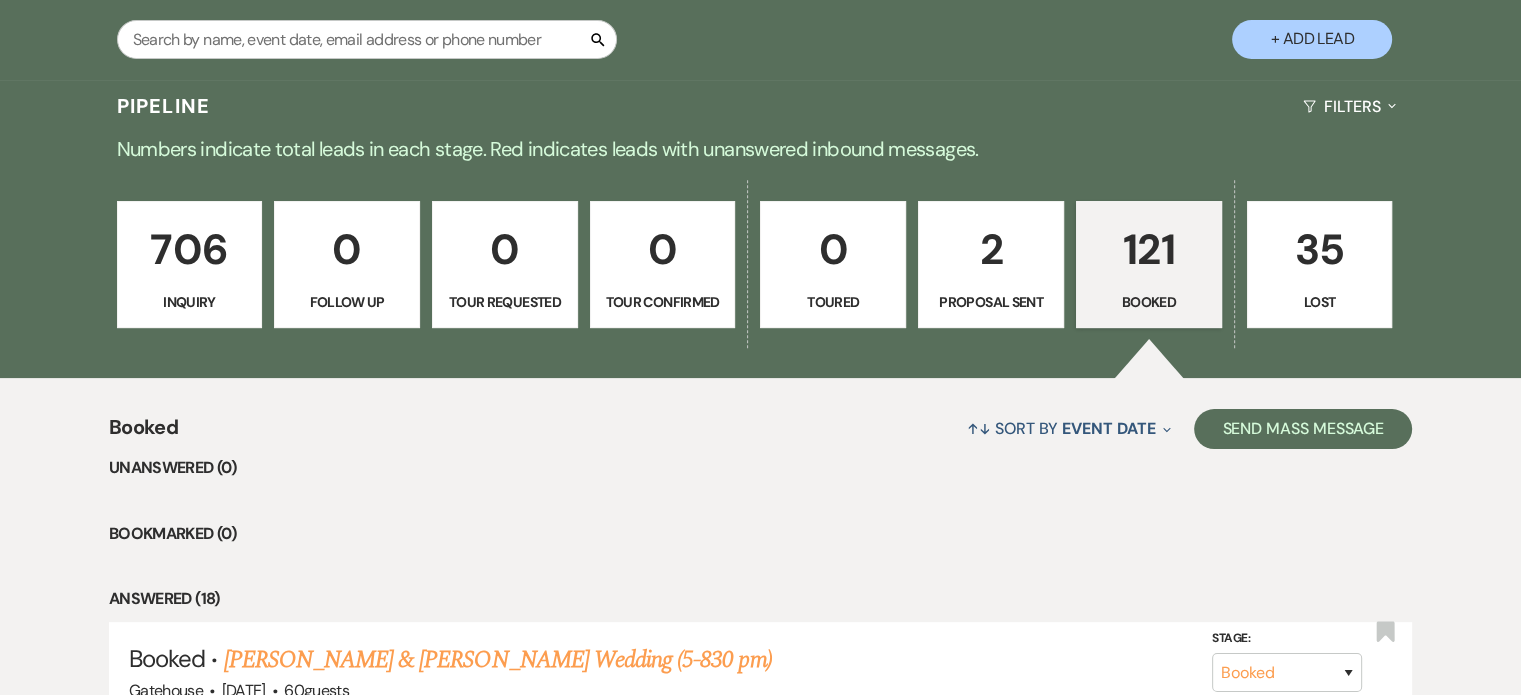 click on "706" at bounding box center [190, 249] 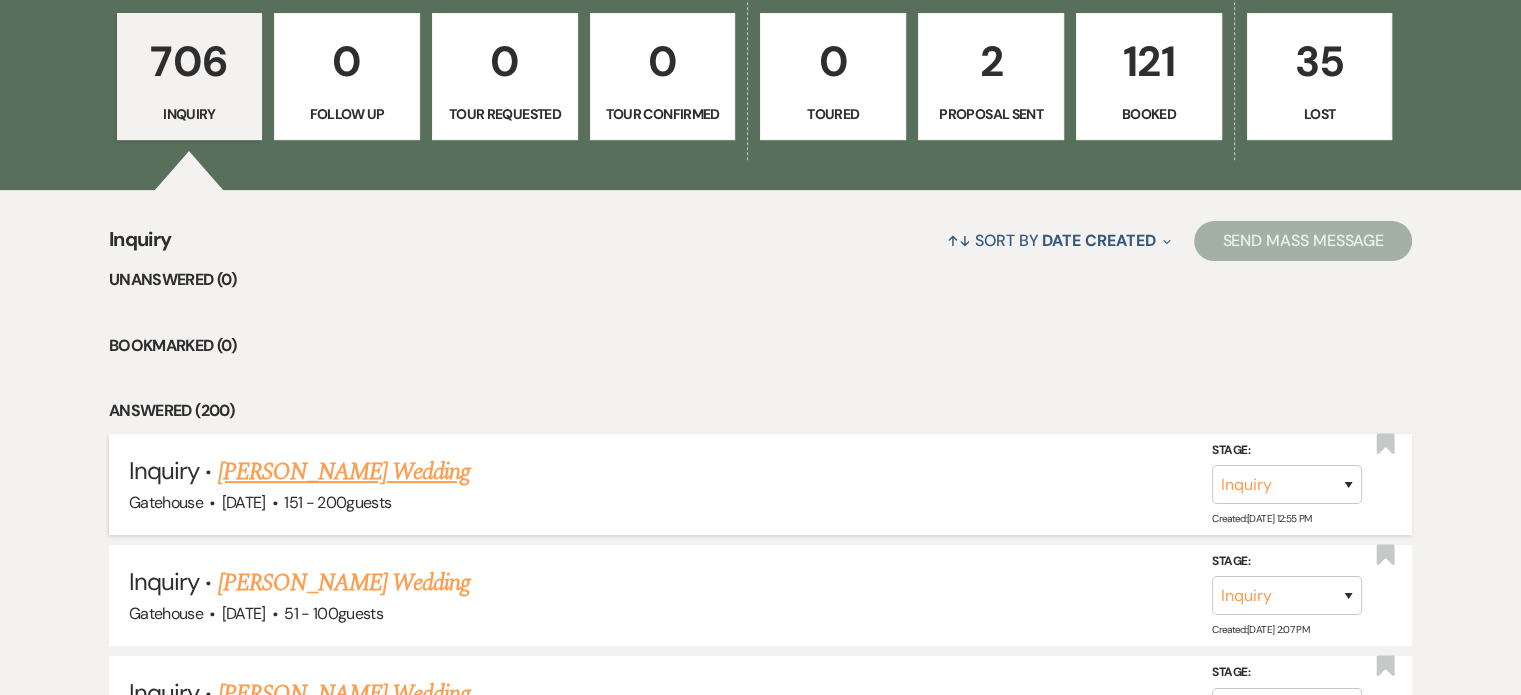 scroll, scrollTop: 600, scrollLeft: 0, axis: vertical 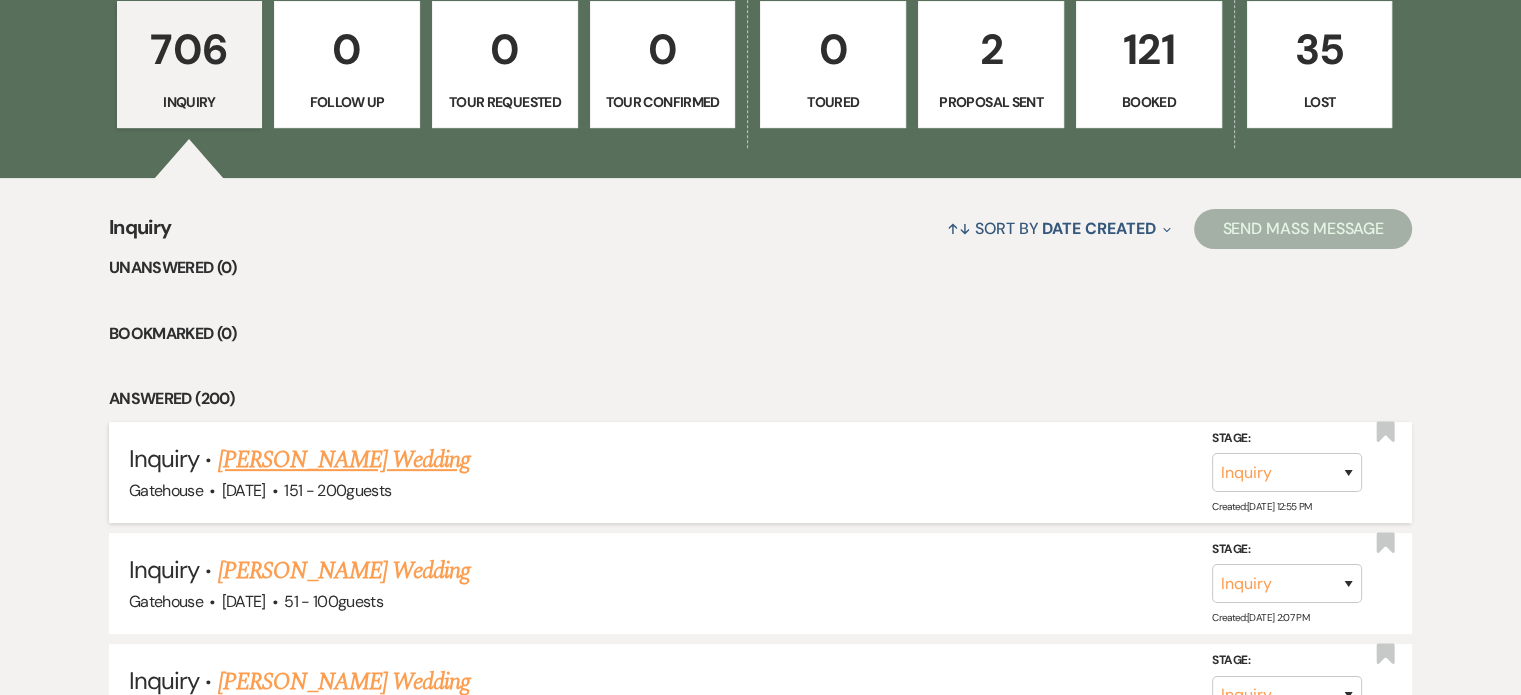 click on "Zari Ledet's Wedding" at bounding box center [344, 460] 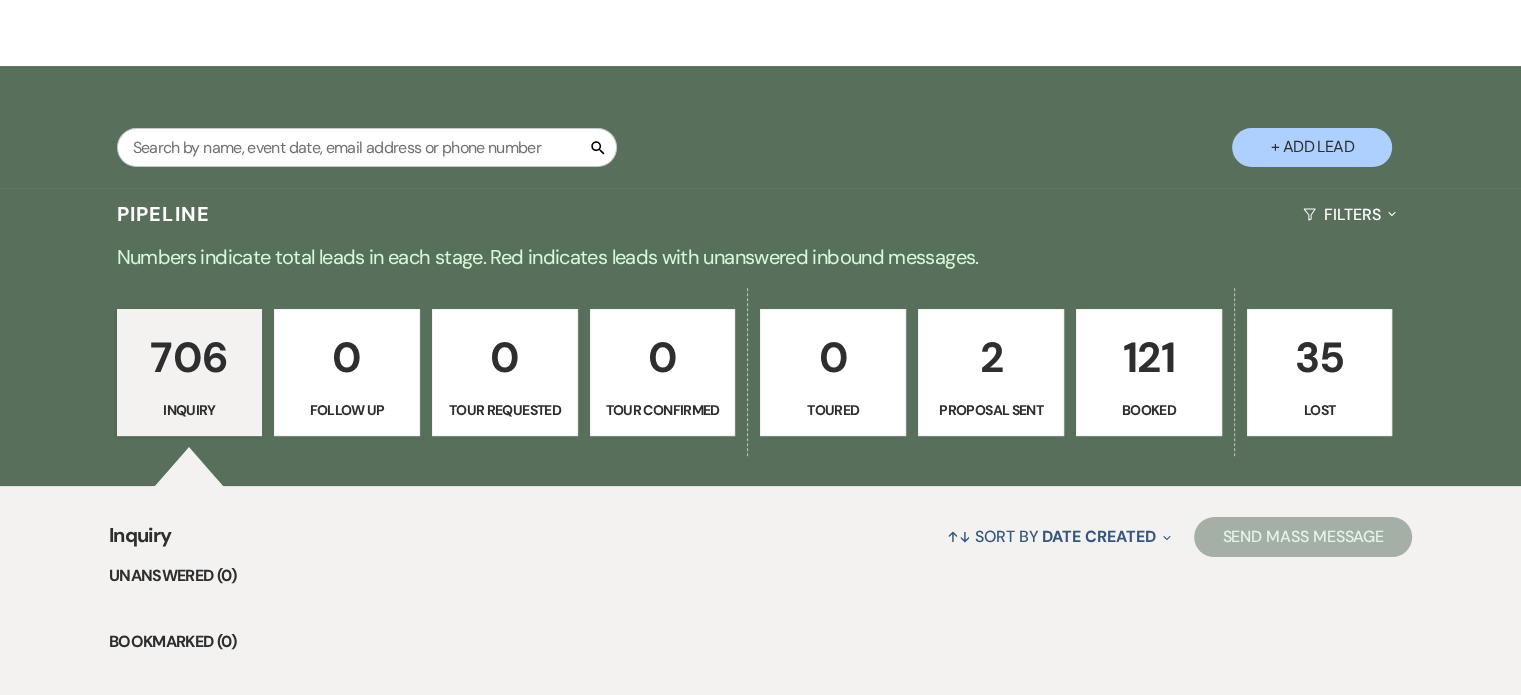 select on "2" 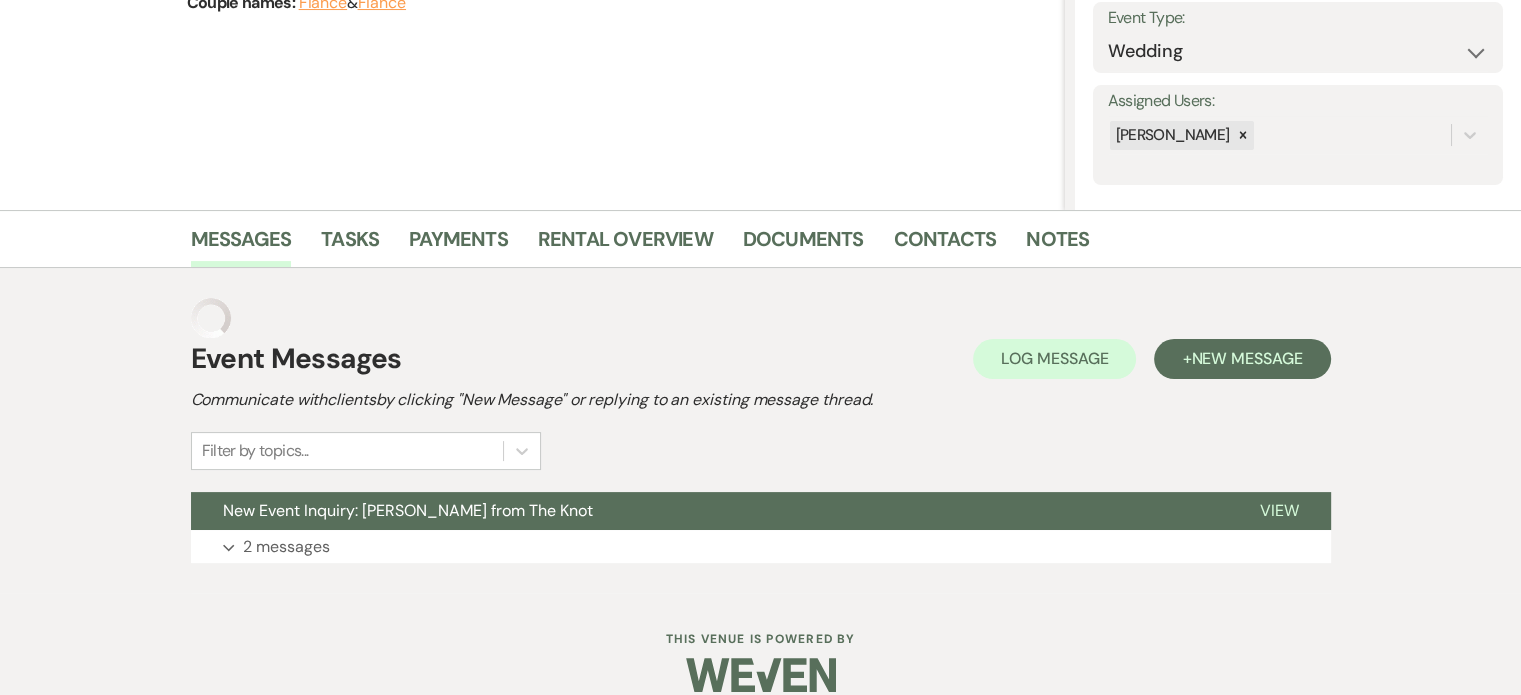 scroll, scrollTop: 278, scrollLeft: 0, axis: vertical 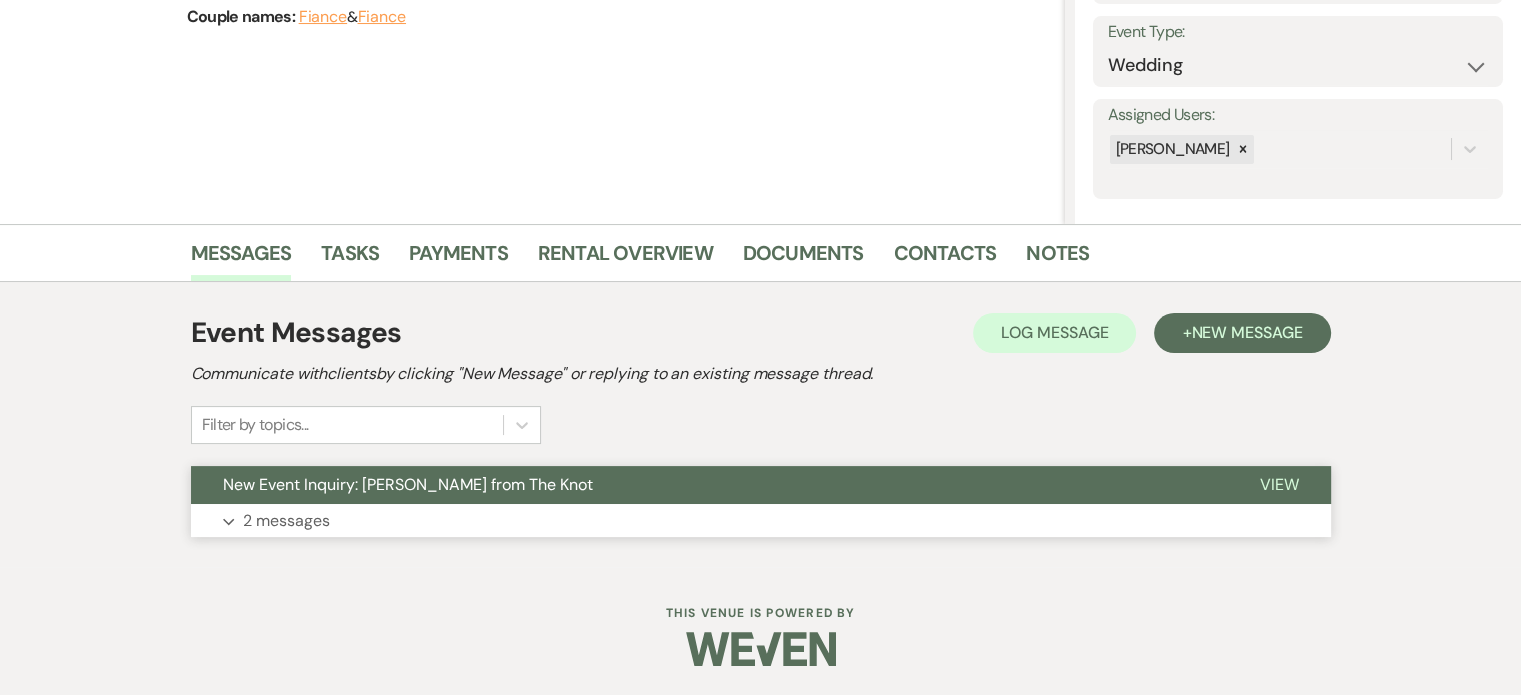 click on "2 messages" at bounding box center [286, 521] 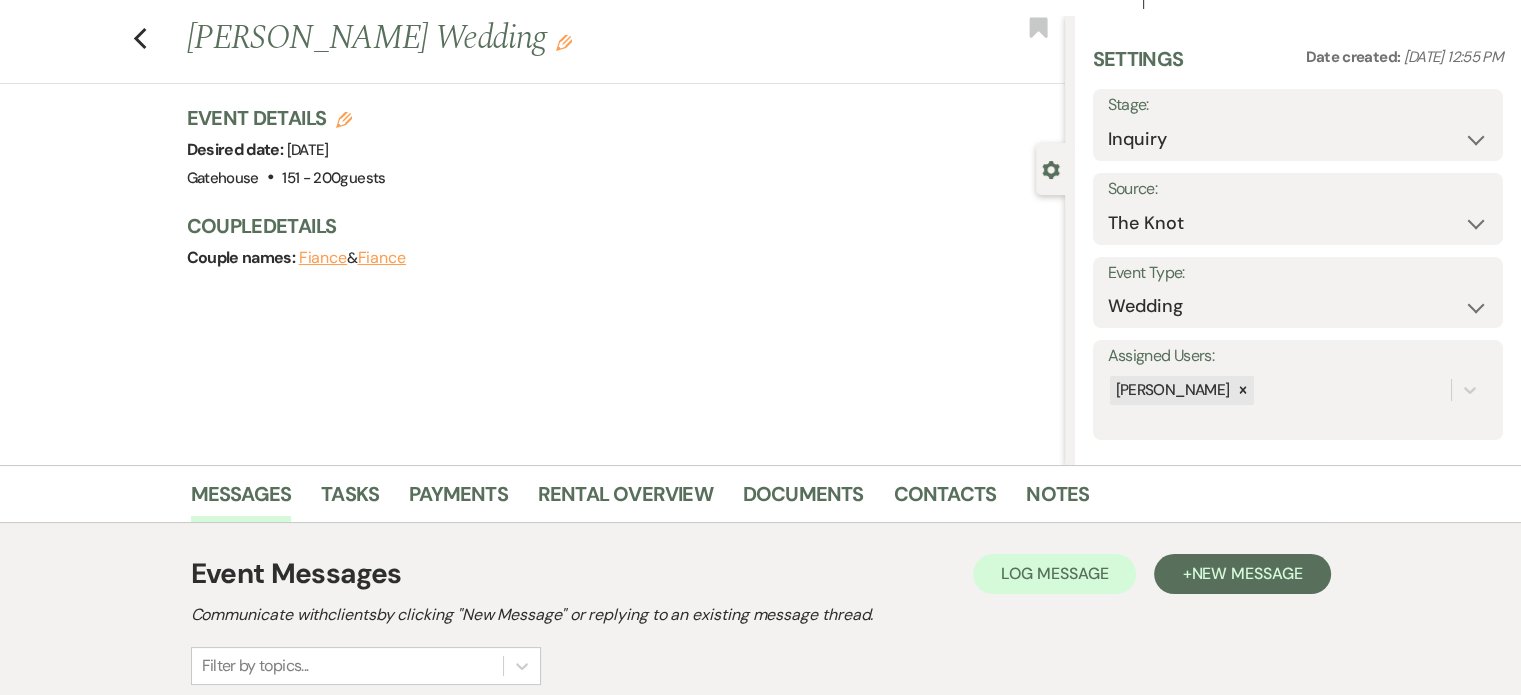 scroll, scrollTop: 0, scrollLeft: 0, axis: both 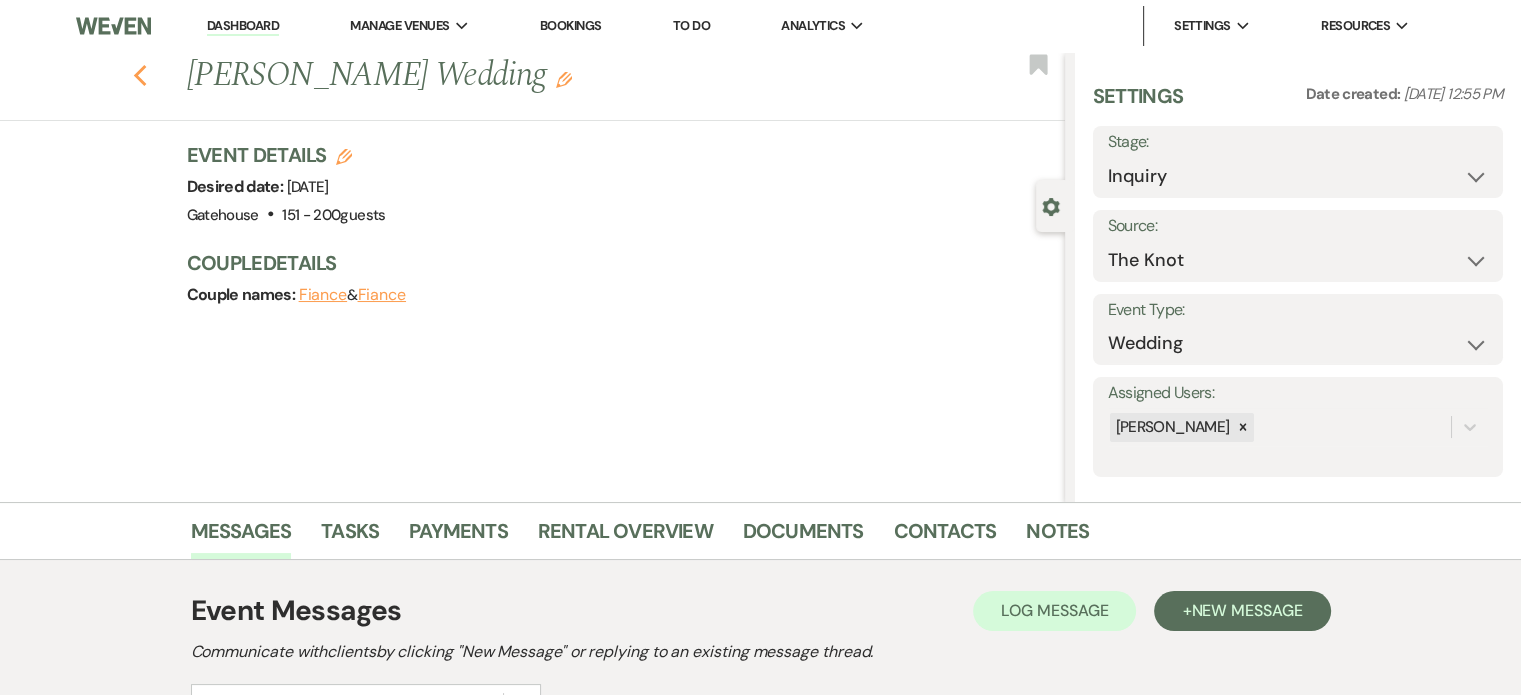 click on "Previous" 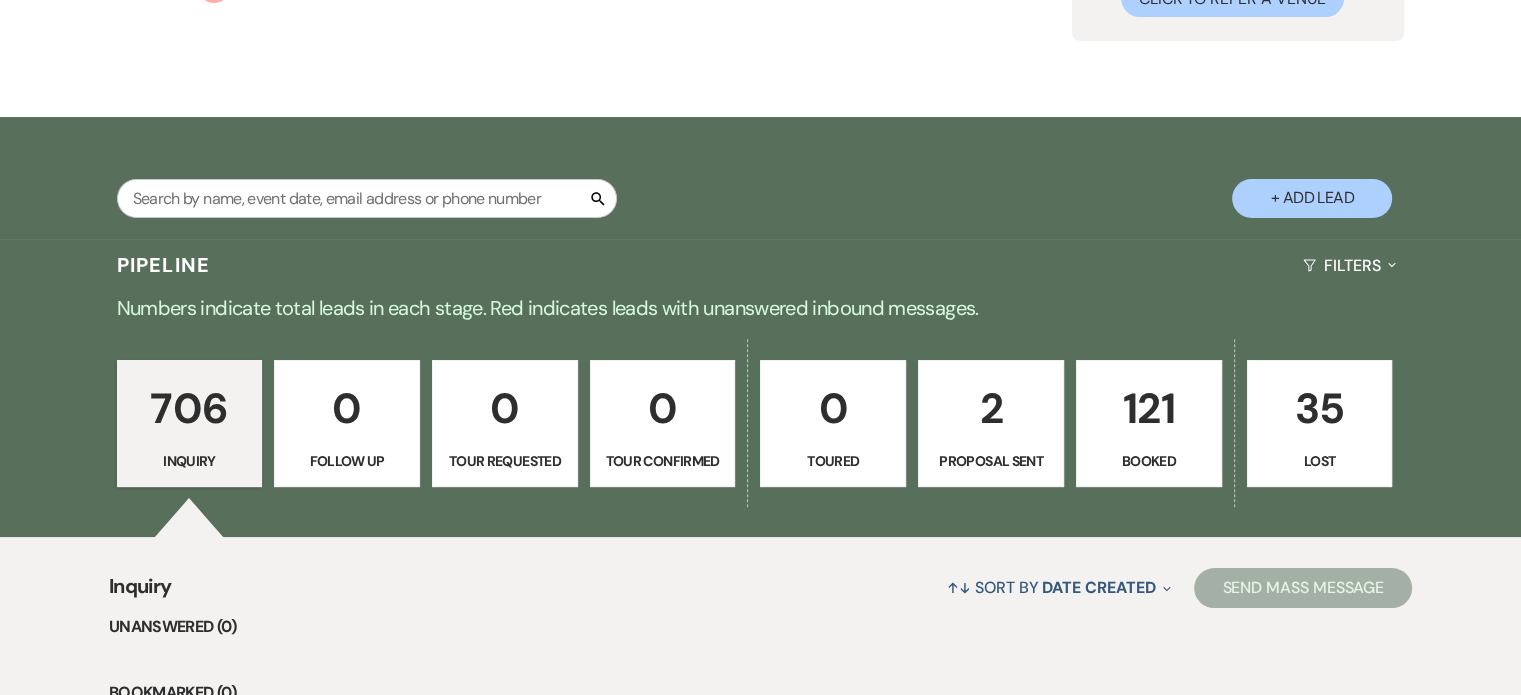 scroll, scrollTop: 300, scrollLeft: 0, axis: vertical 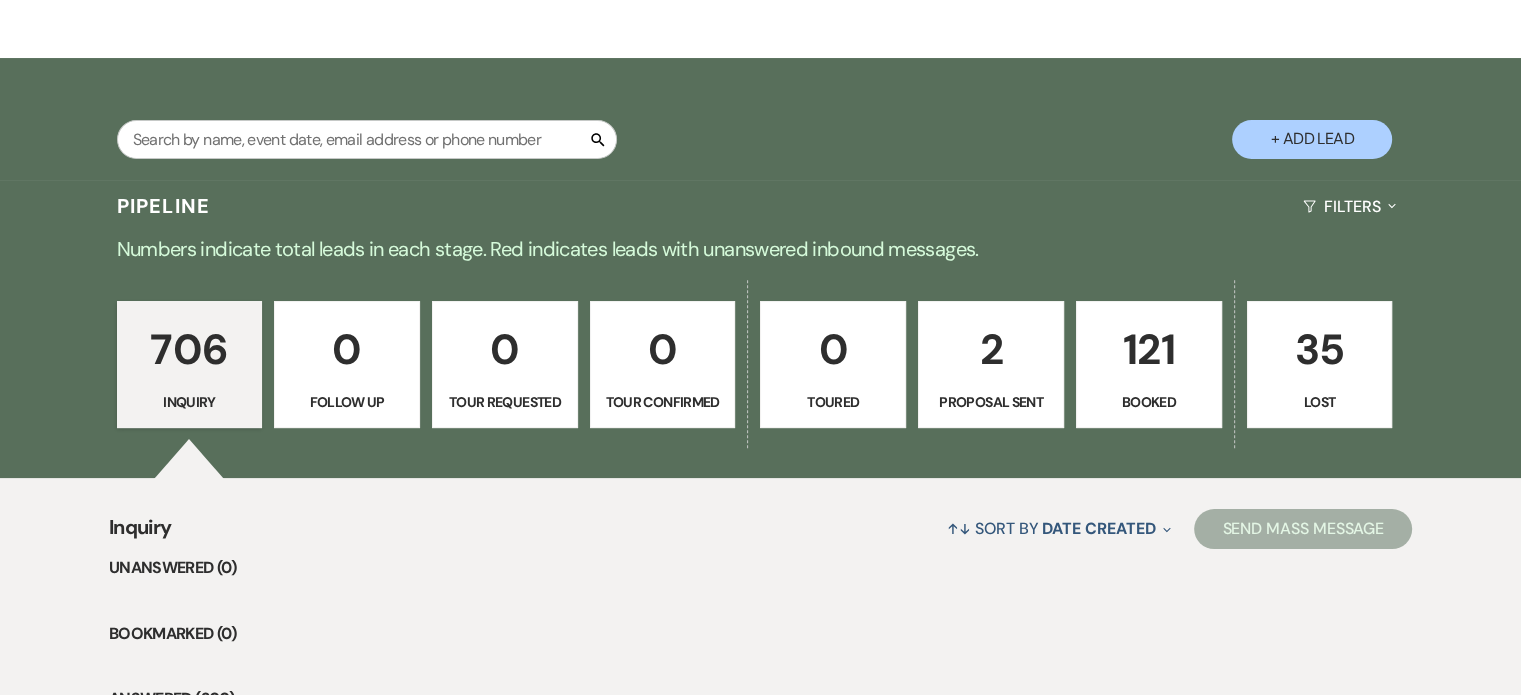 click on "2" at bounding box center [991, 349] 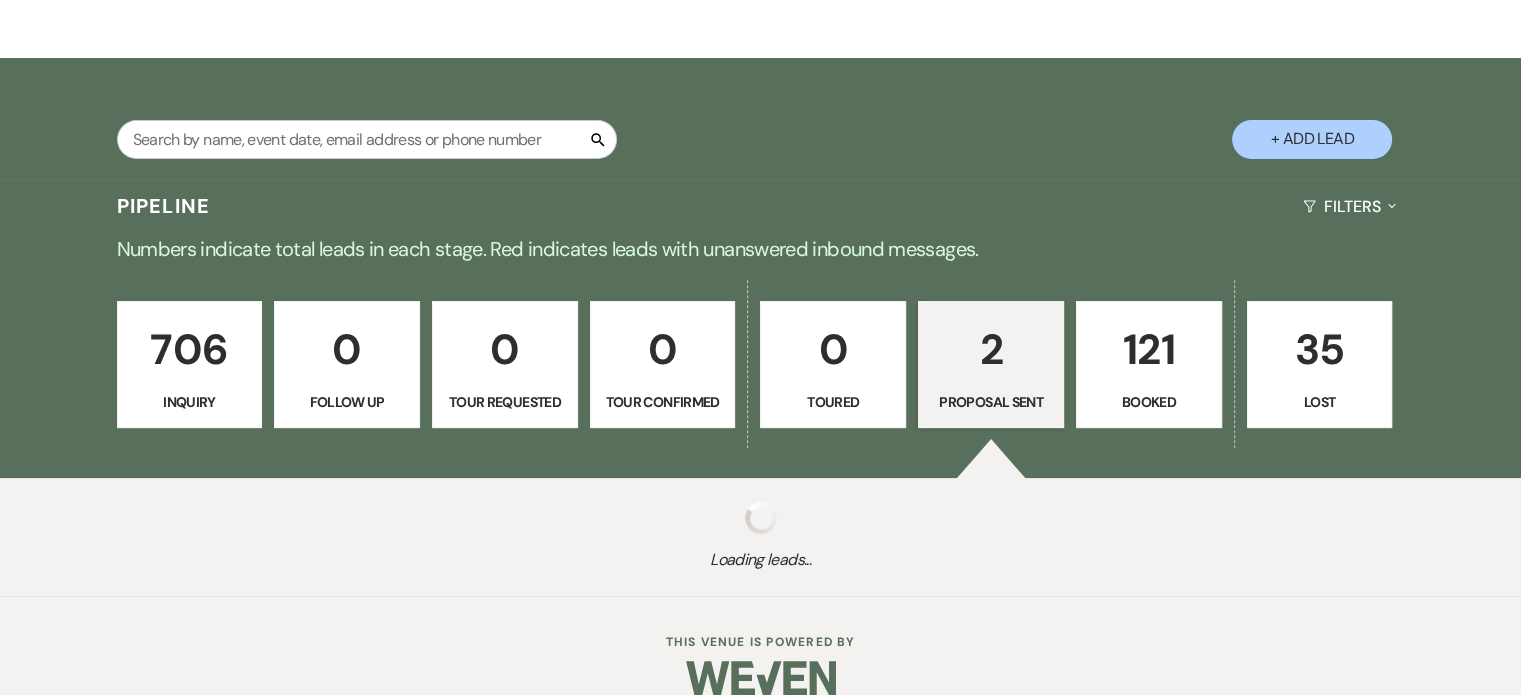 select on "6" 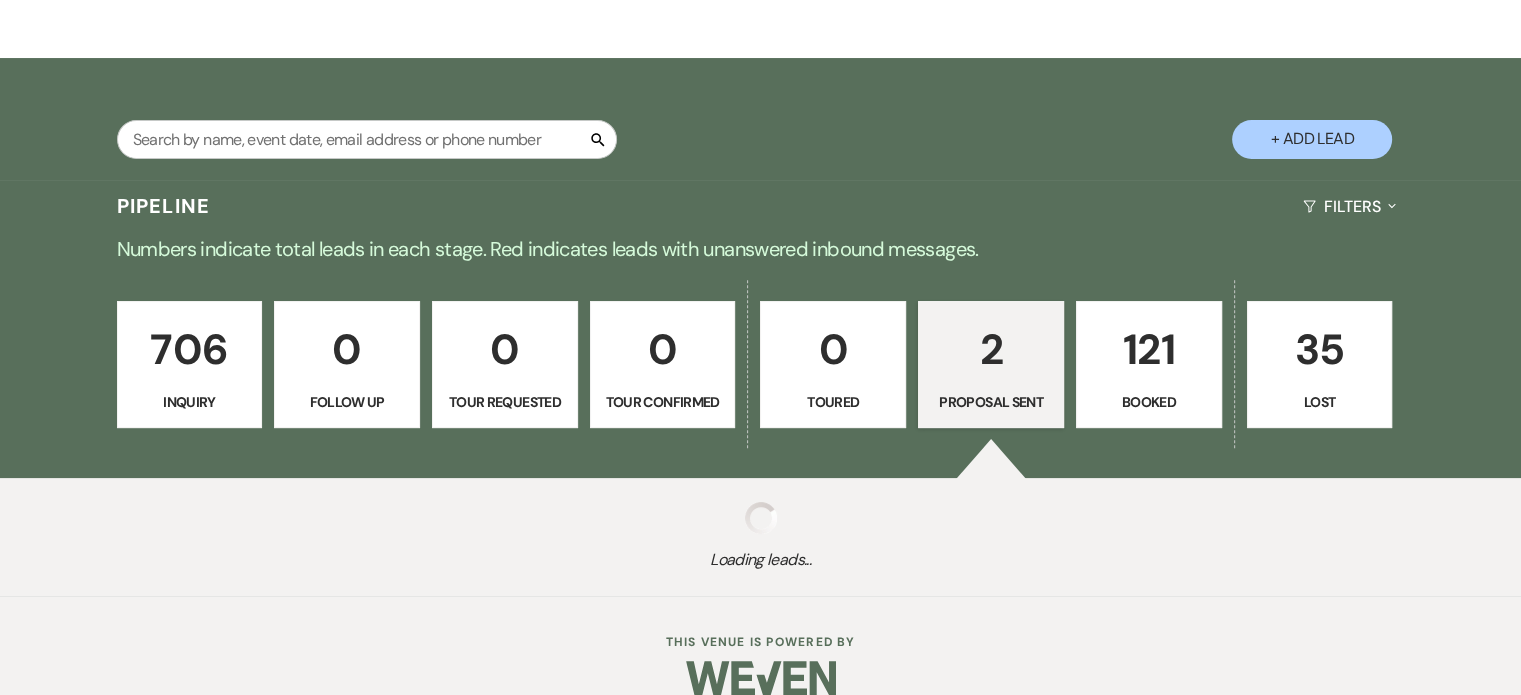 select on "6" 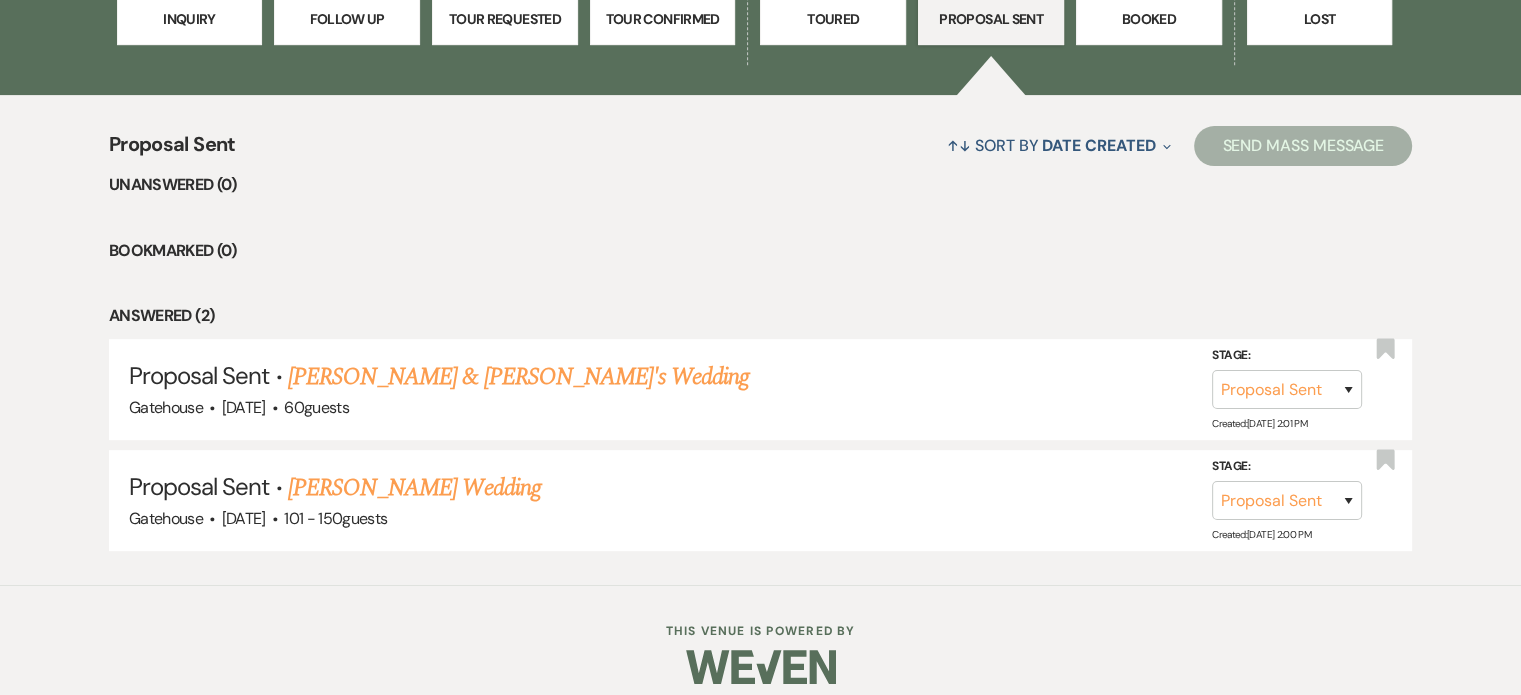 scroll, scrollTop: 700, scrollLeft: 0, axis: vertical 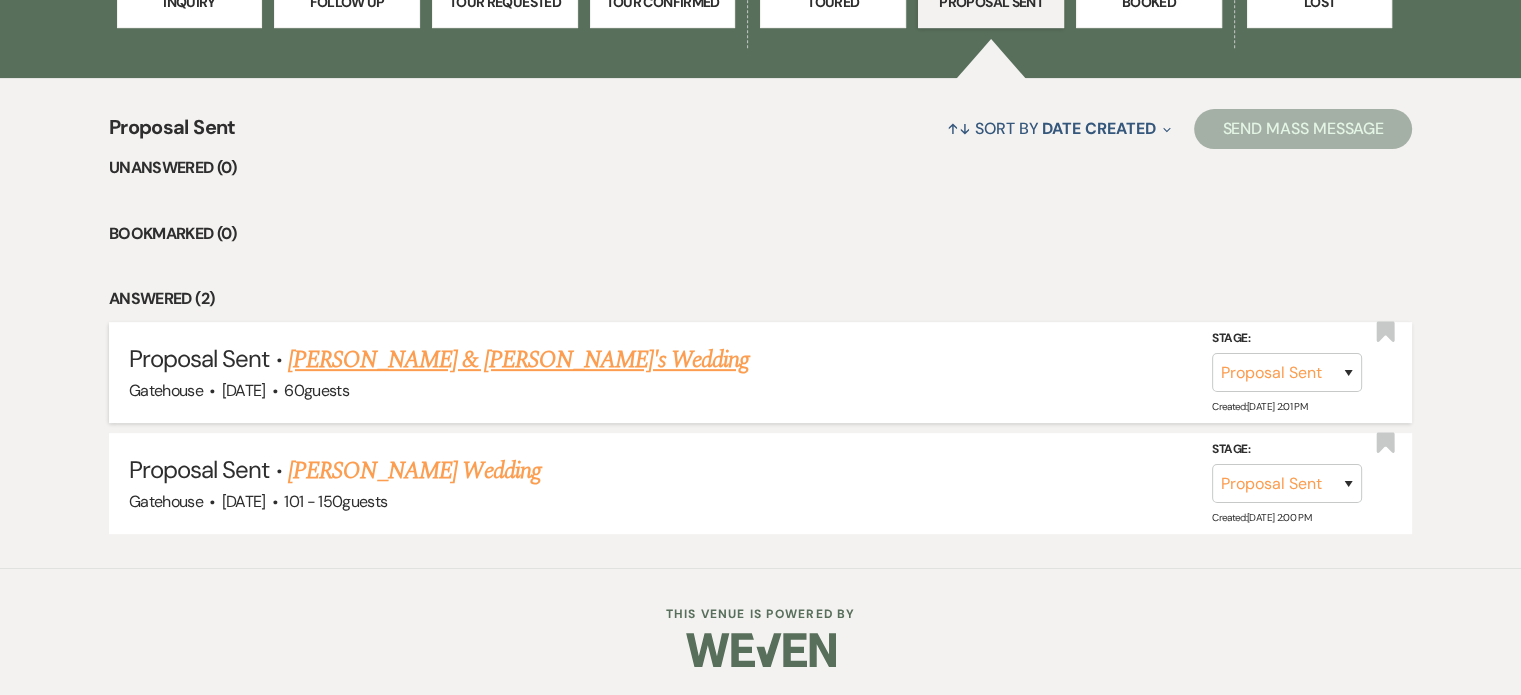 click on "Johanna Giron & Fiance's Wedding" at bounding box center (519, 360) 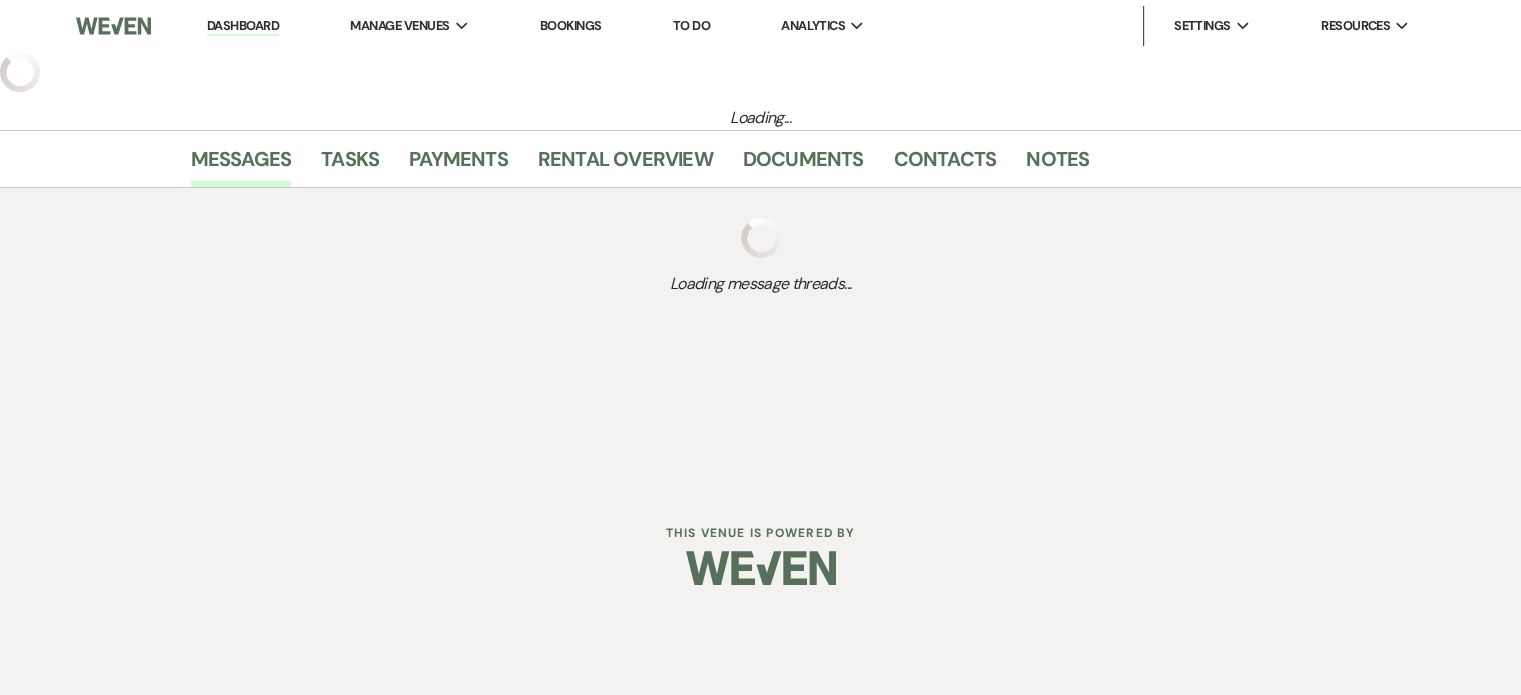 select on "6" 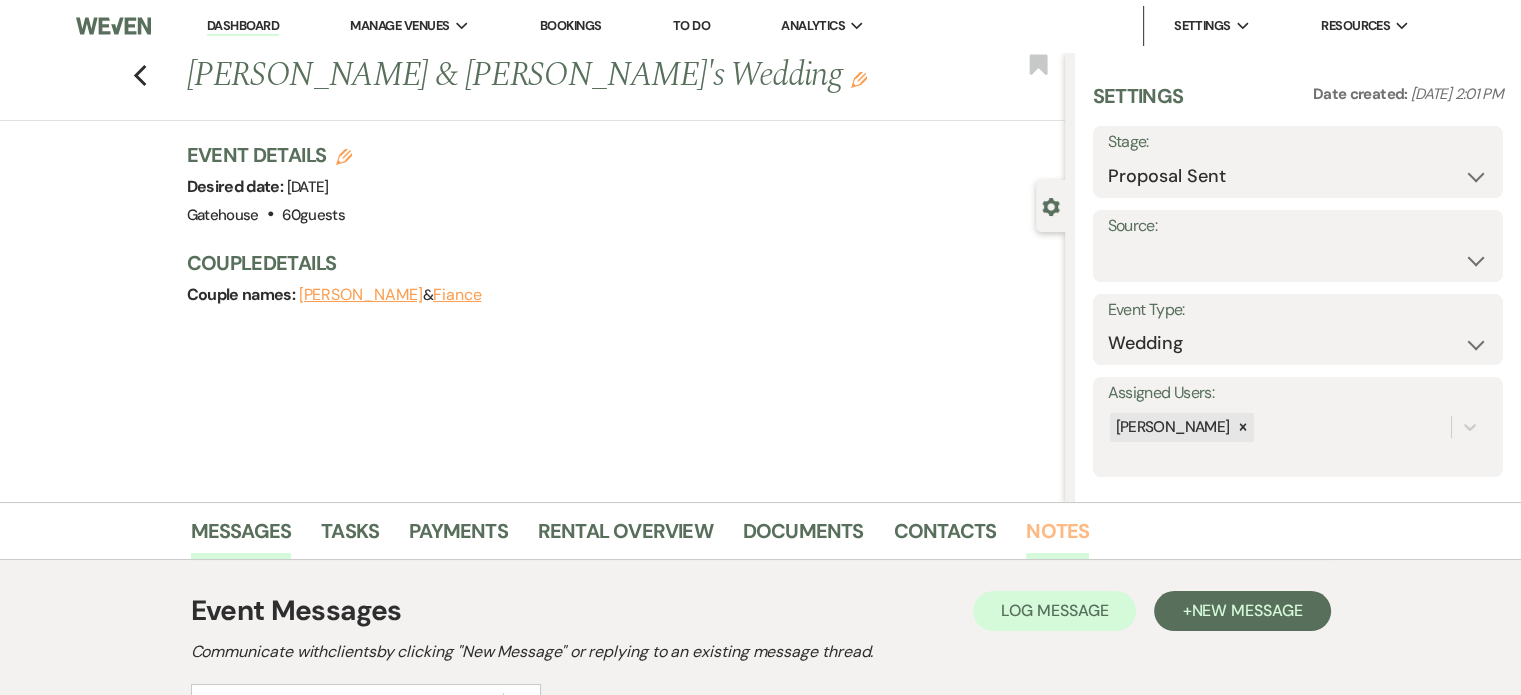 click on "Notes" at bounding box center [1057, 537] 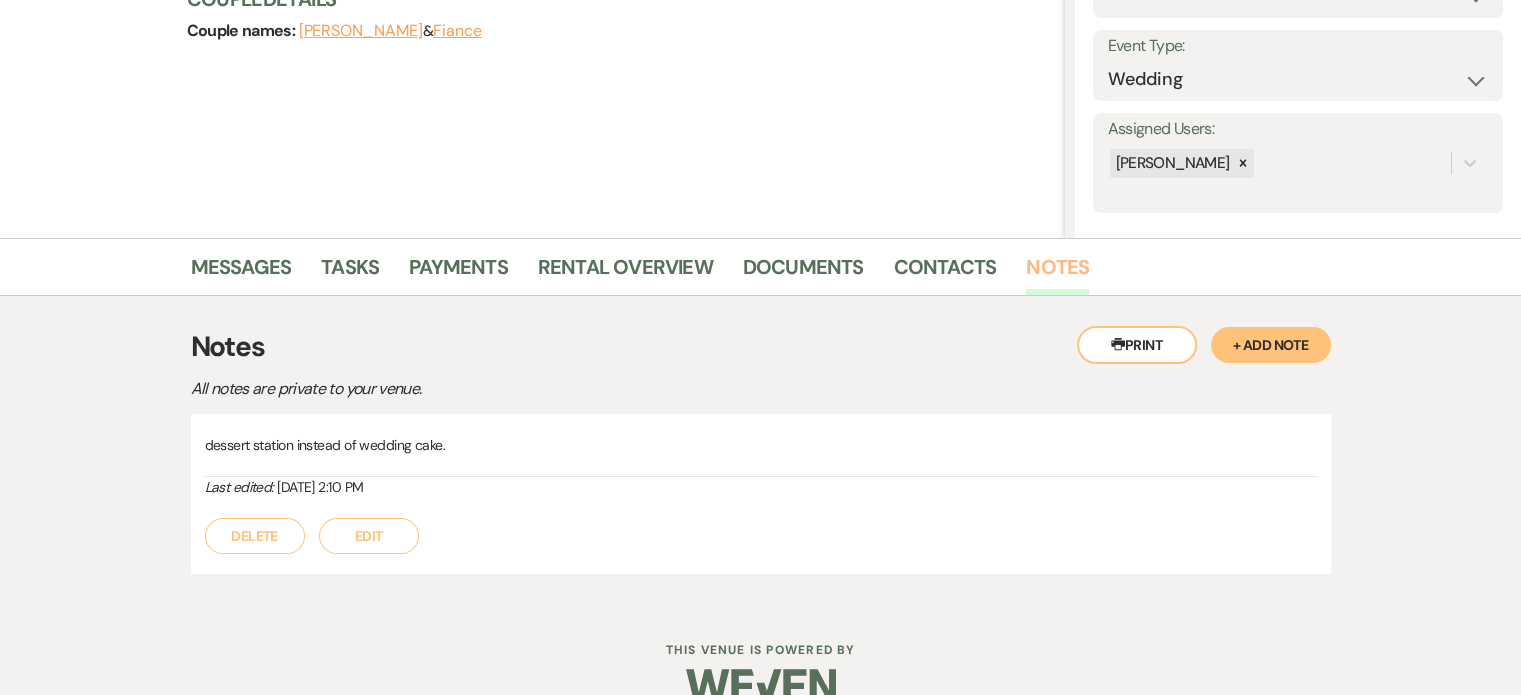 scroll, scrollTop: 300, scrollLeft: 0, axis: vertical 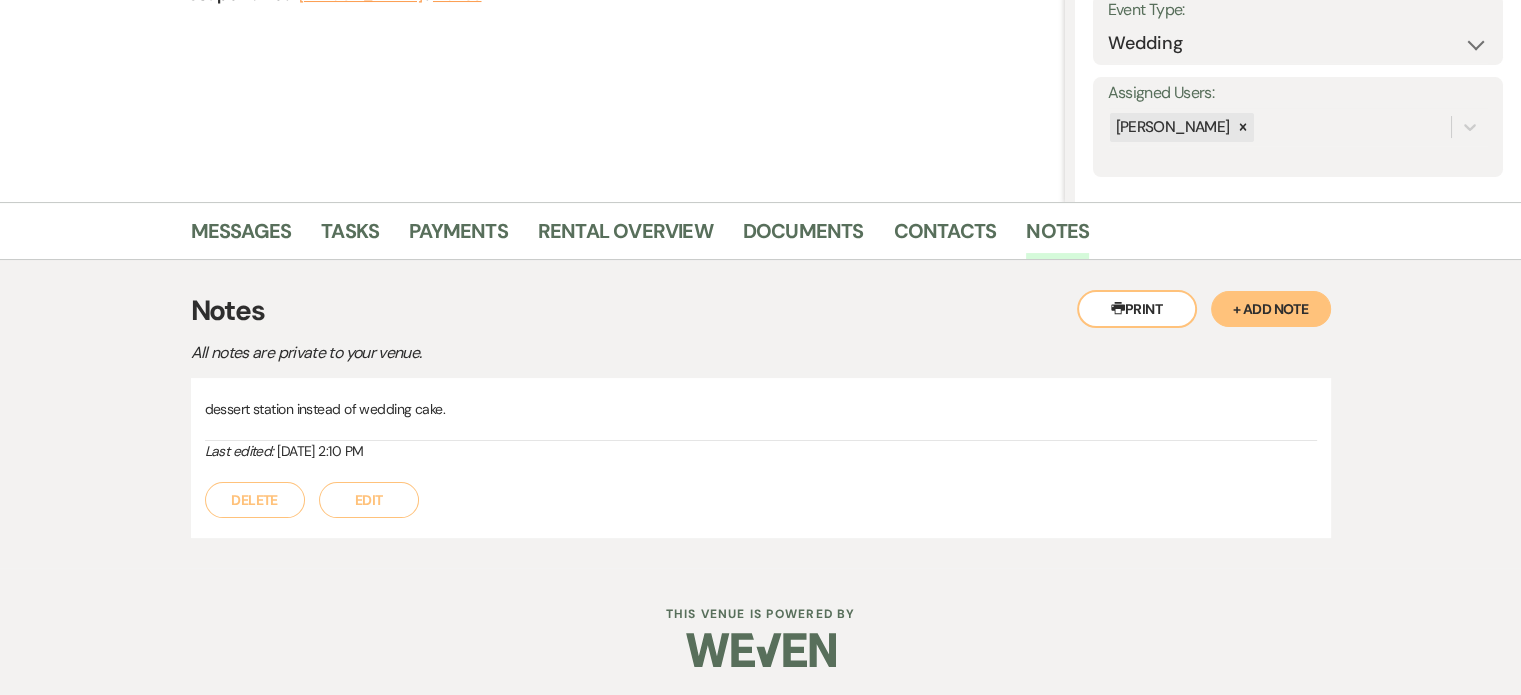 click on "Edit" at bounding box center [369, 500] 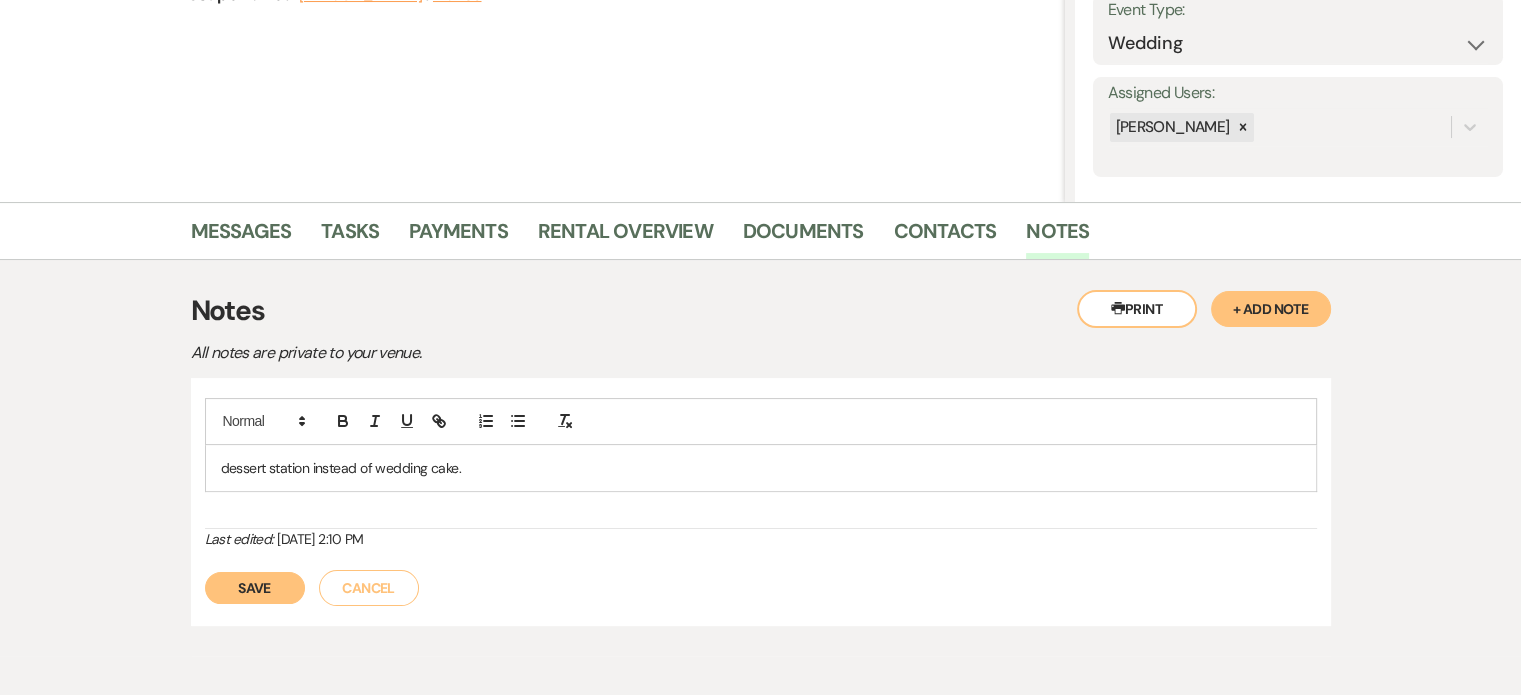 click on "dessert station instead of wedding cake." at bounding box center (761, 468) 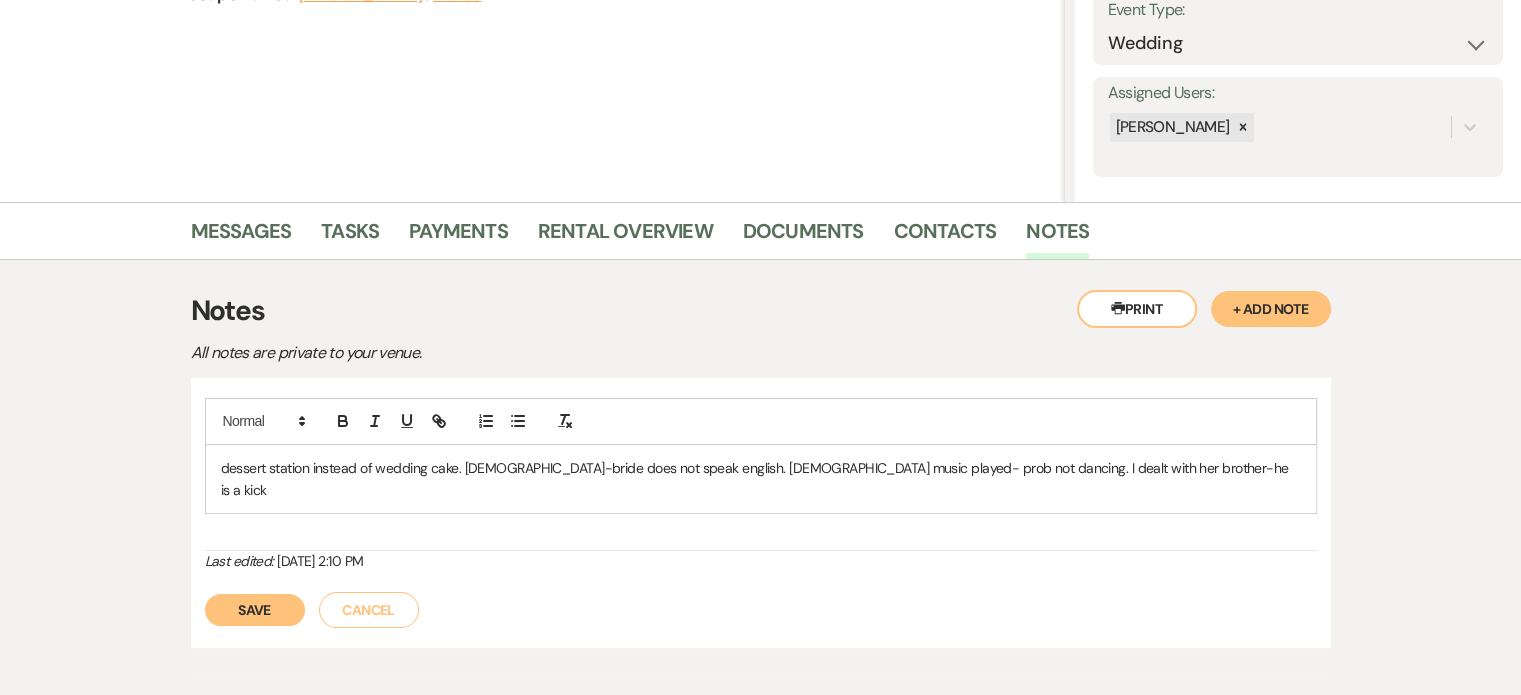 click on "Save" at bounding box center (255, 610) 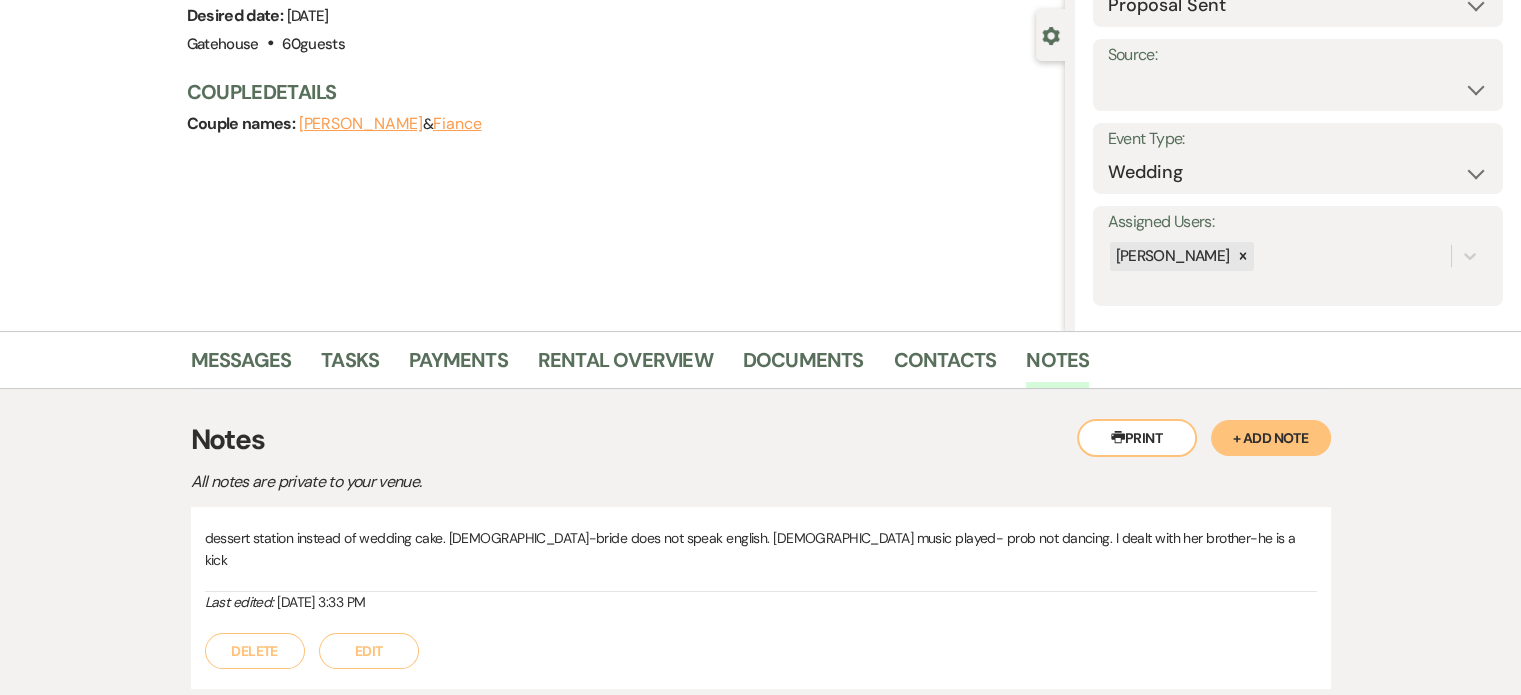 scroll, scrollTop: 0, scrollLeft: 0, axis: both 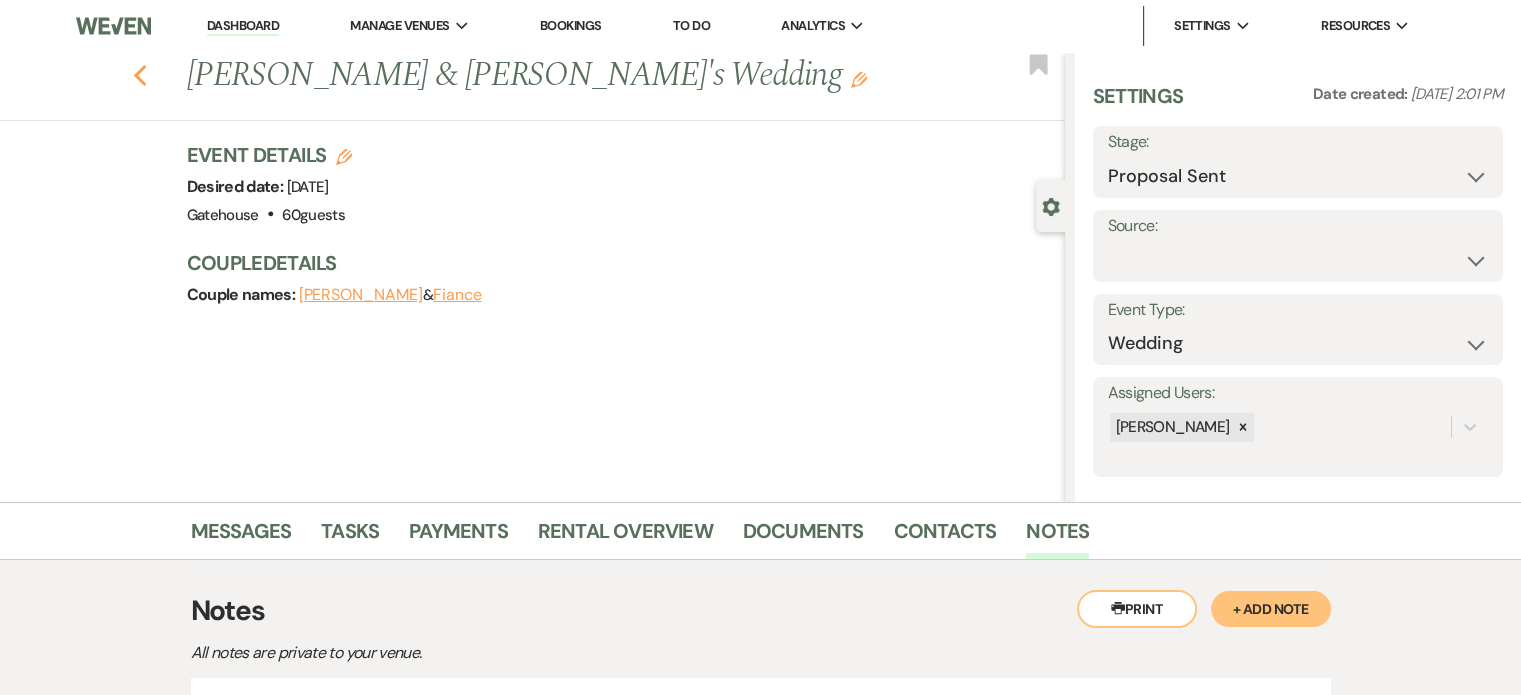 click on "Previous" 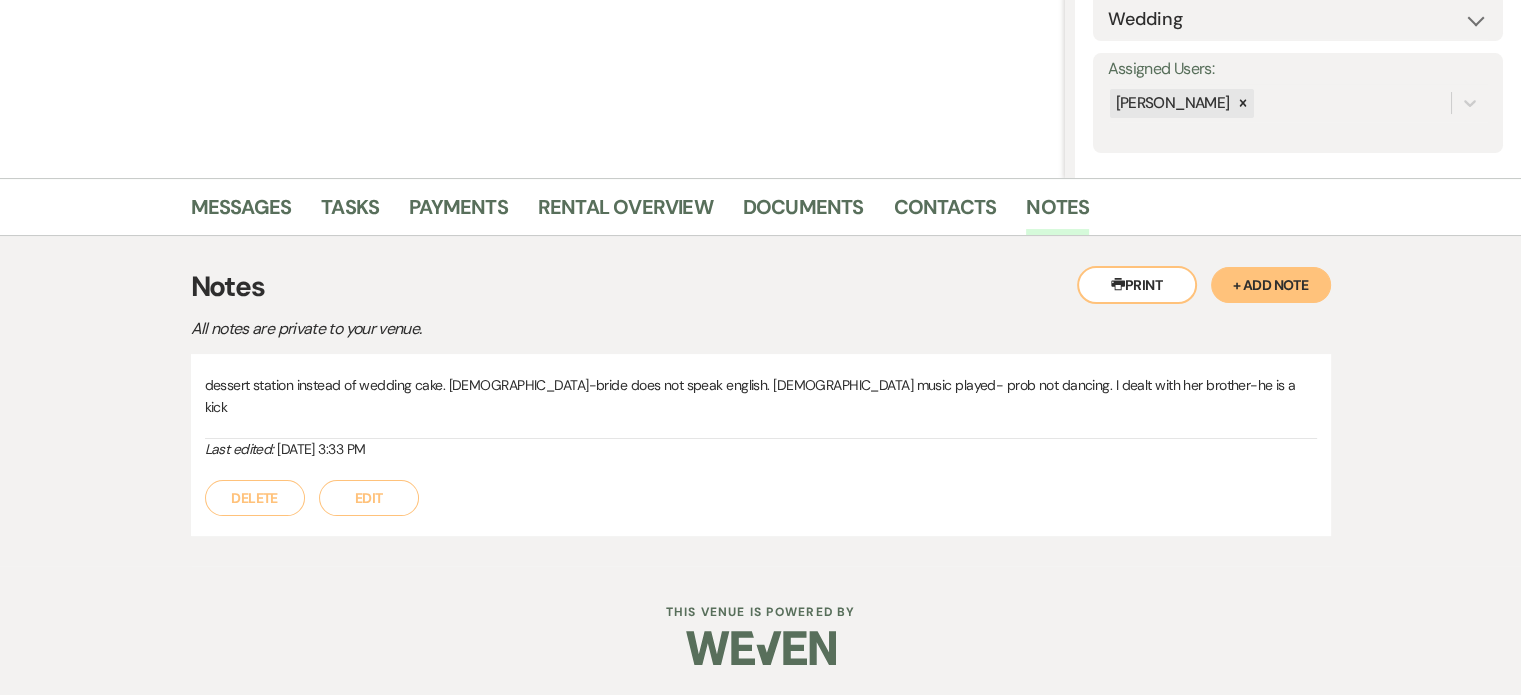 select on "6" 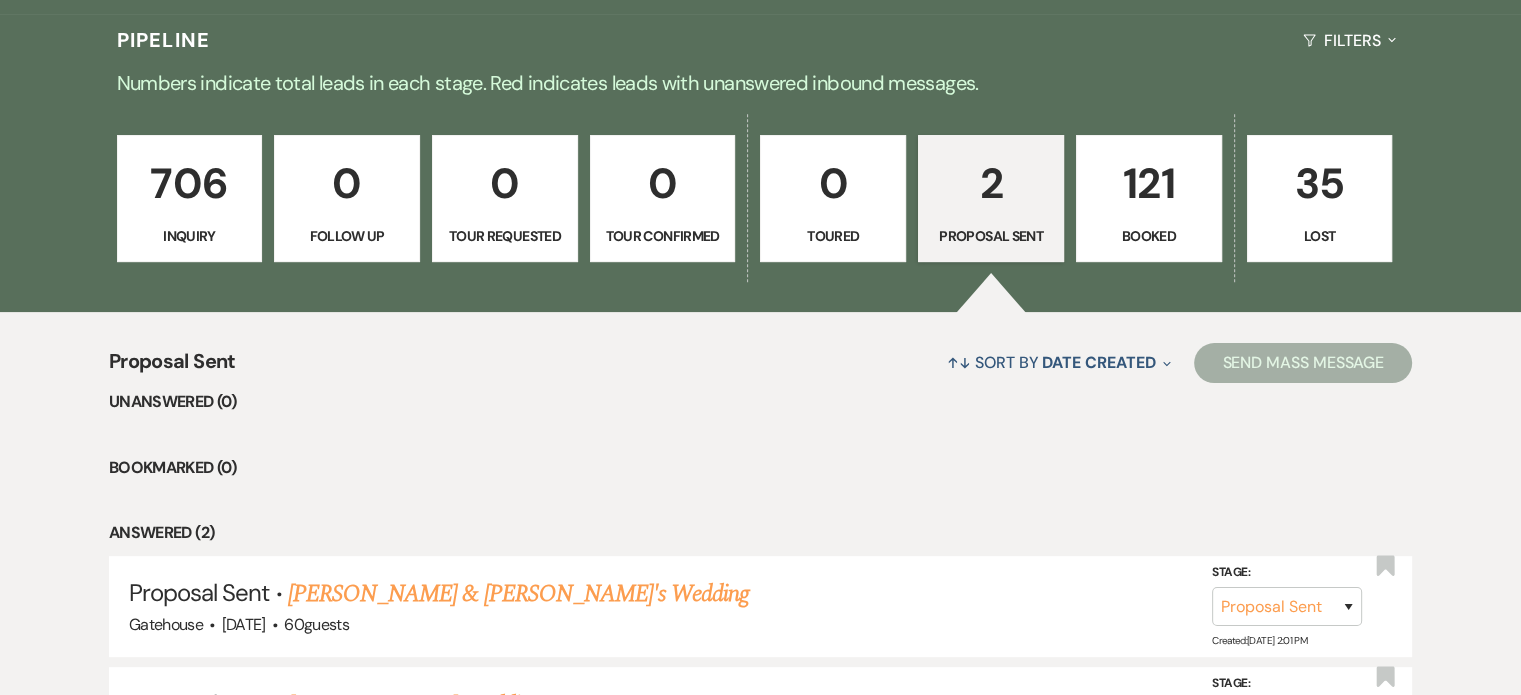 scroll, scrollTop: 400, scrollLeft: 0, axis: vertical 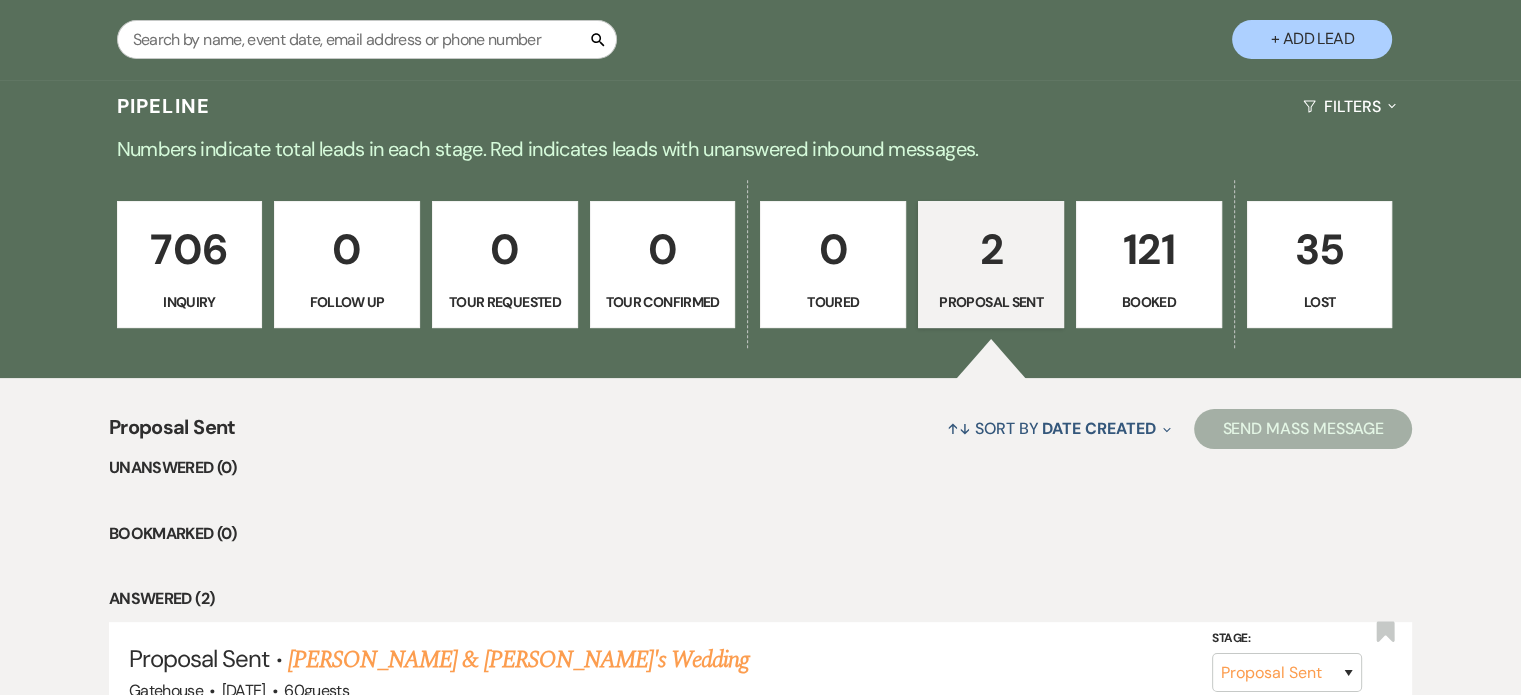 click on "121 Booked" at bounding box center (1149, 265) 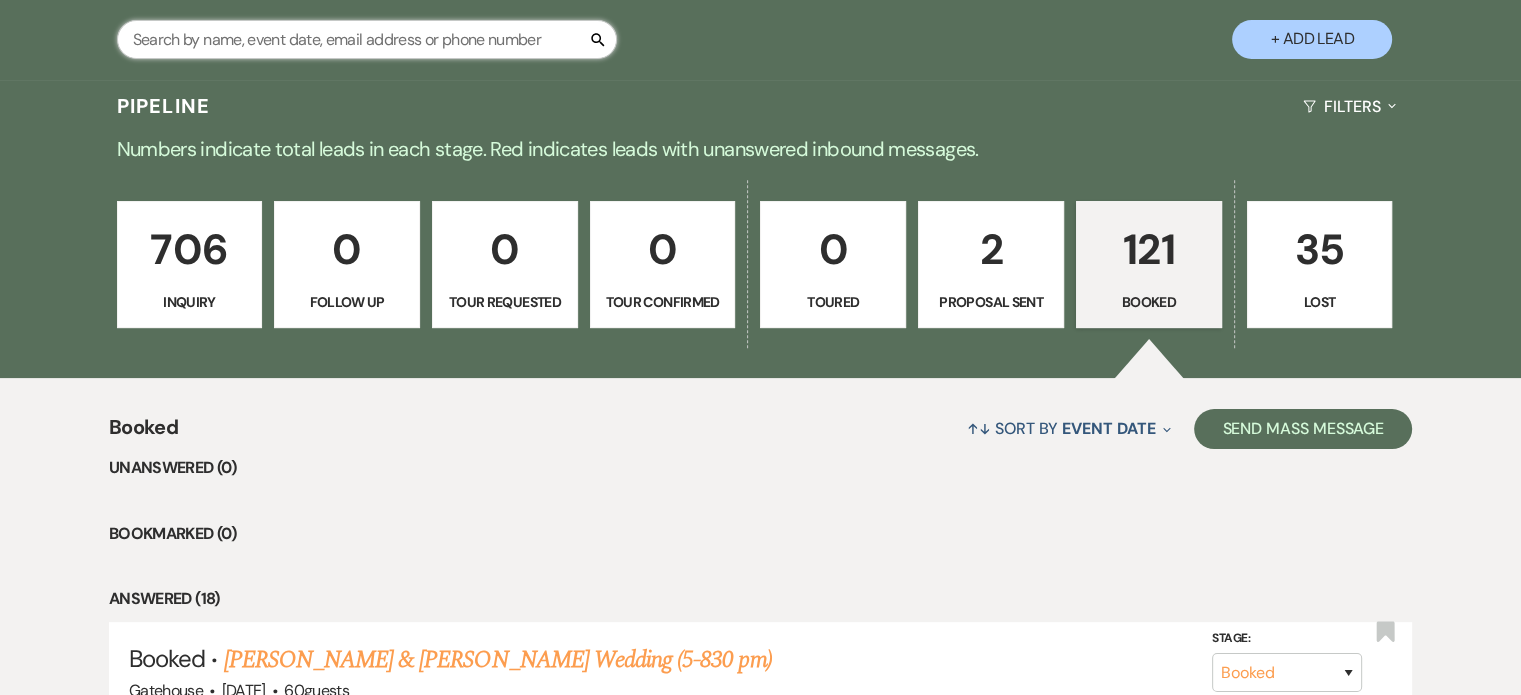 click at bounding box center [367, 39] 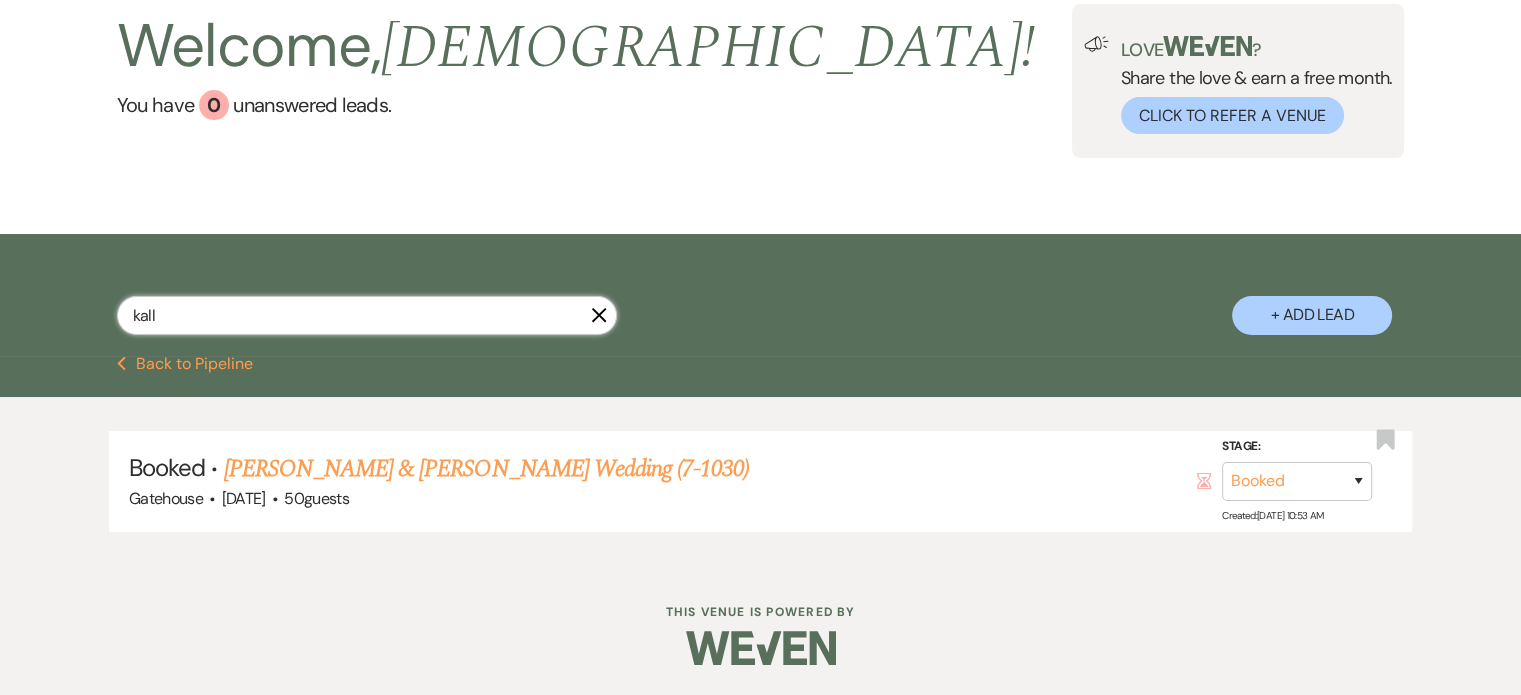 scroll, scrollTop: 122, scrollLeft: 0, axis: vertical 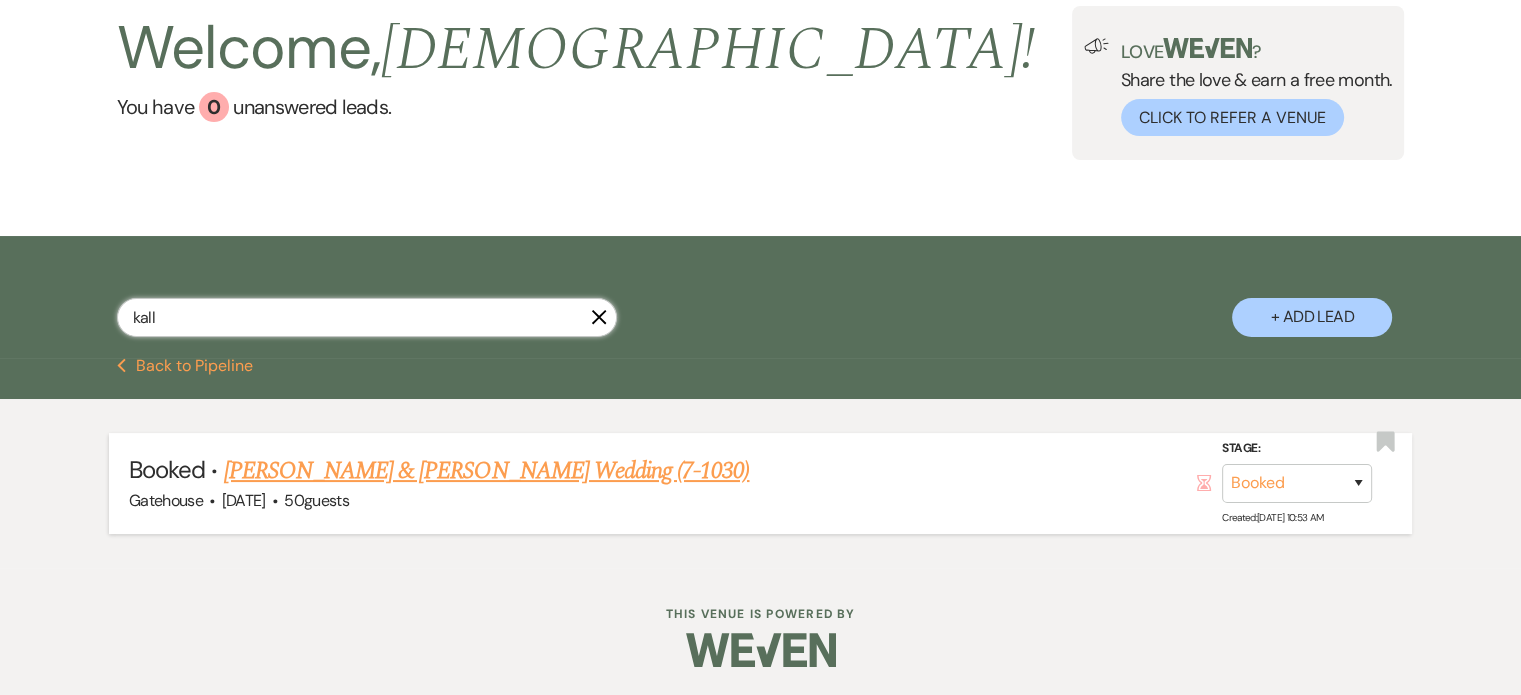 type on "kall" 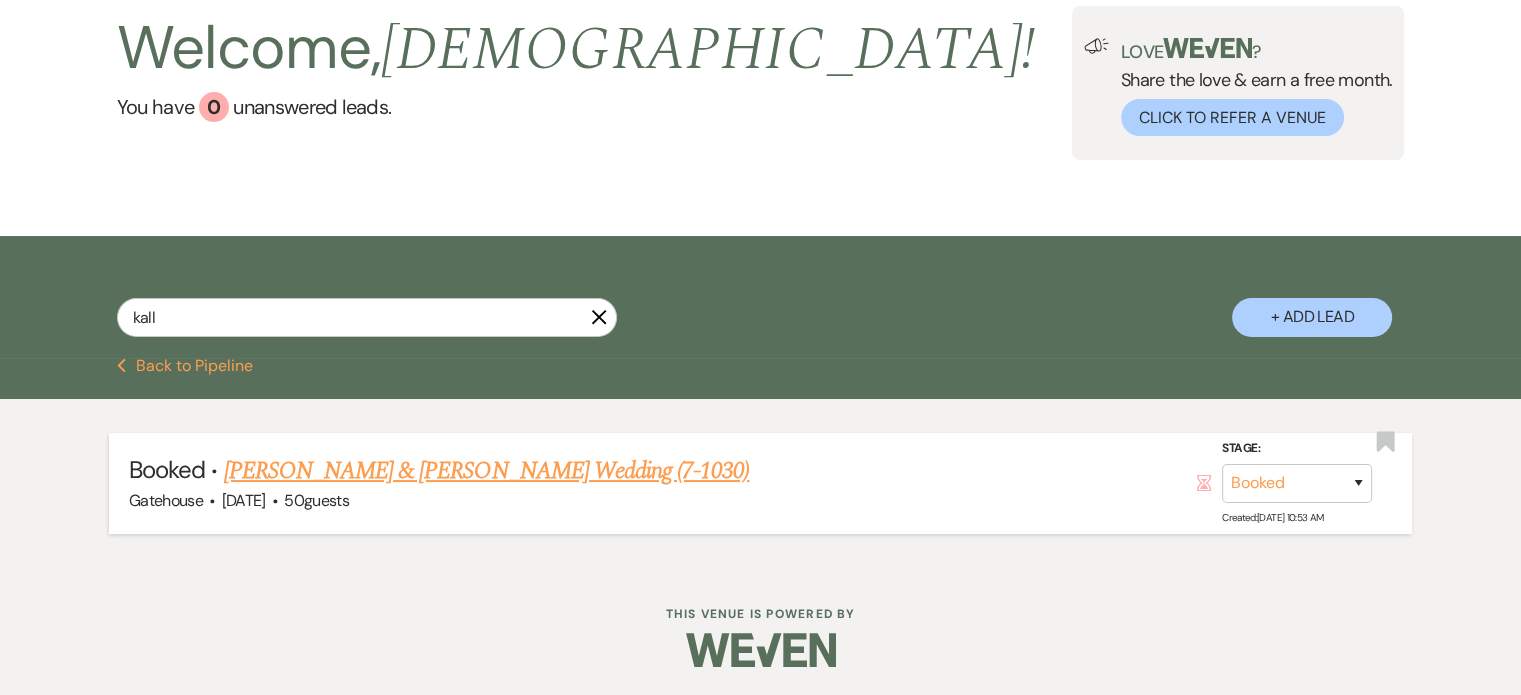 click on "Kallie Kelley & Nathan Voisin's Wedding (7-1030)" at bounding box center [487, 471] 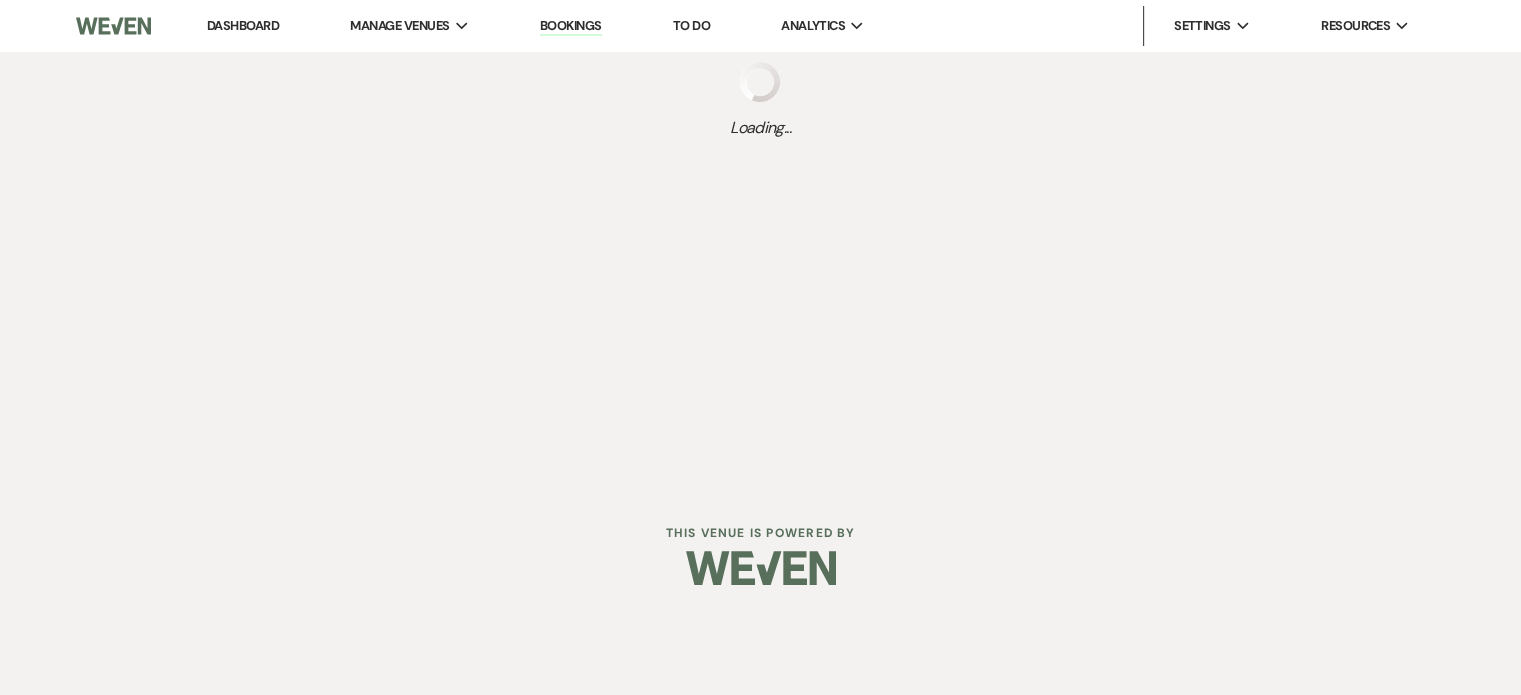 scroll, scrollTop: 0, scrollLeft: 0, axis: both 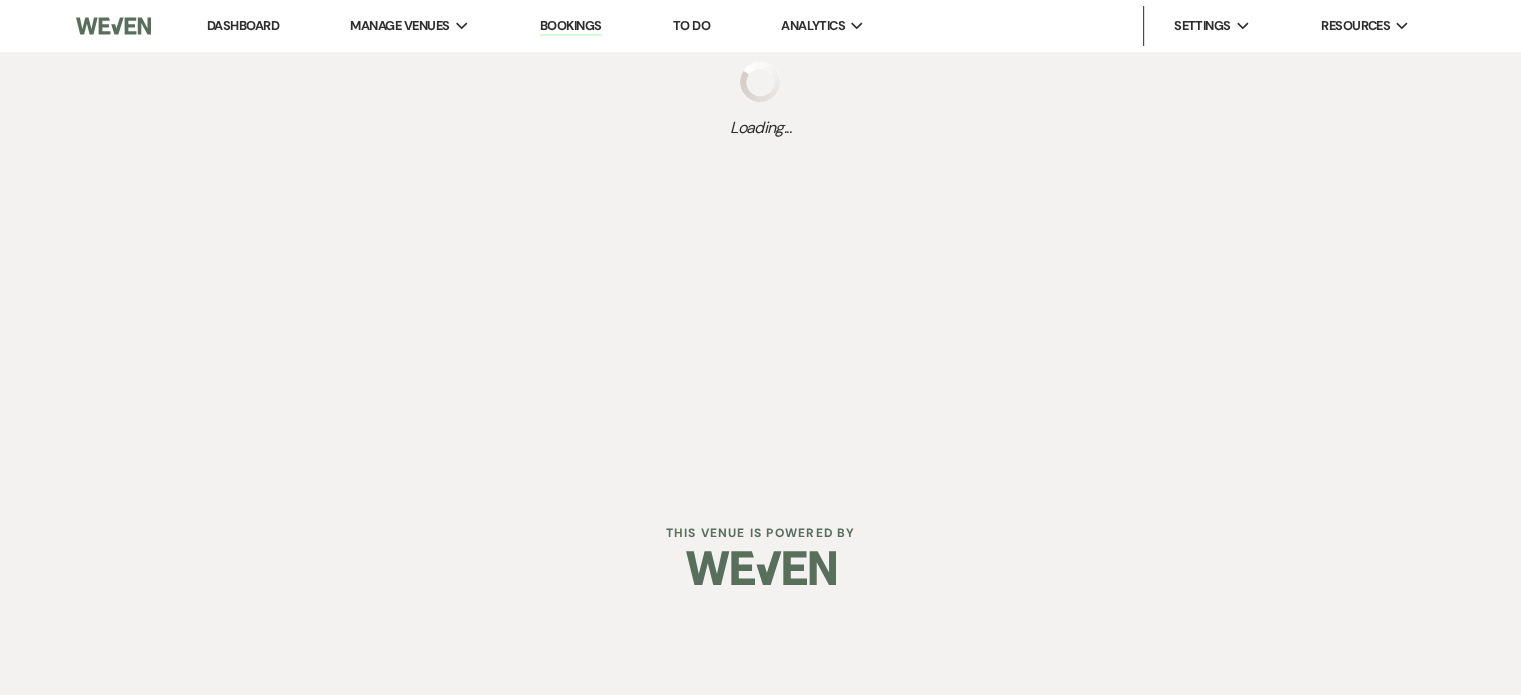 select on "2" 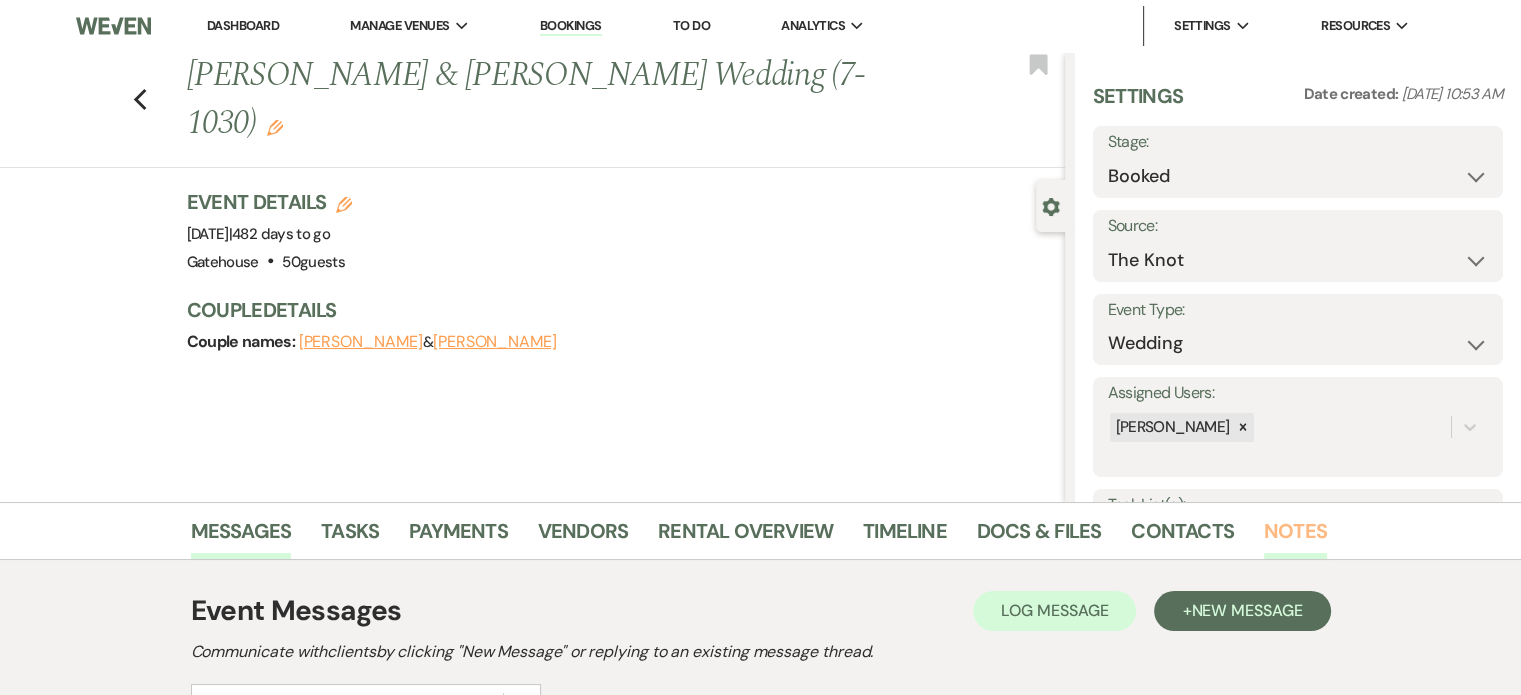 click on "Notes" at bounding box center (1295, 537) 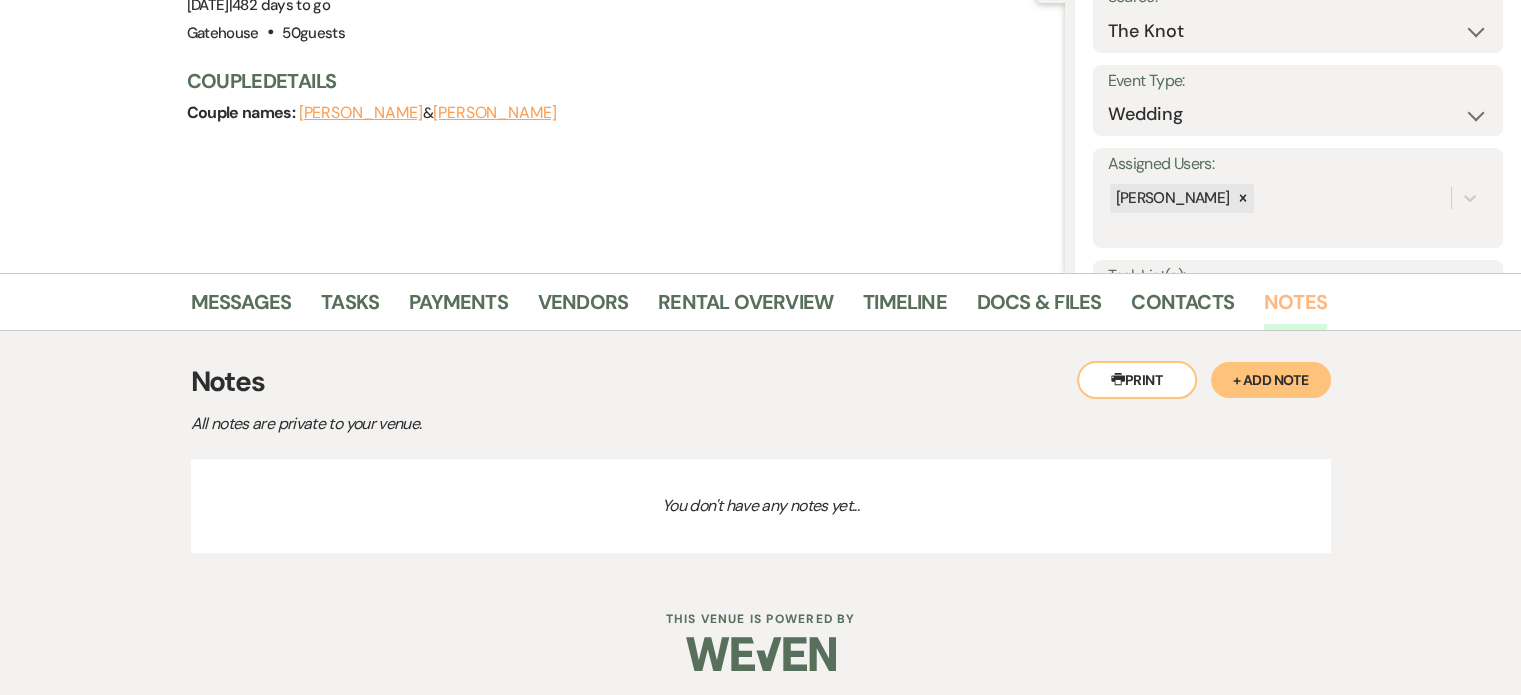 scroll, scrollTop: 234, scrollLeft: 0, axis: vertical 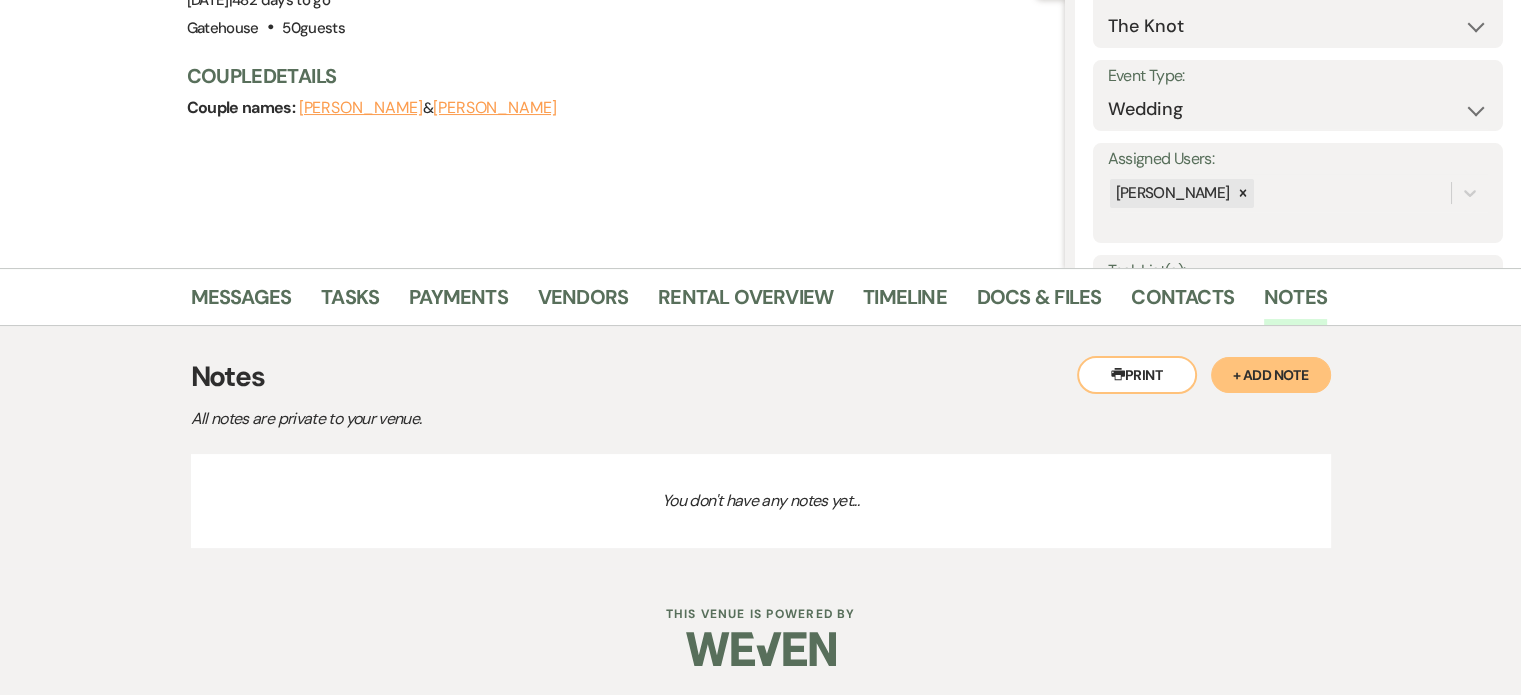 click on "+ Add Note" at bounding box center (1271, 375) 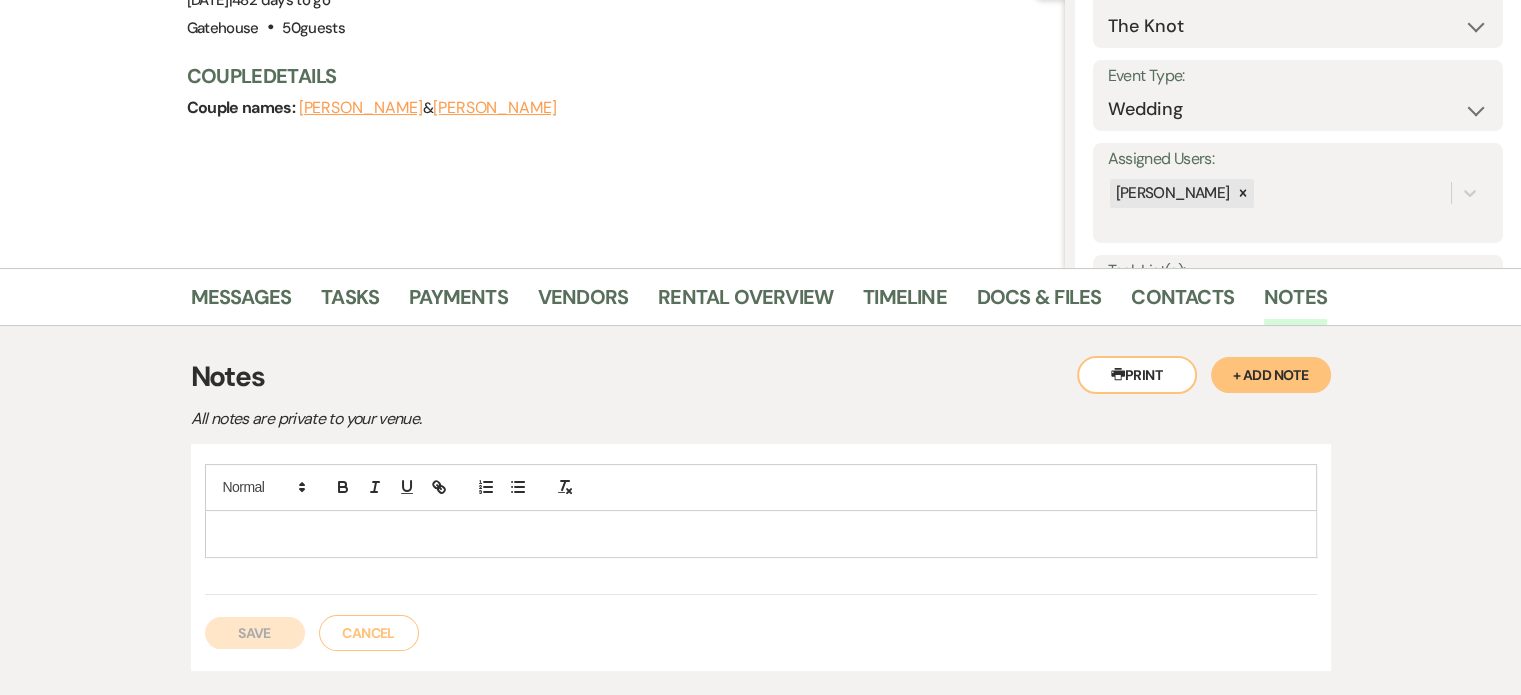 click at bounding box center [761, 534] 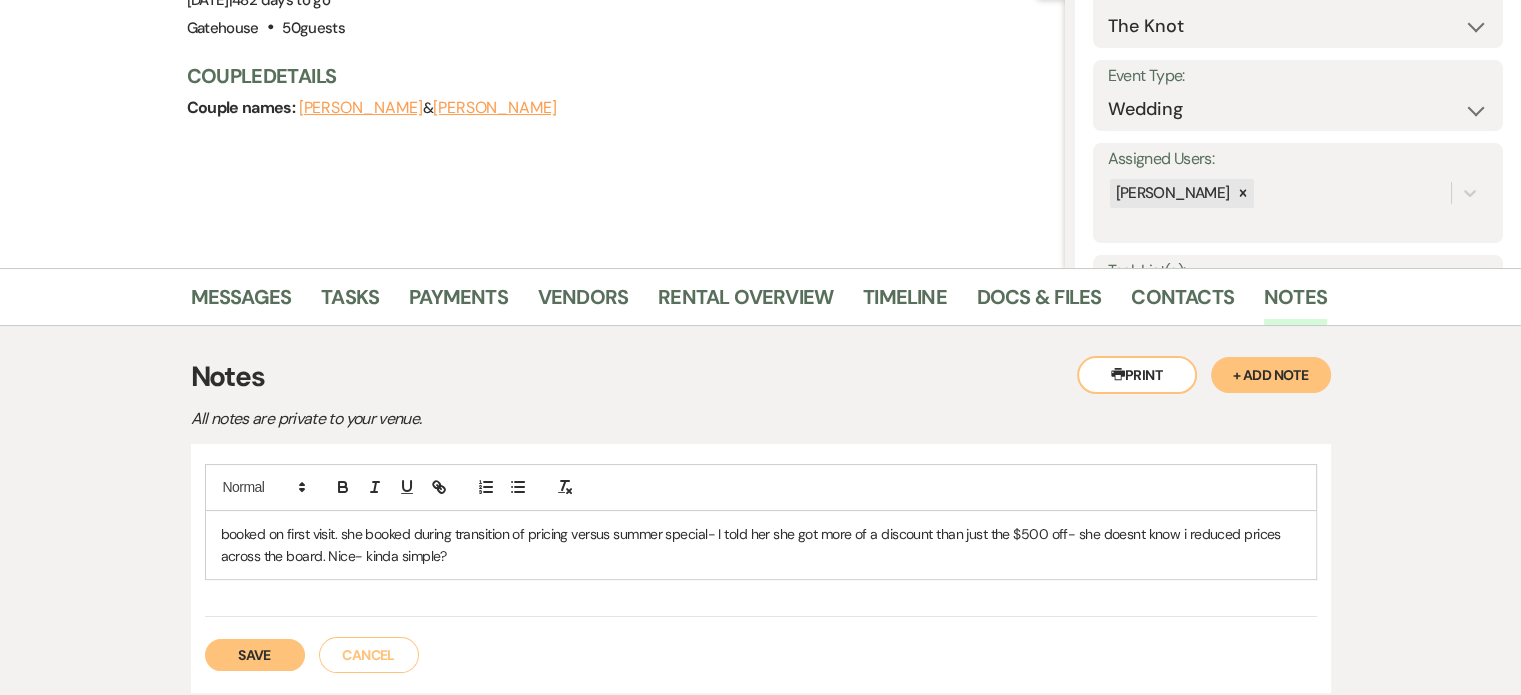 click on "Save" at bounding box center [255, 655] 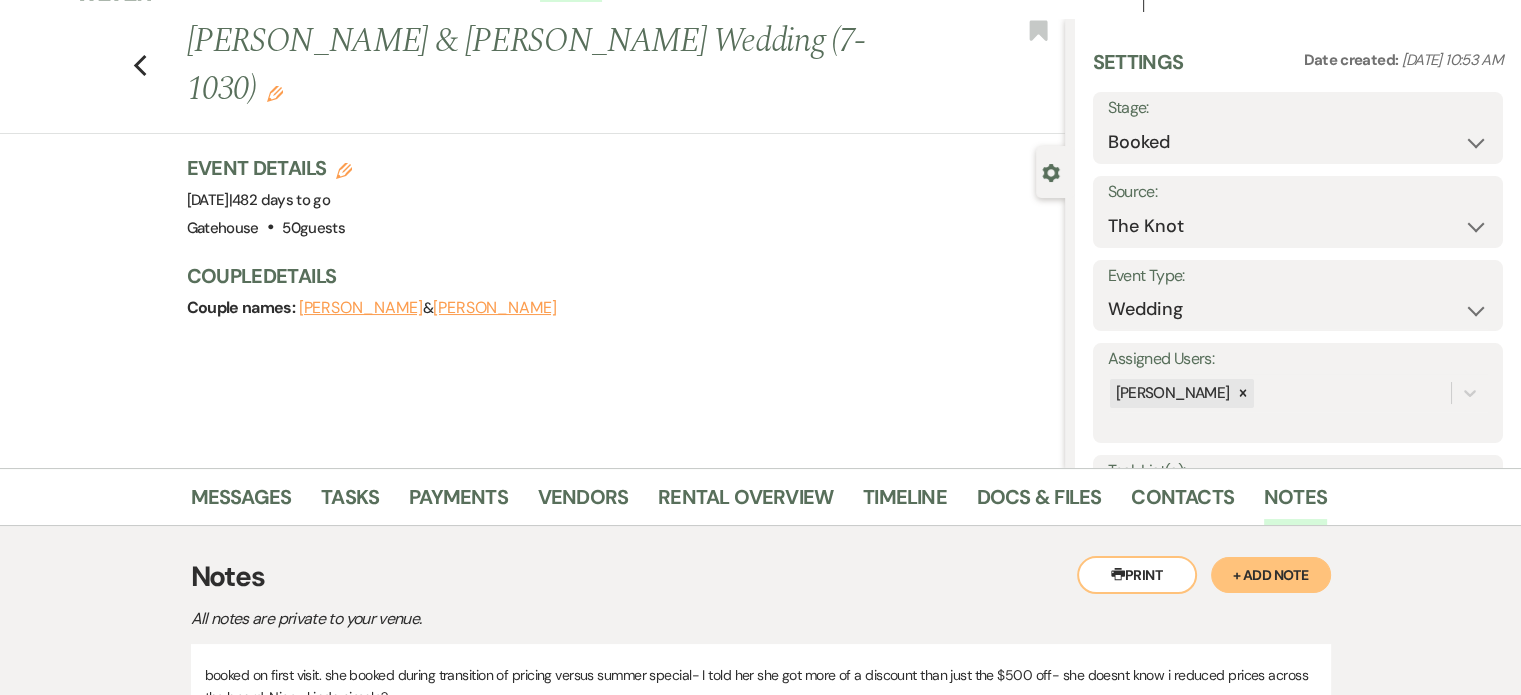 scroll, scrollTop: 0, scrollLeft: 0, axis: both 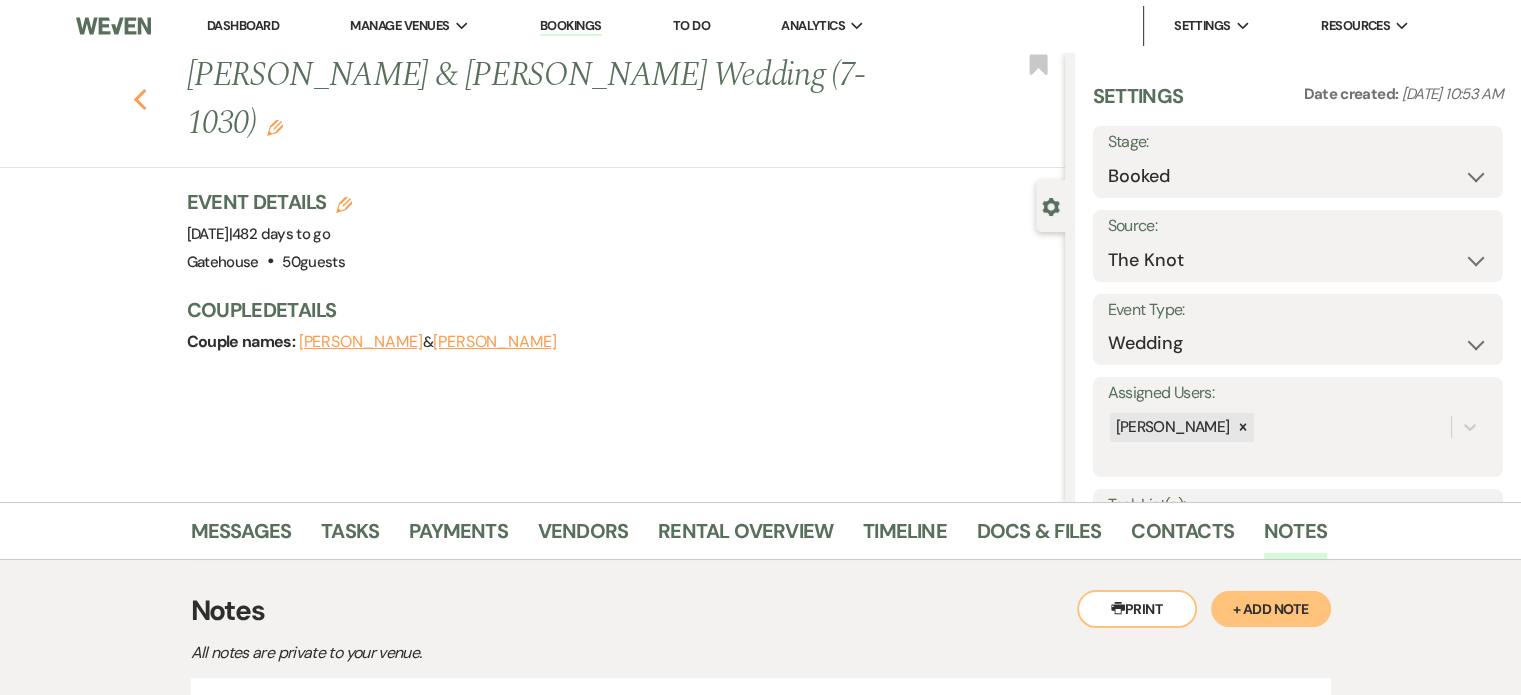 click 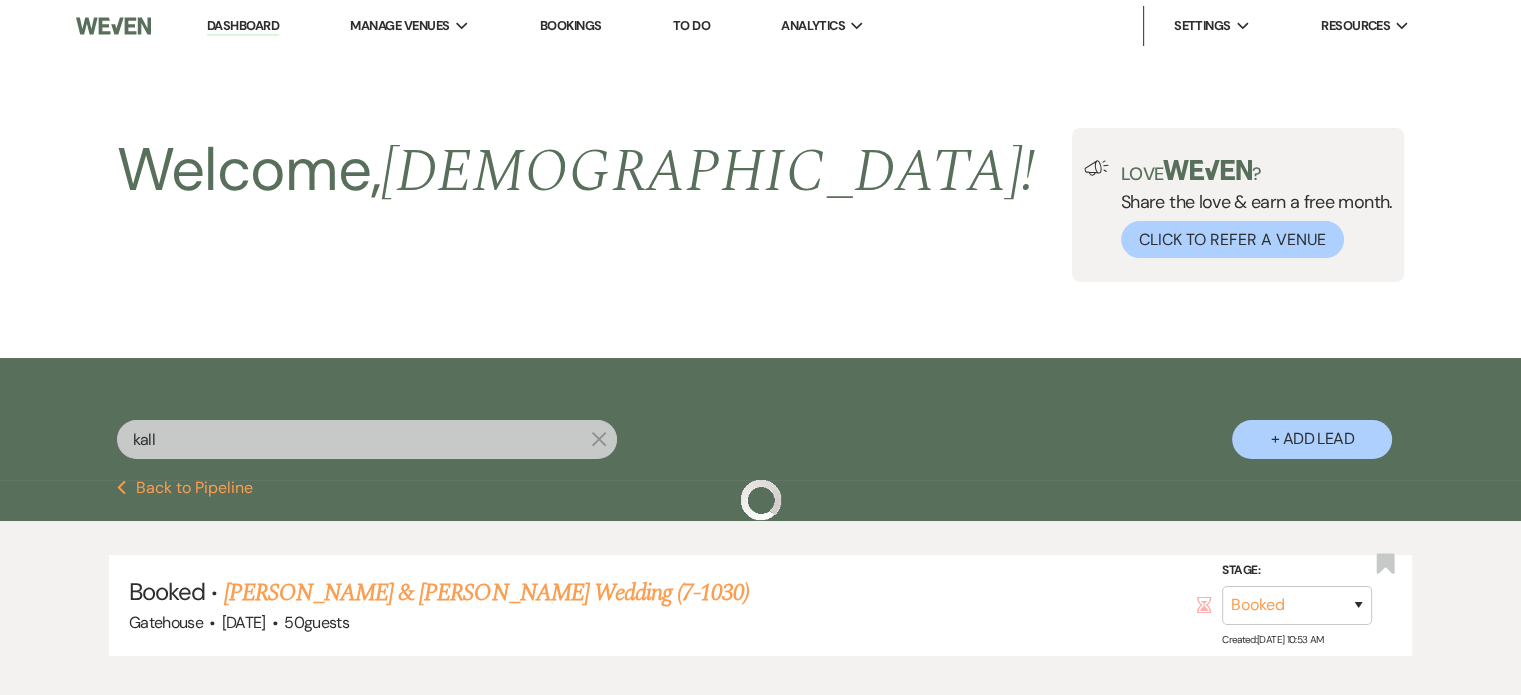 scroll, scrollTop: 122, scrollLeft: 0, axis: vertical 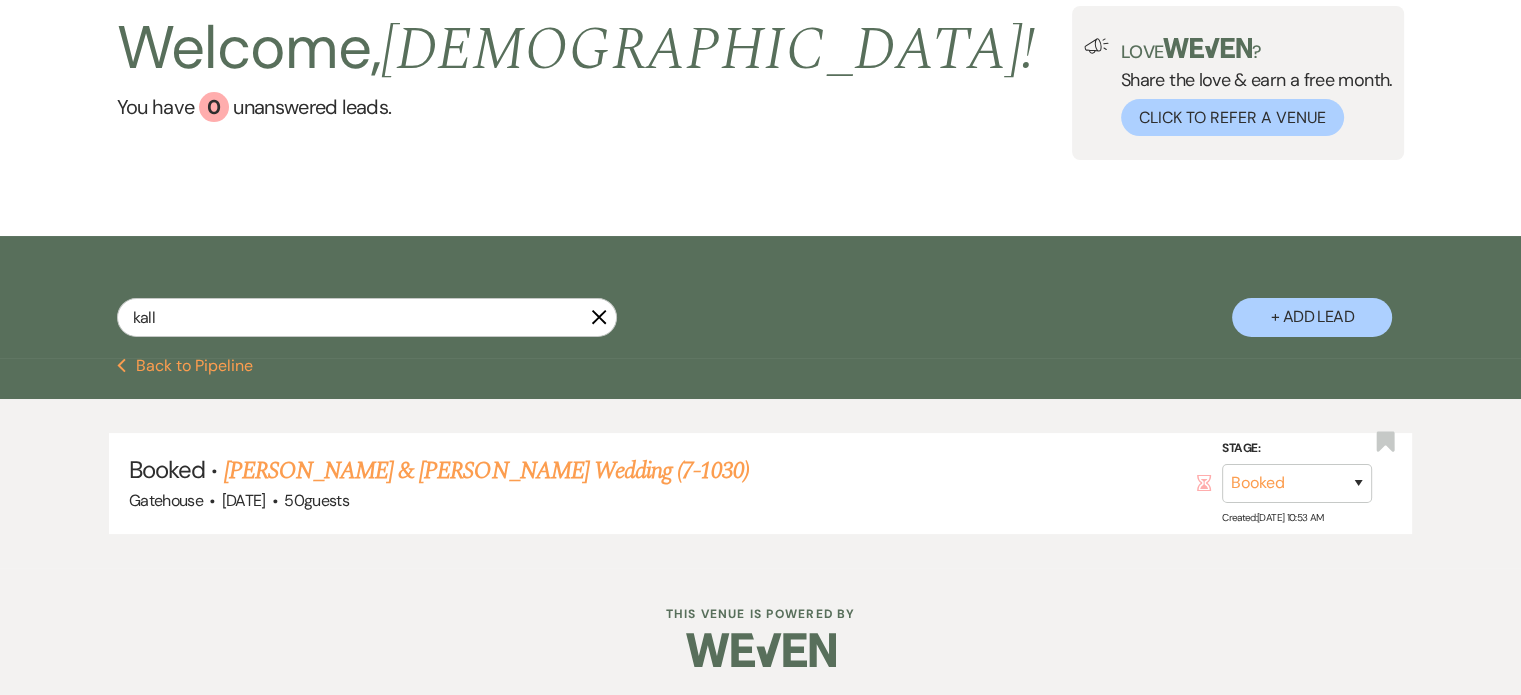 click 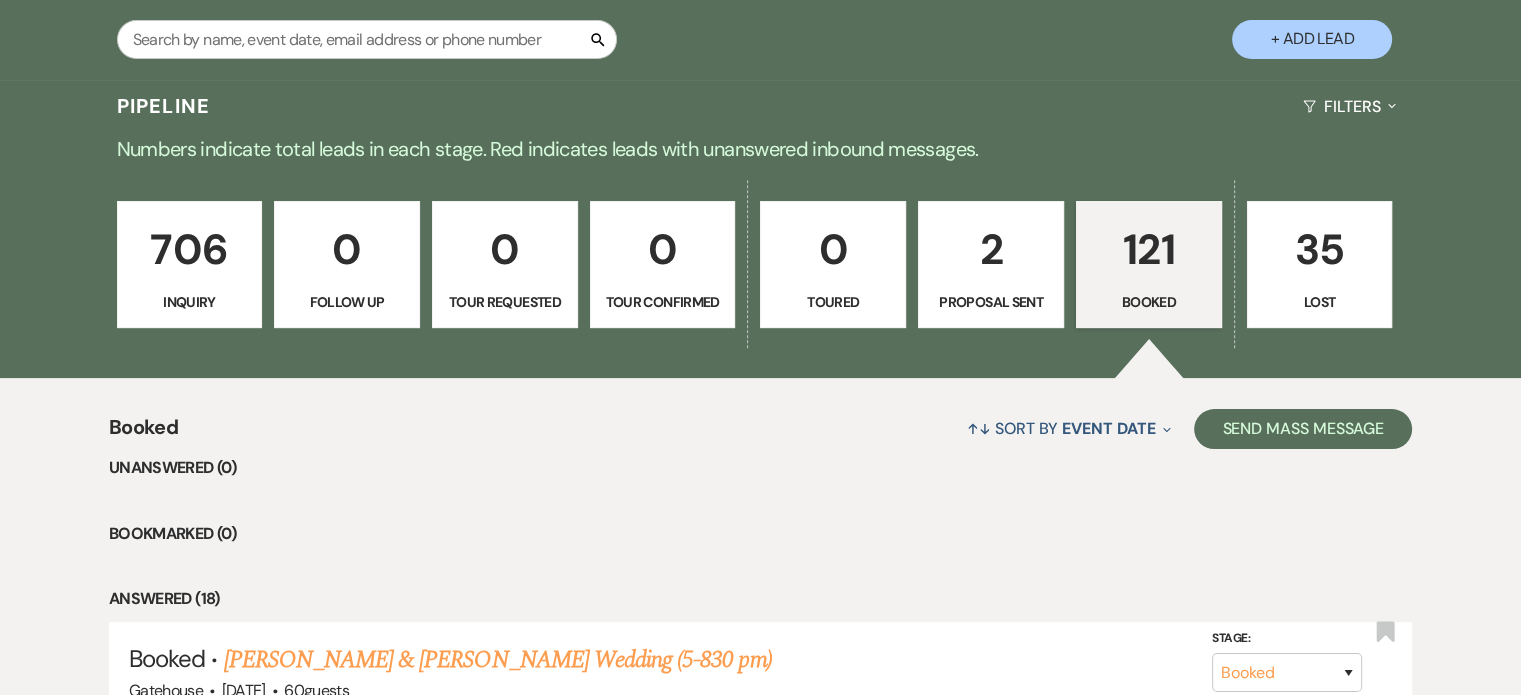scroll, scrollTop: 500, scrollLeft: 0, axis: vertical 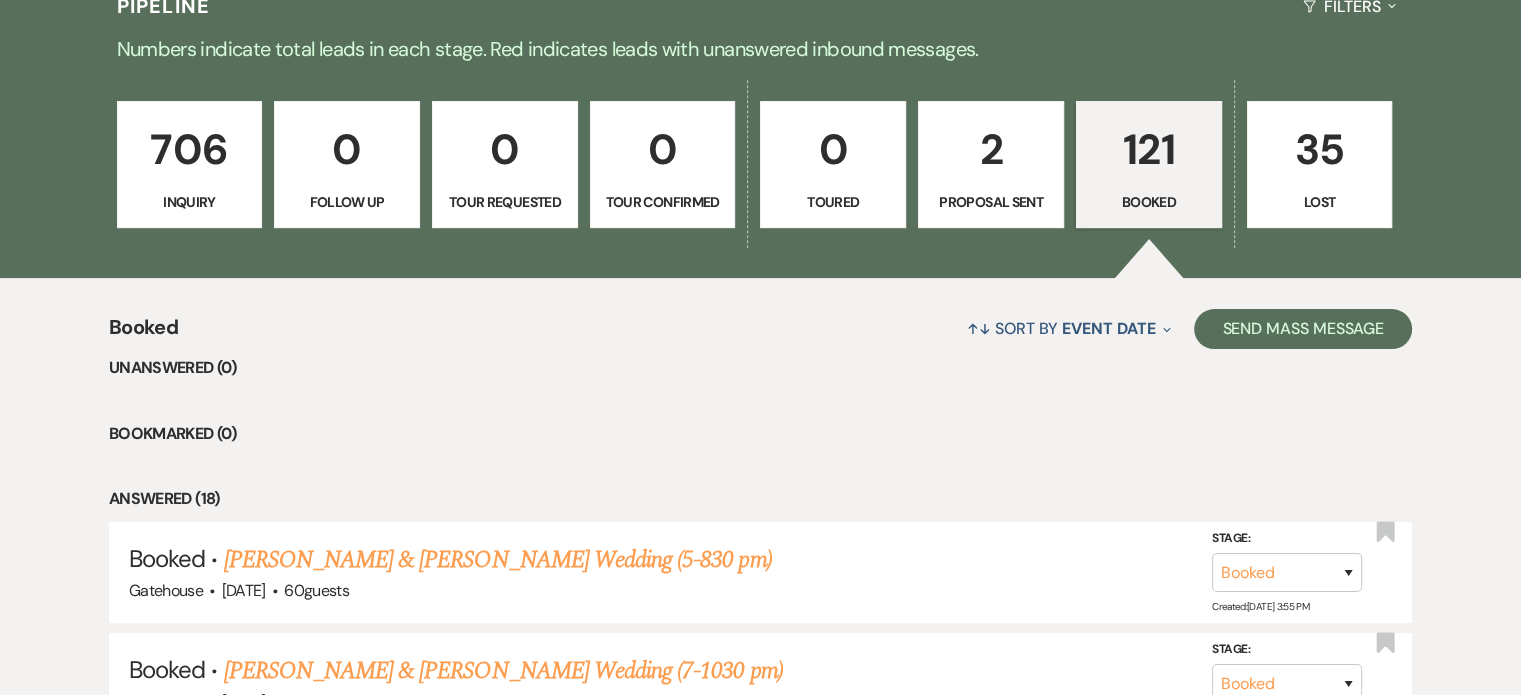 click on "706" at bounding box center [190, 149] 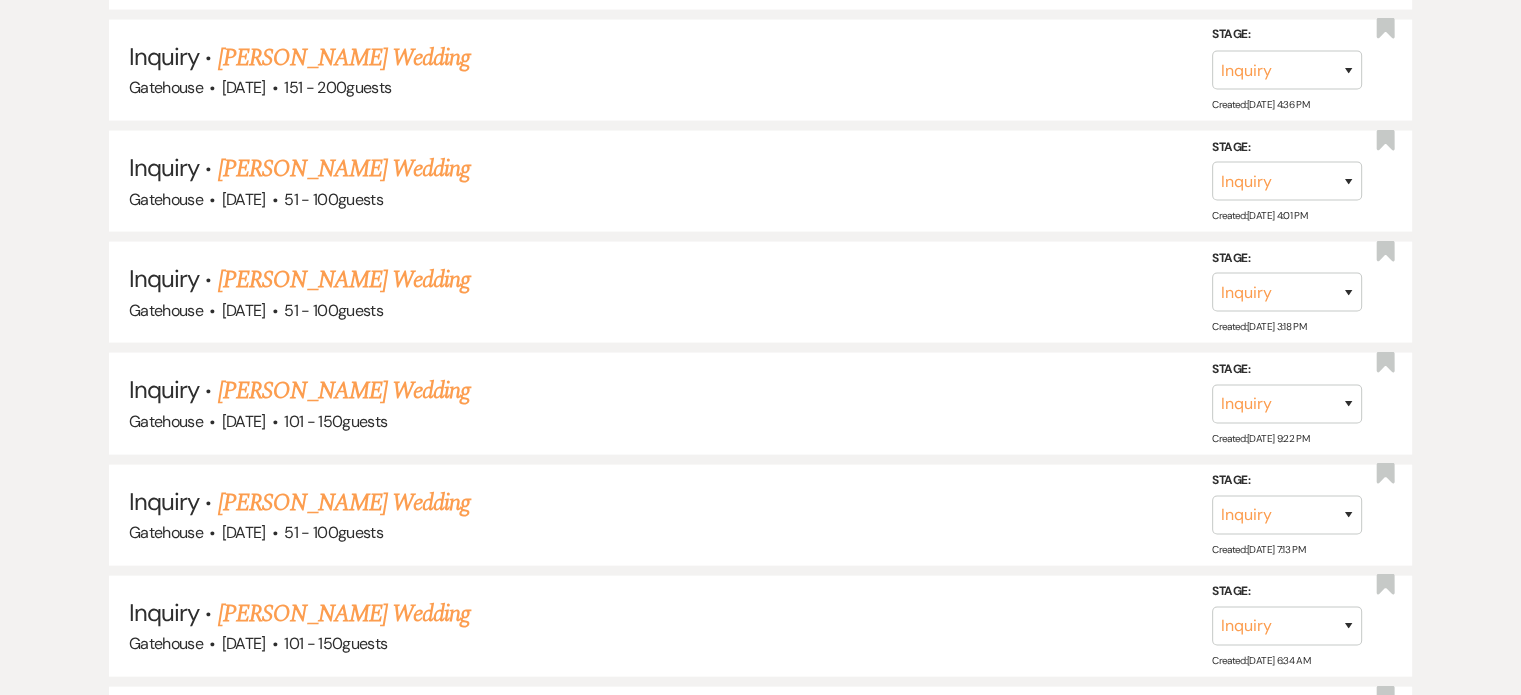 scroll, scrollTop: 4500, scrollLeft: 0, axis: vertical 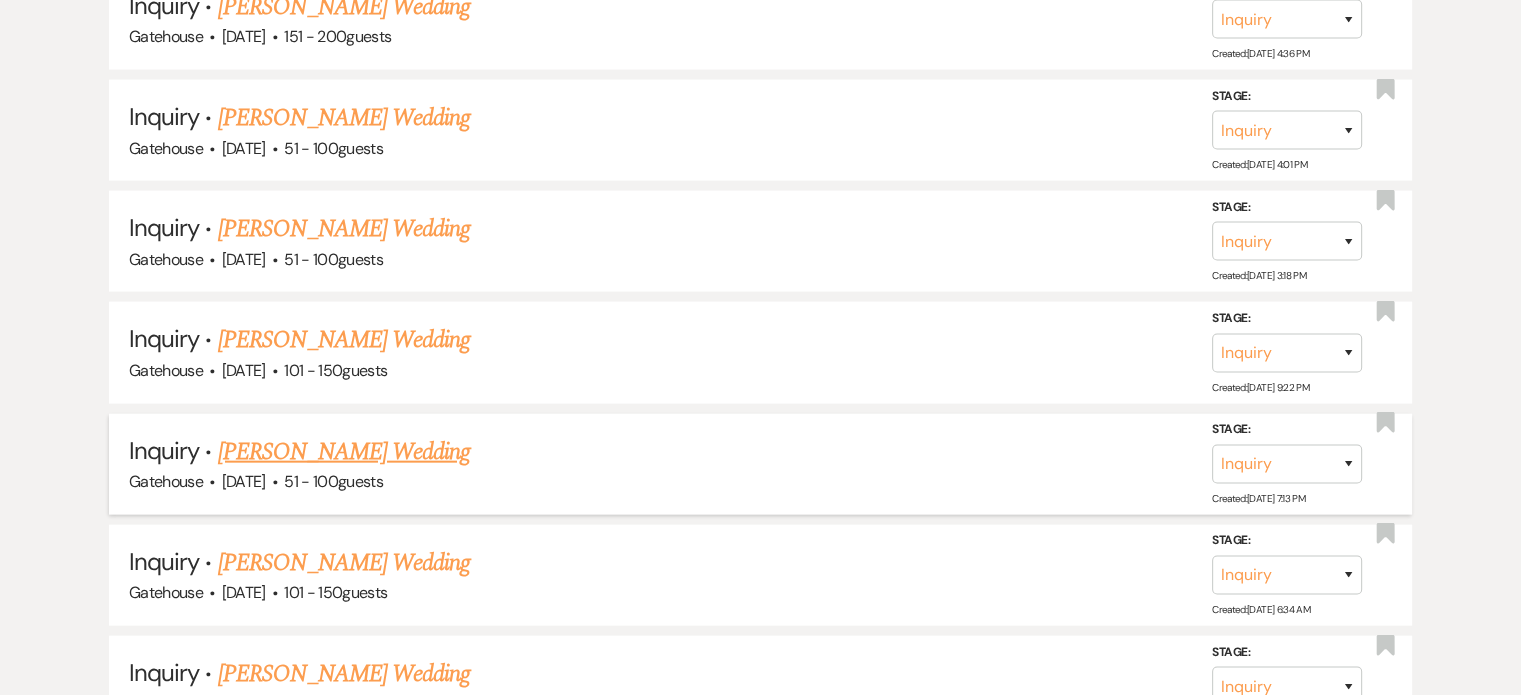 click on "Hannah Waite's Wedding" at bounding box center (344, 452) 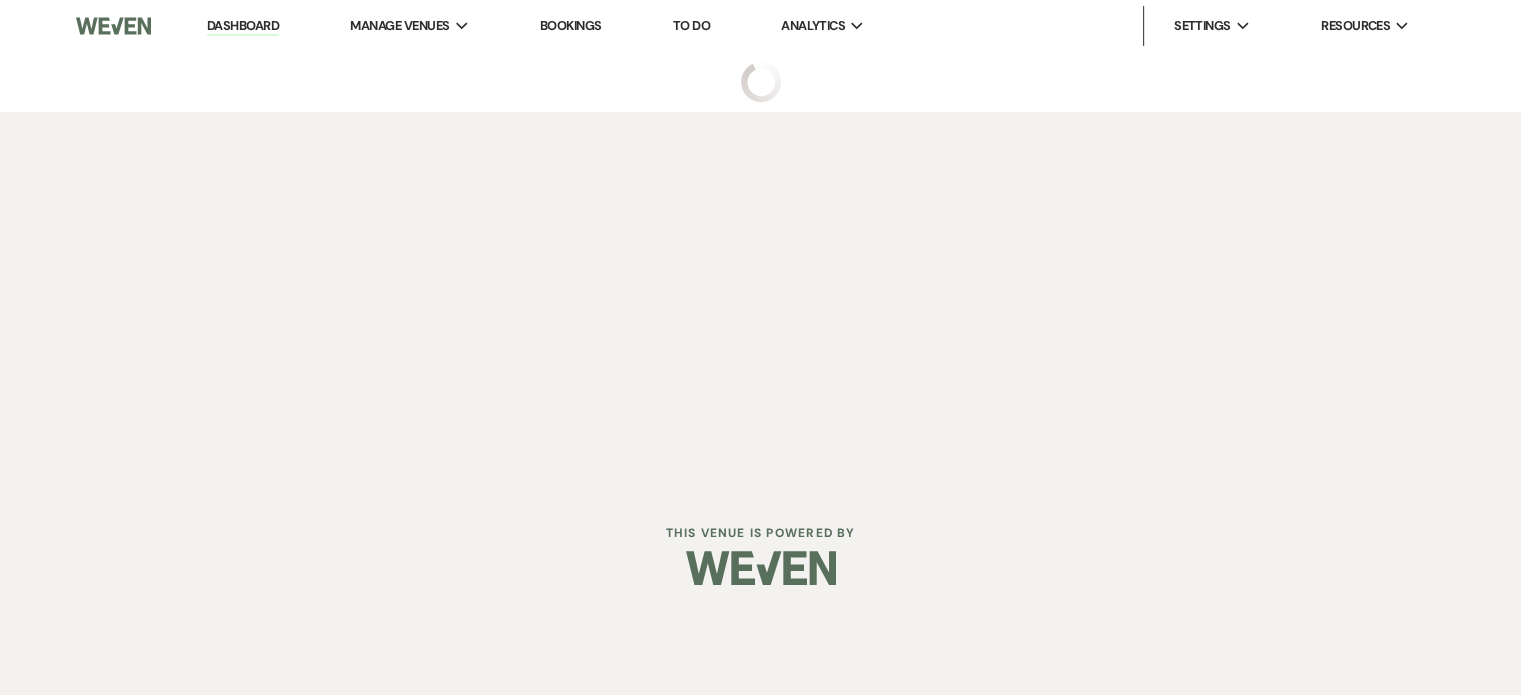 scroll, scrollTop: 0, scrollLeft: 0, axis: both 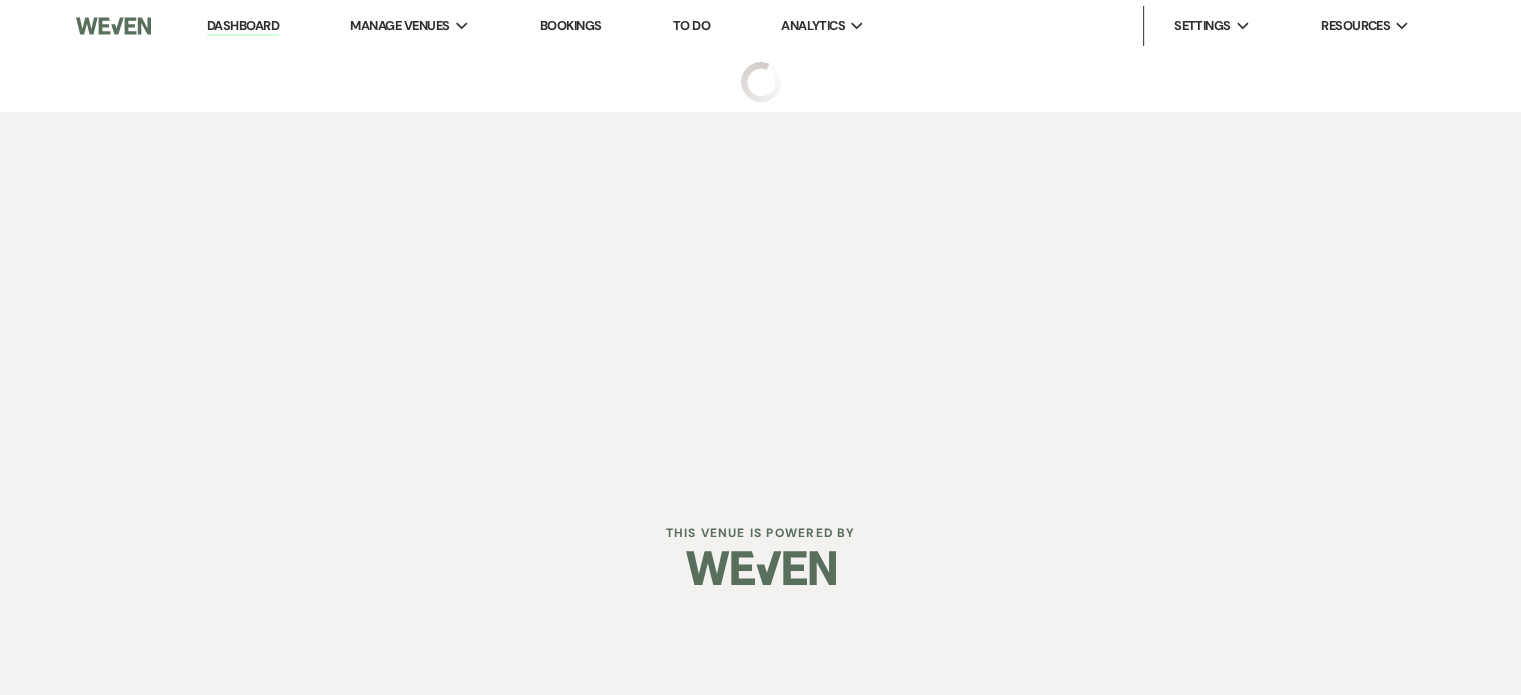 select on "2" 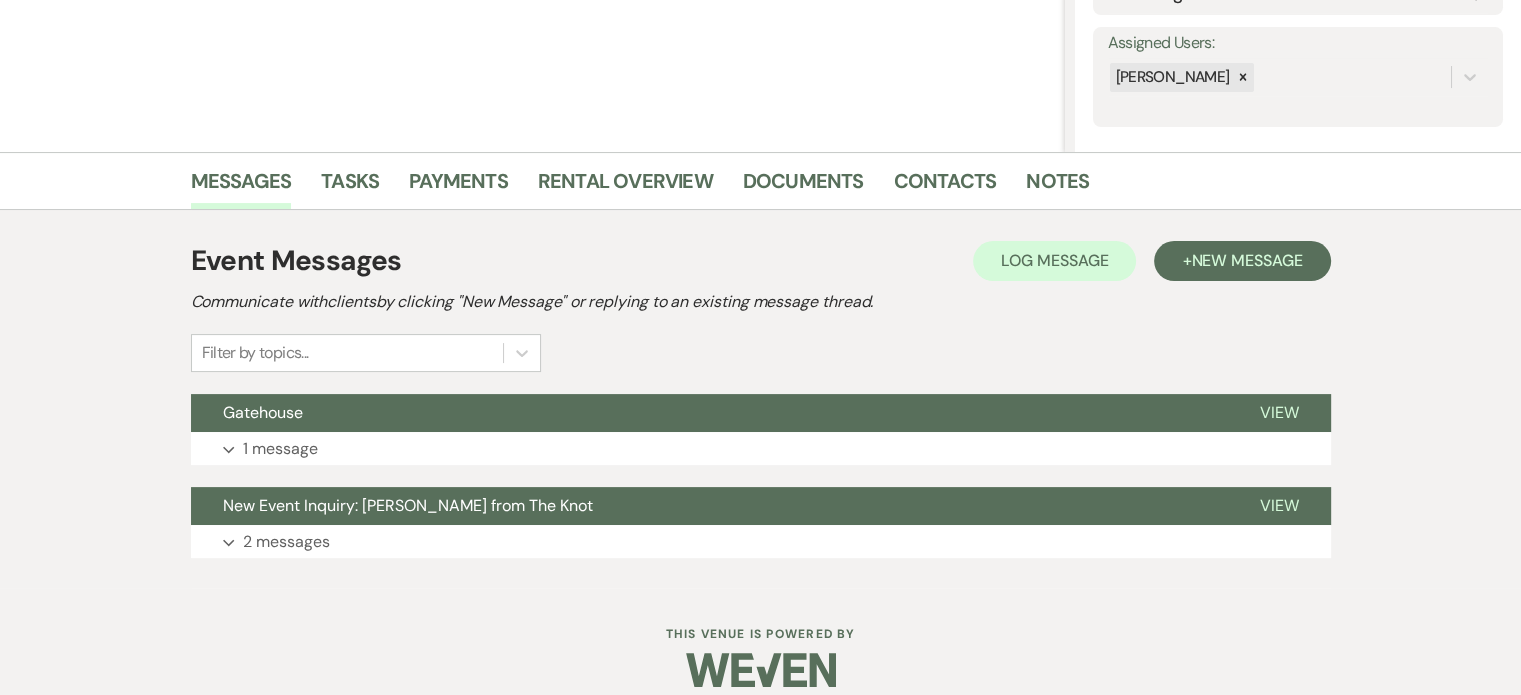 scroll, scrollTop: 371, scrollLeft: 0, axis: vertical 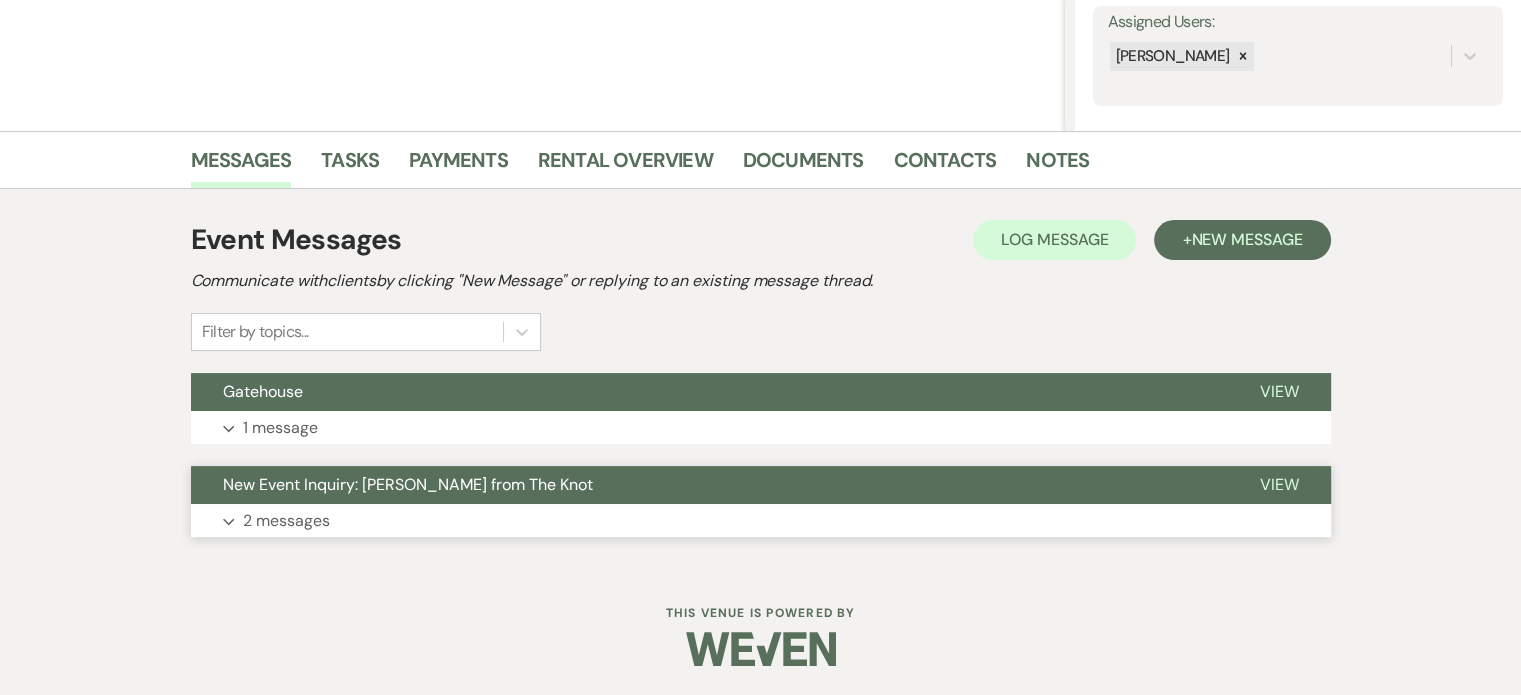 click on "2 messages" at bounding box center [286, 521] 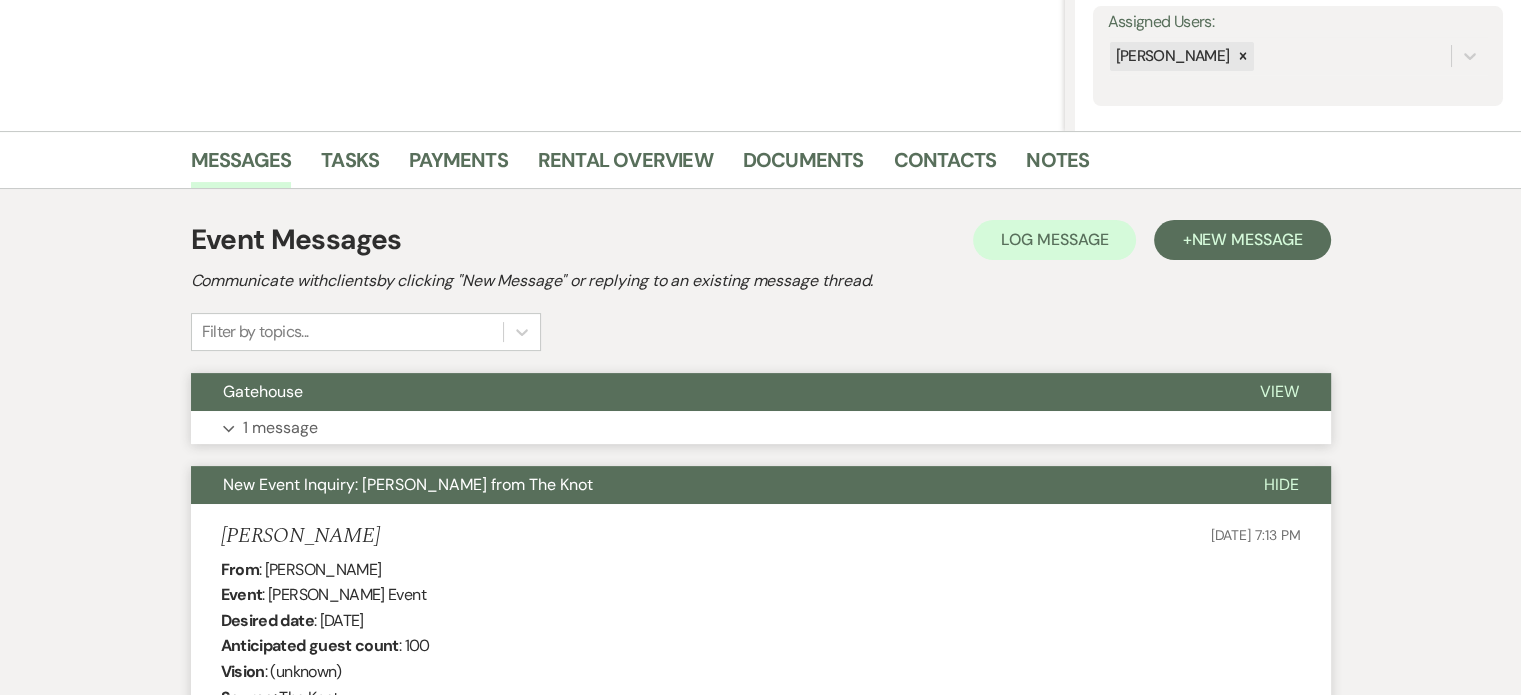 click on "1 message" at bounding box center [280, 428] 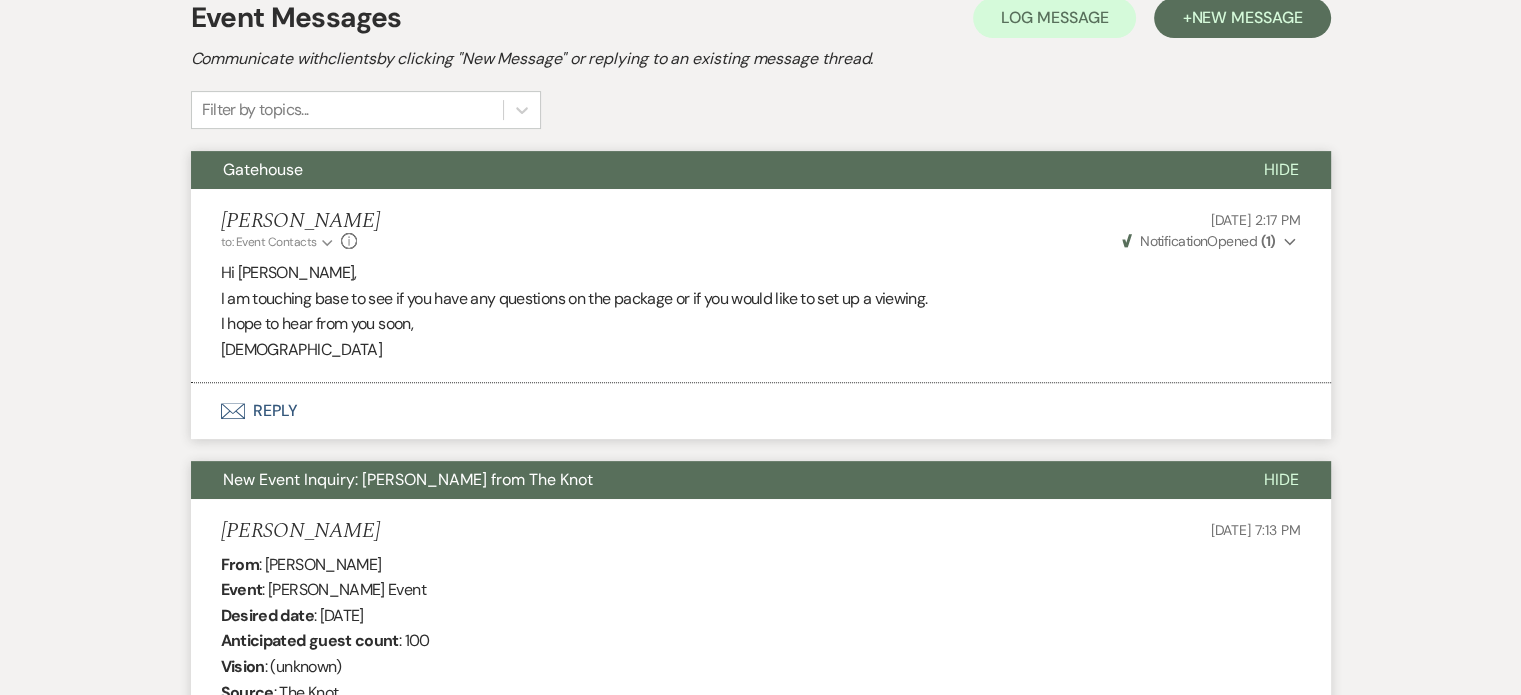 scroll, scrollTop: 0, scrollLeft: 0, axis: both 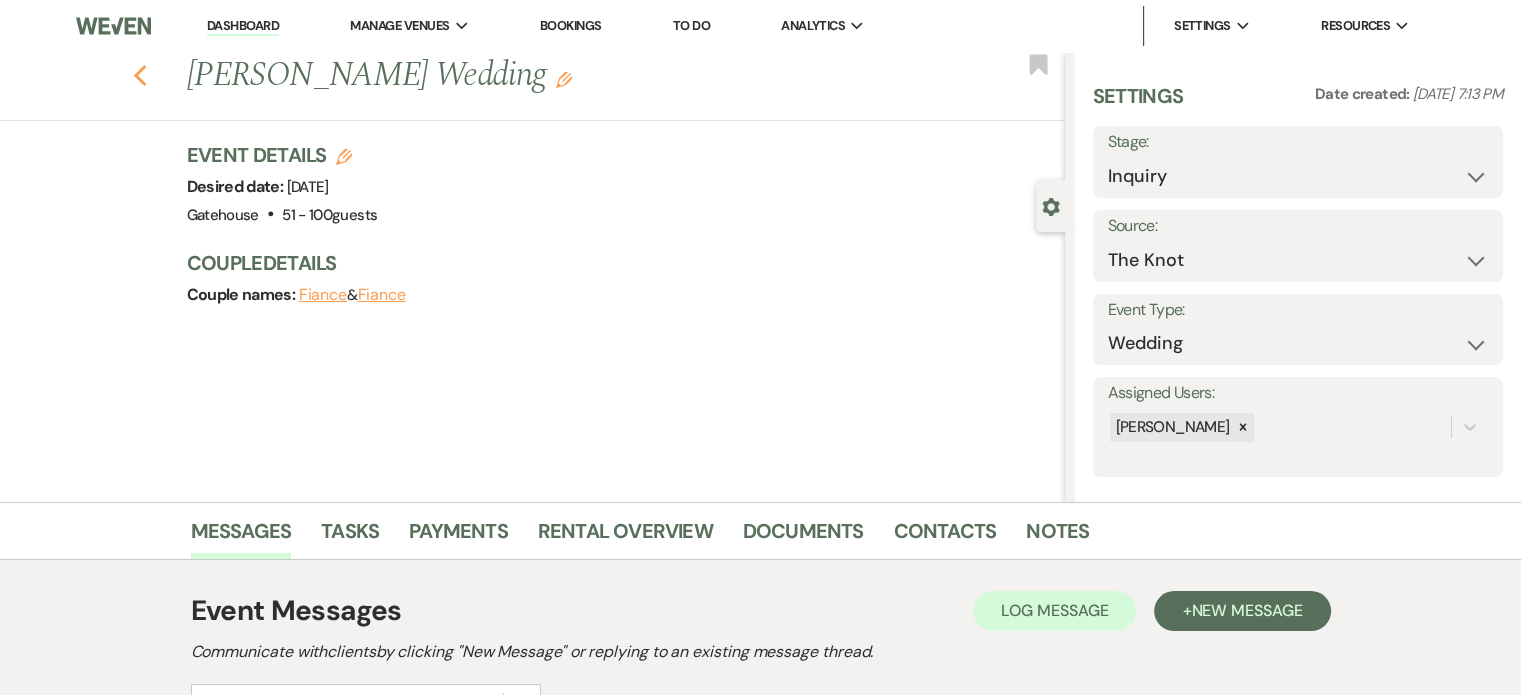 click 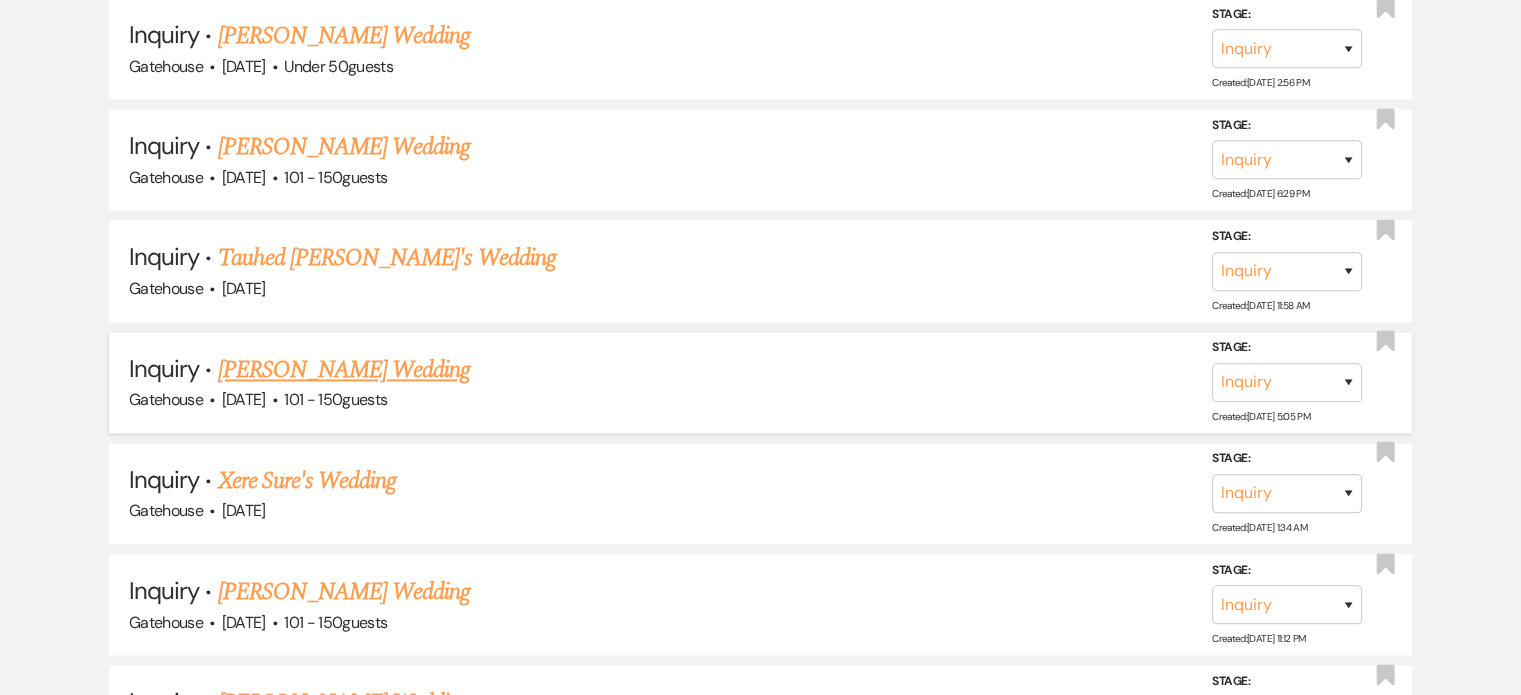 scroll, scrollTop: 2800, scrollLeft: 0, axis: vertical 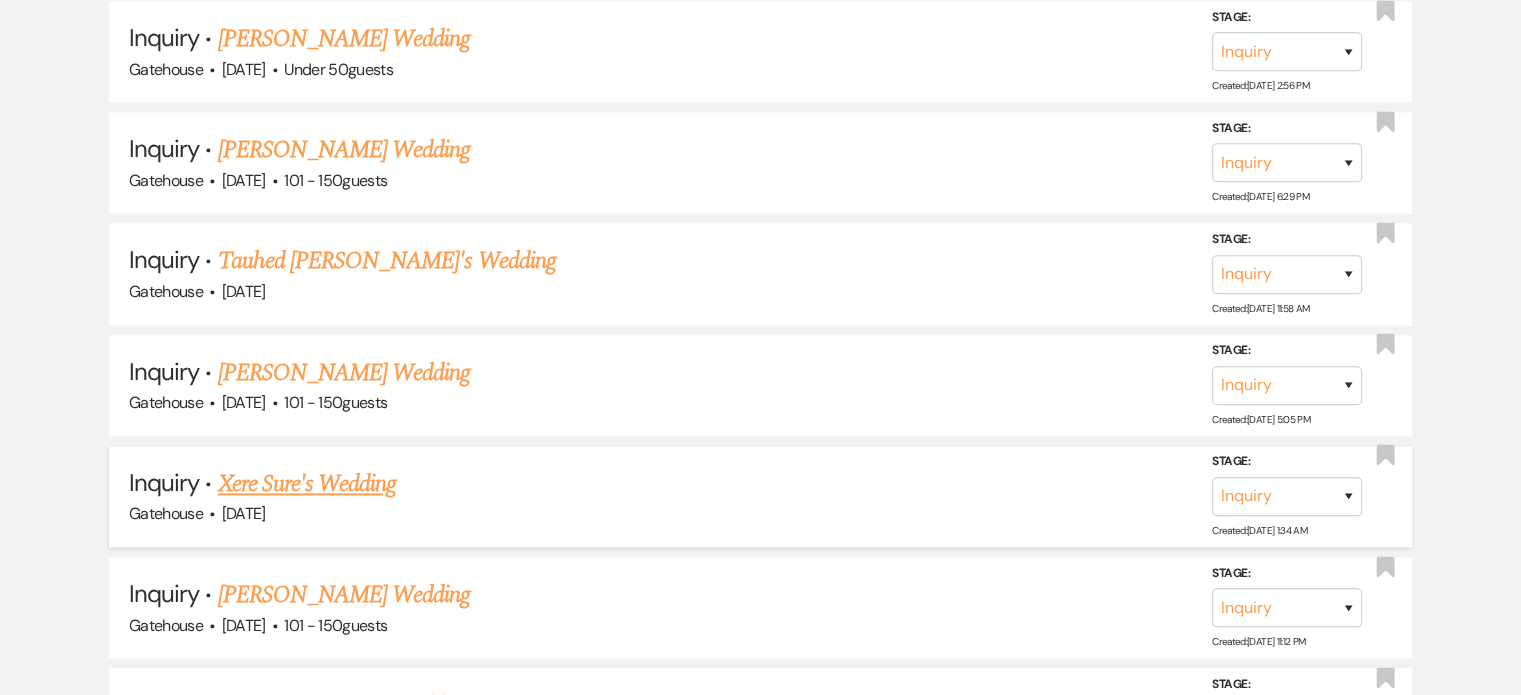 click on "Xere Sure's Wedding" at bounding box center [307, 484] 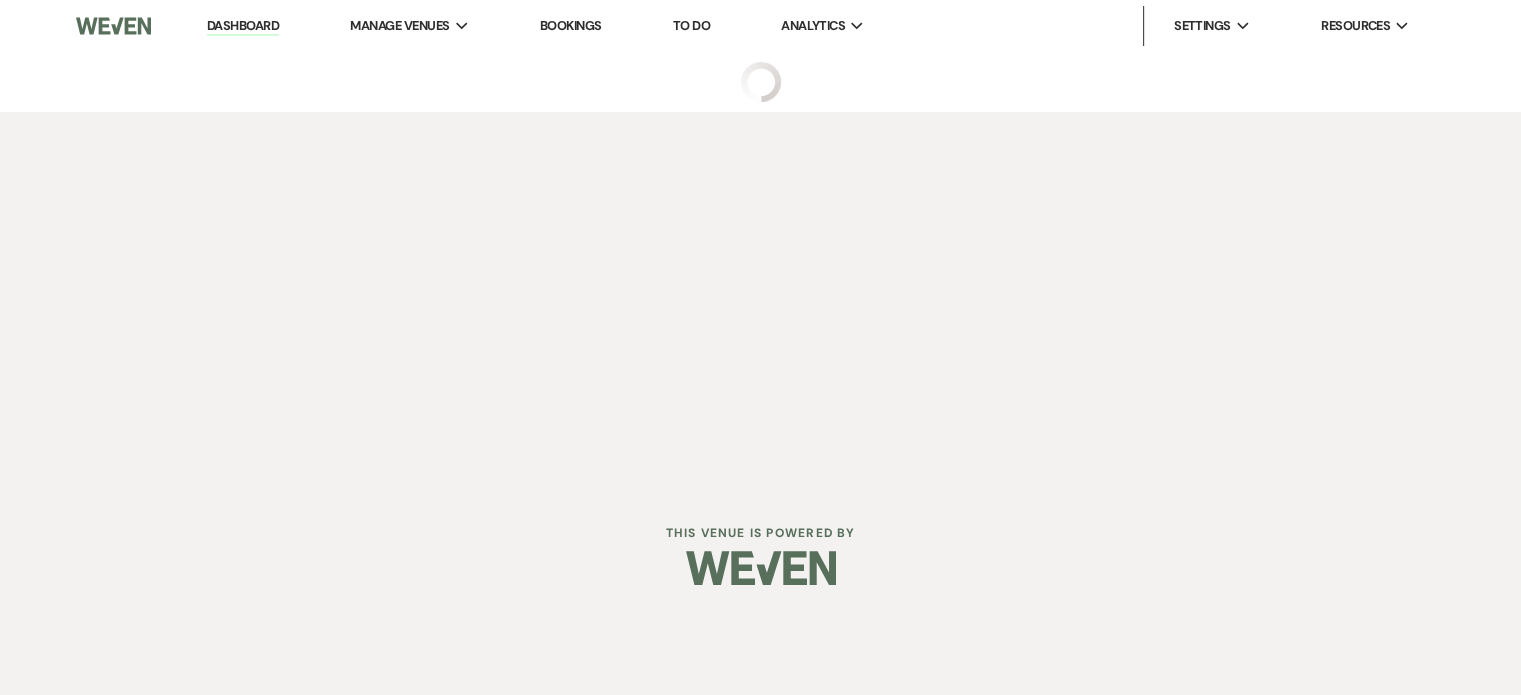 scroll, scrollTop: 0, scrollLeft: 0, axis: both 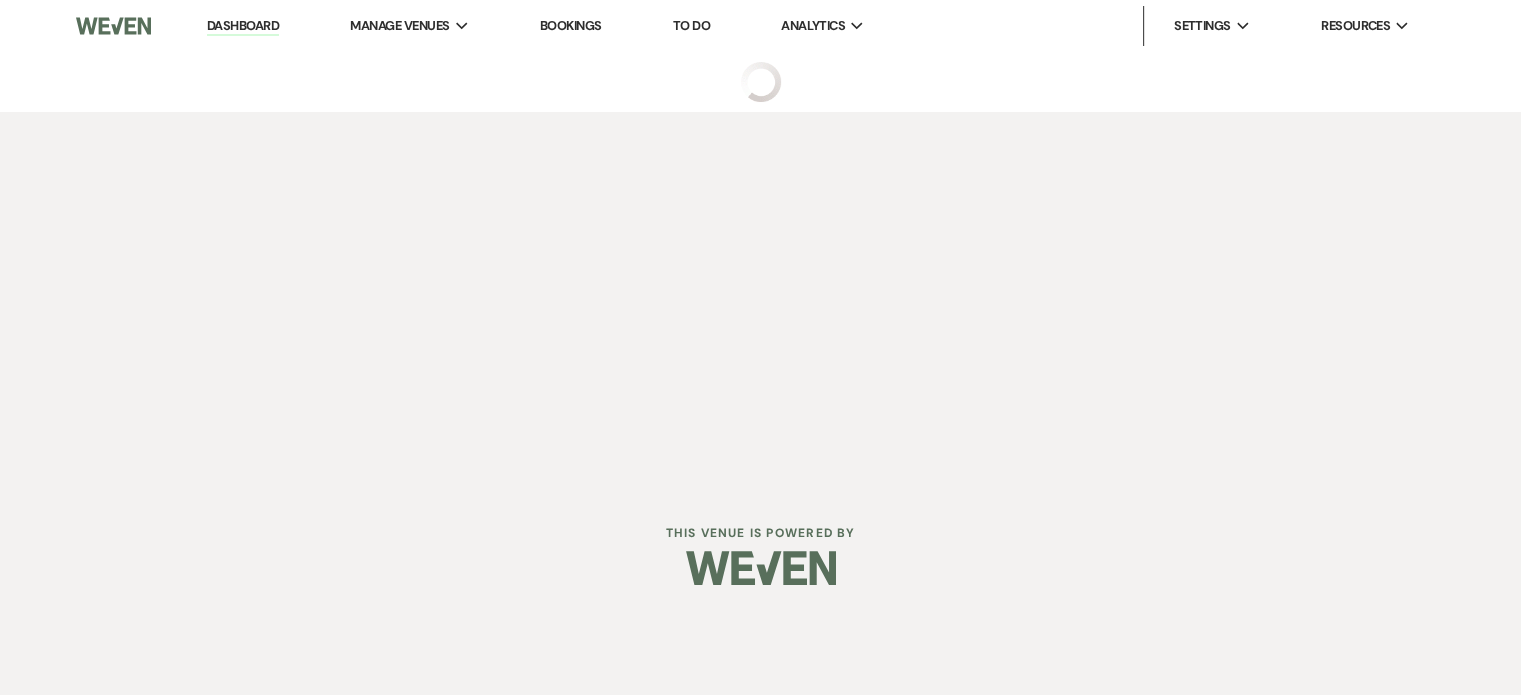 select on "2" 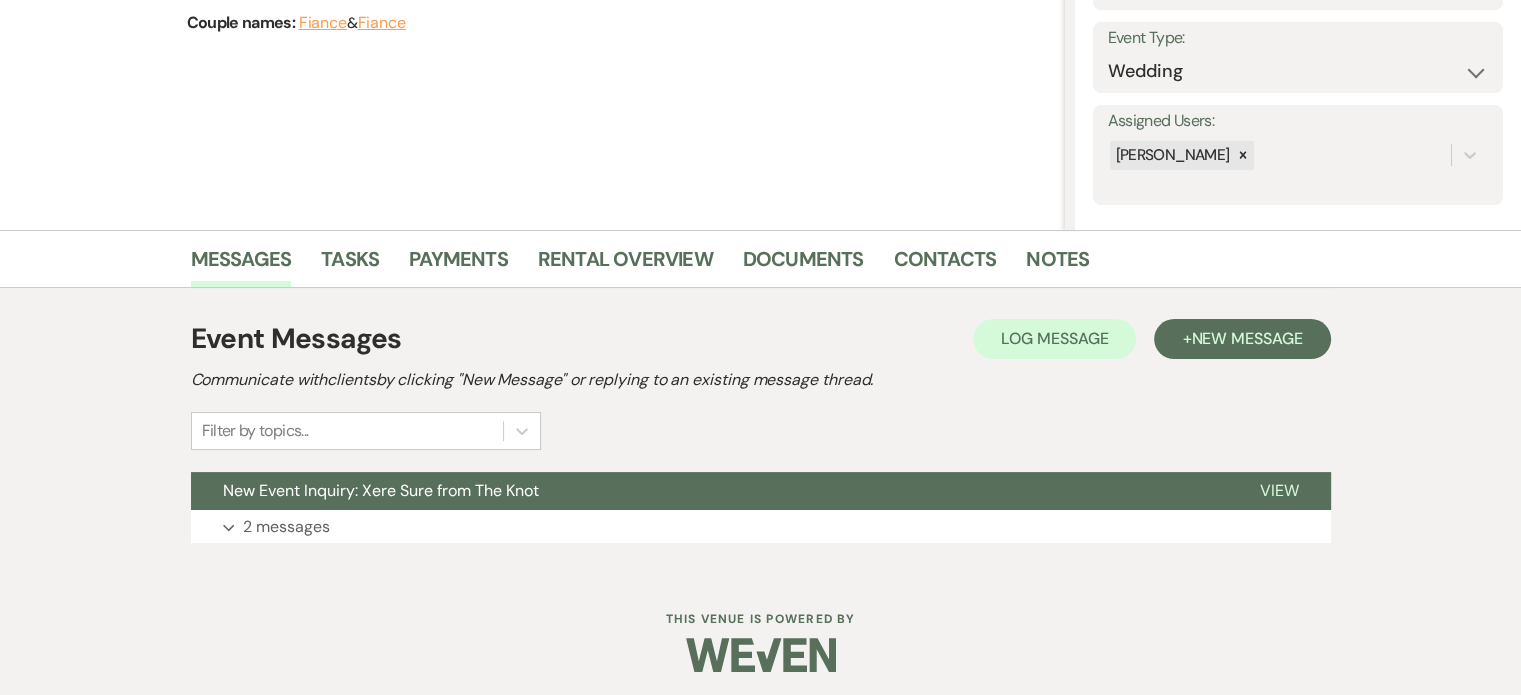 scroll, scrollTop: 278, scrollLeft: 0, axis: vertical 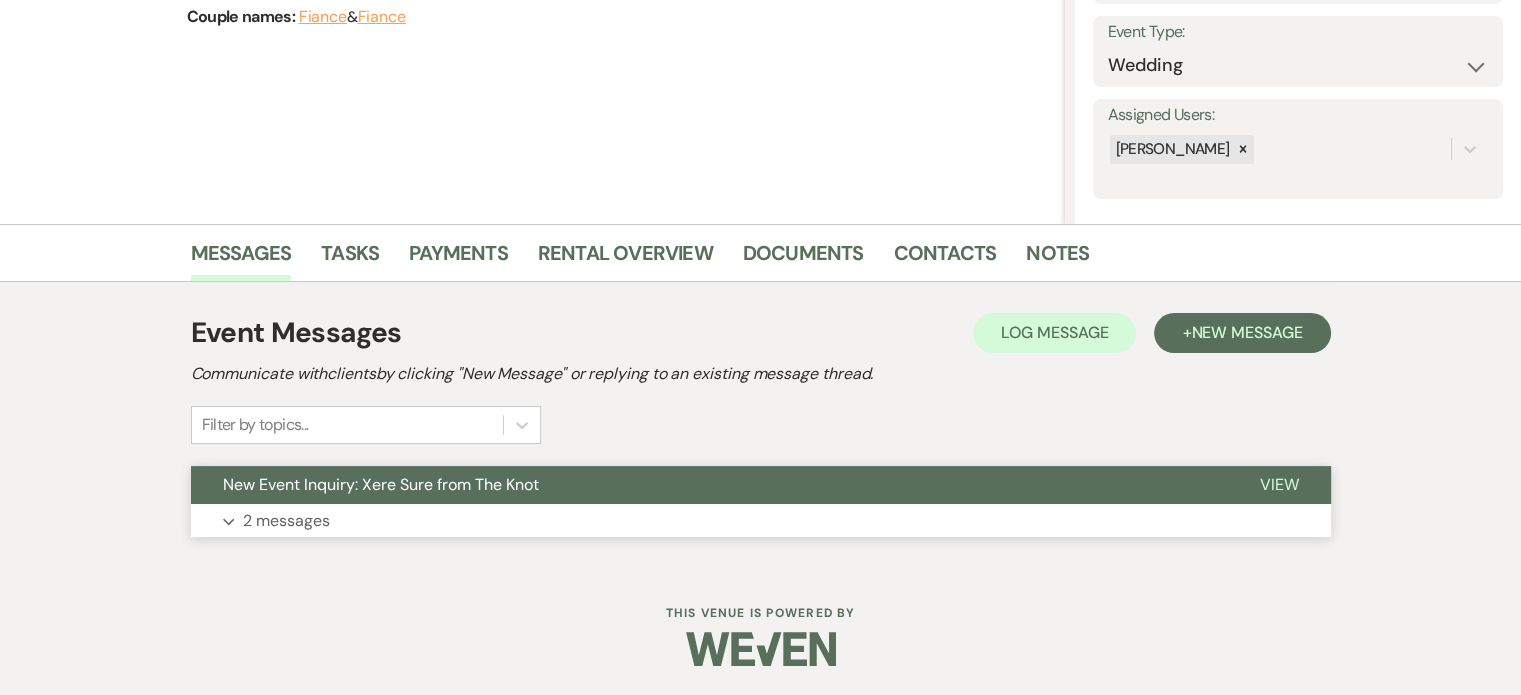 click on "2 messages" at bounding box center (286, 521) 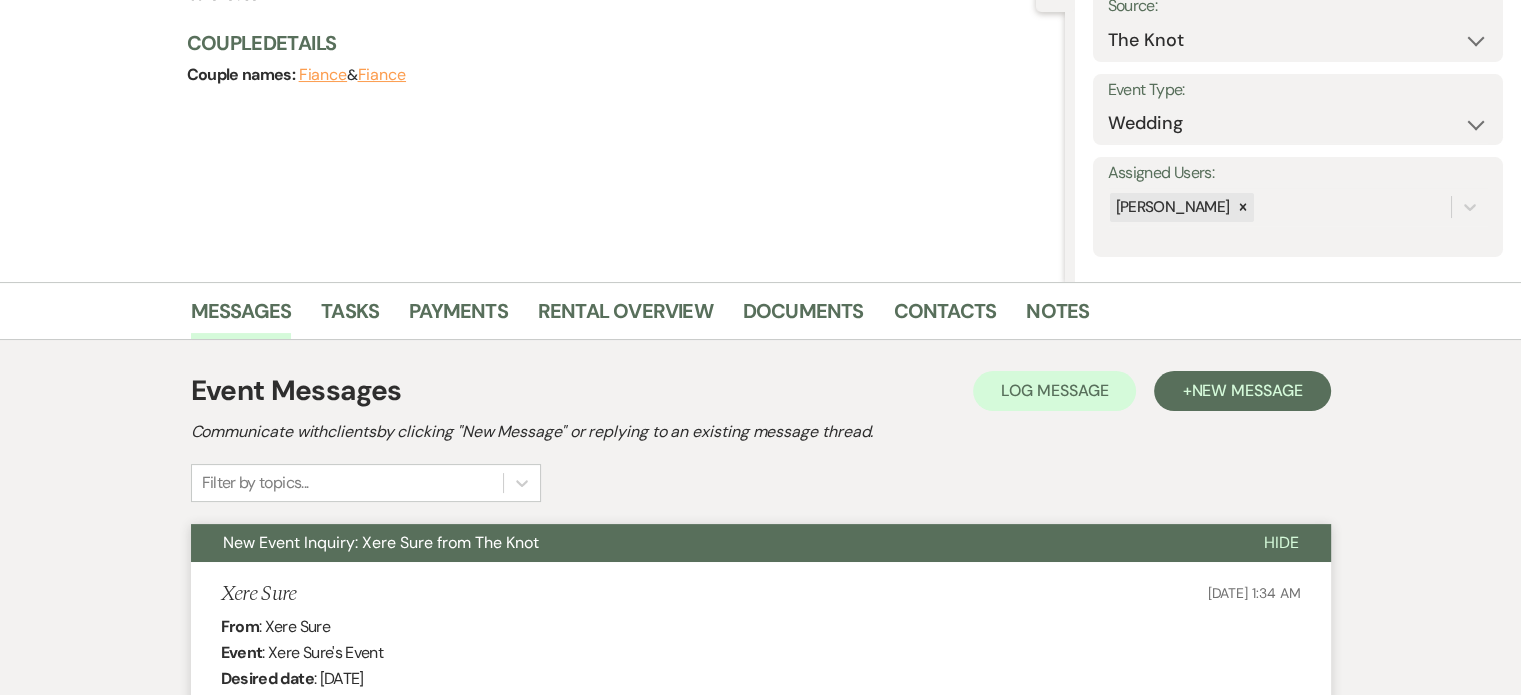 scroll, scrollTop: 0, scrollLeft: 0, axis: both 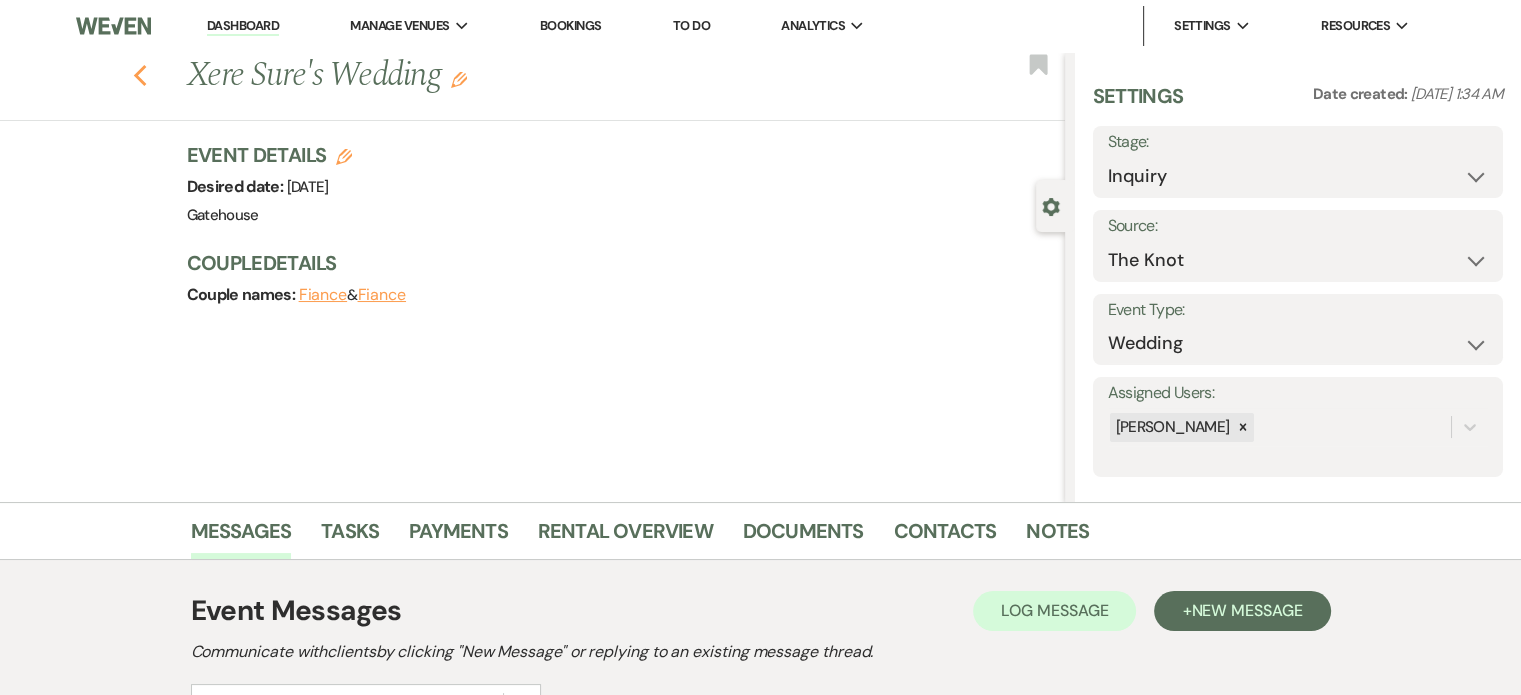 click 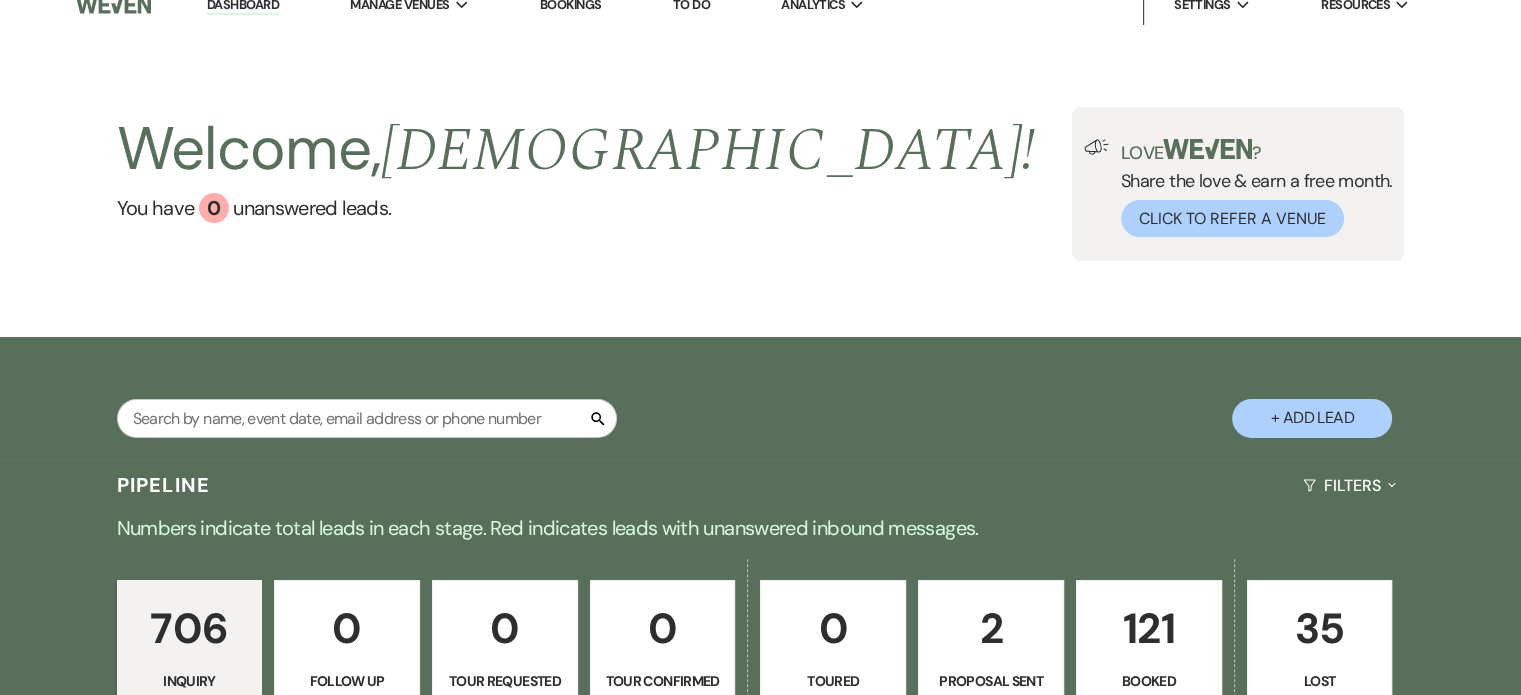 scroll, scrollTop: 0, scrollLeft: 0, axis: both 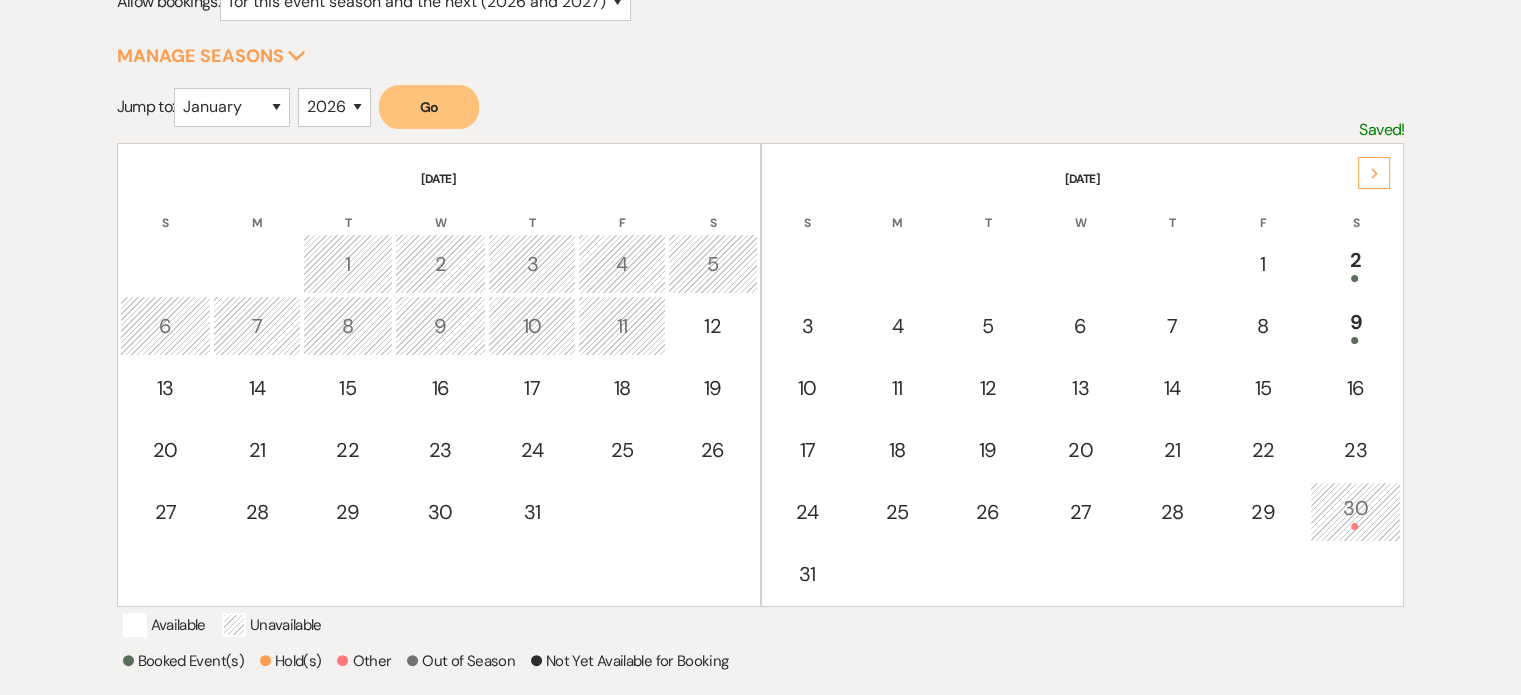 click on "Next" 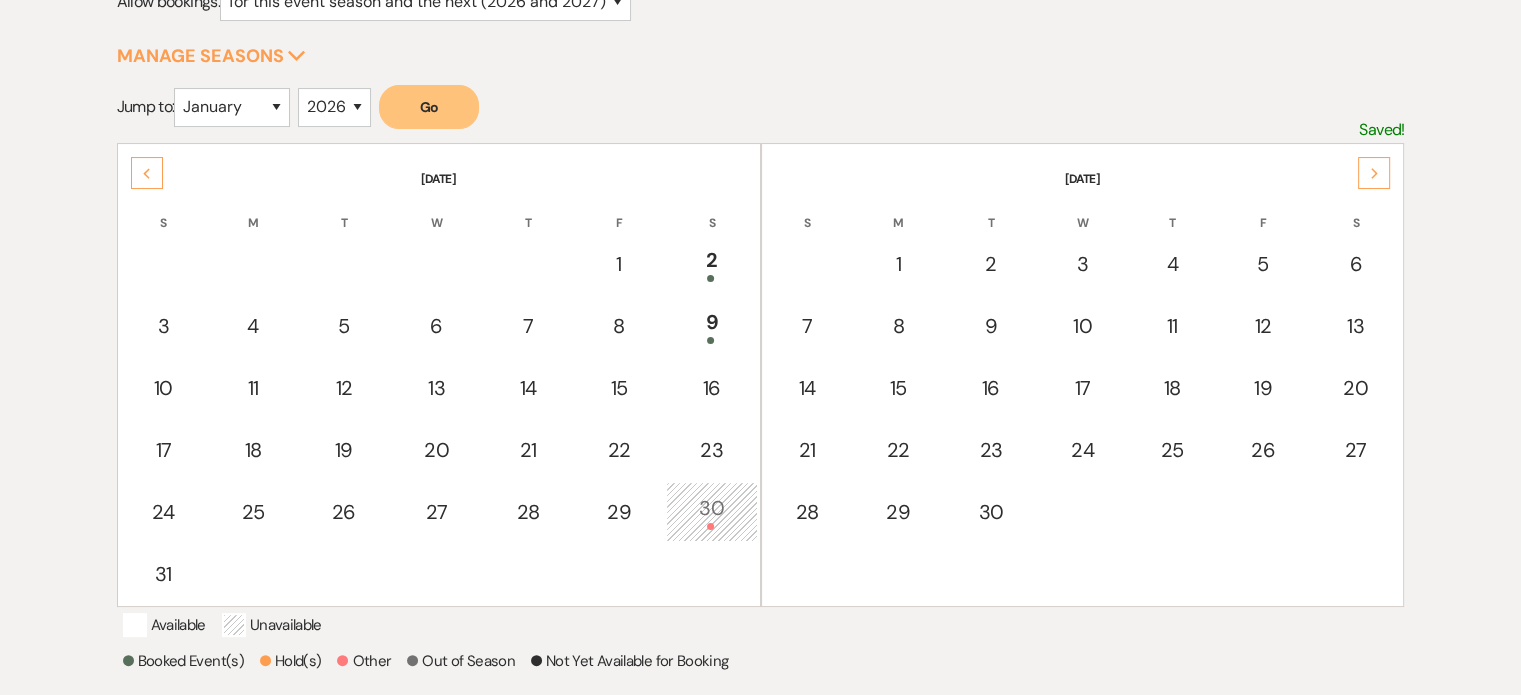click on "Next" 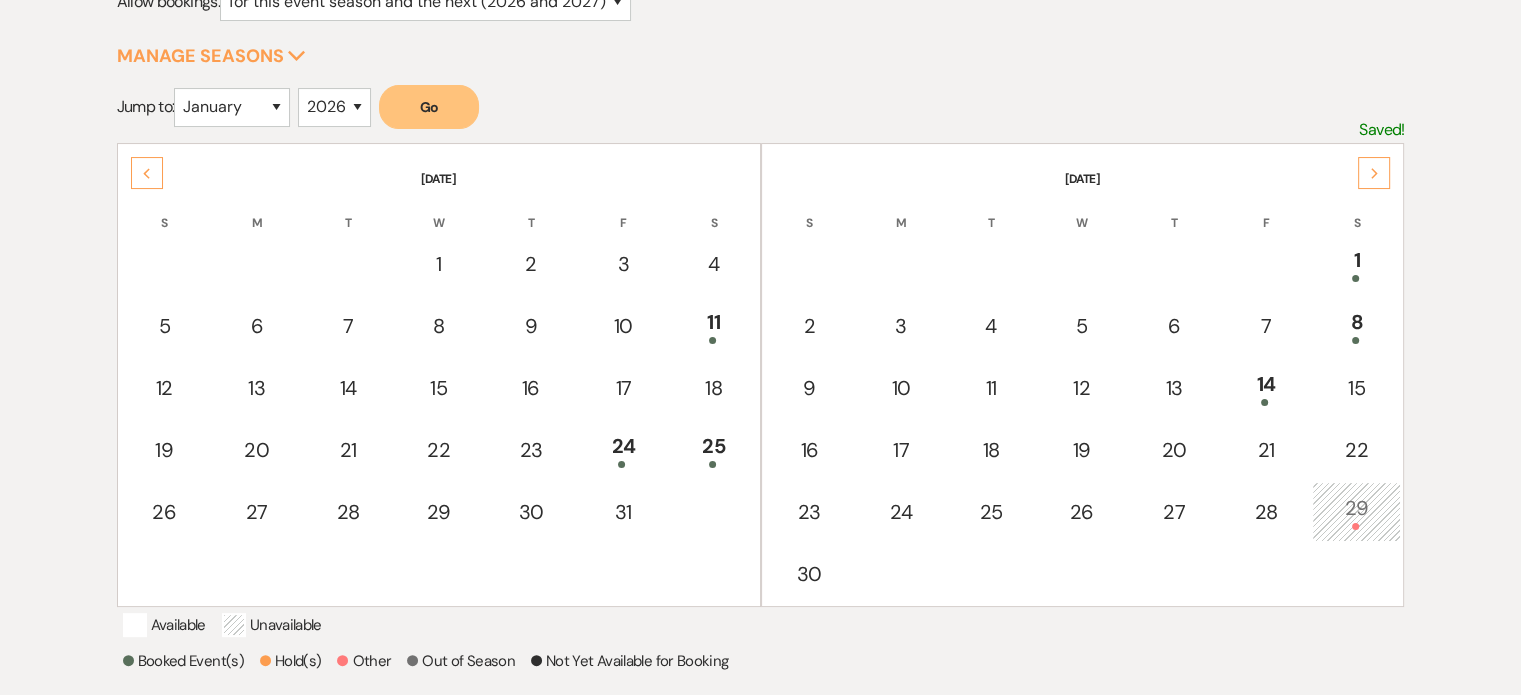 click on "Next" 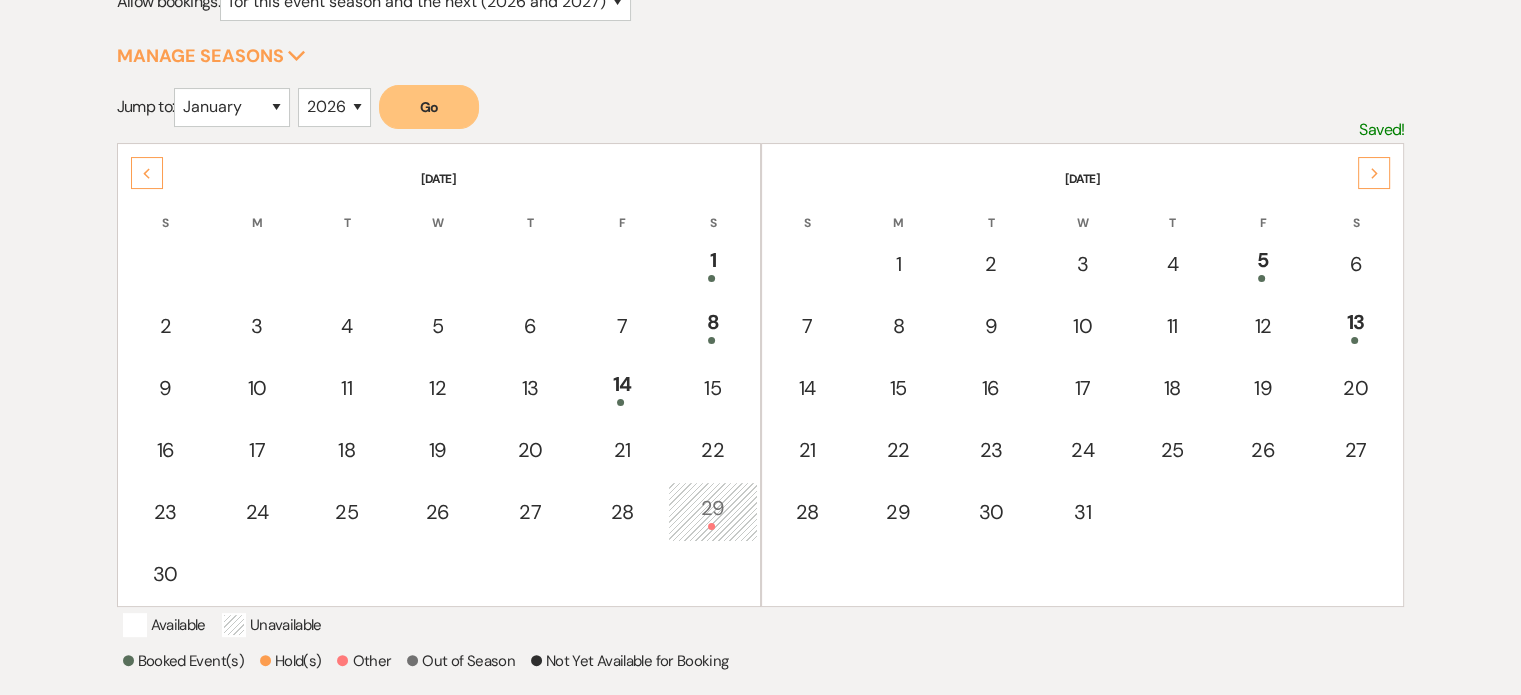 click on "Next" 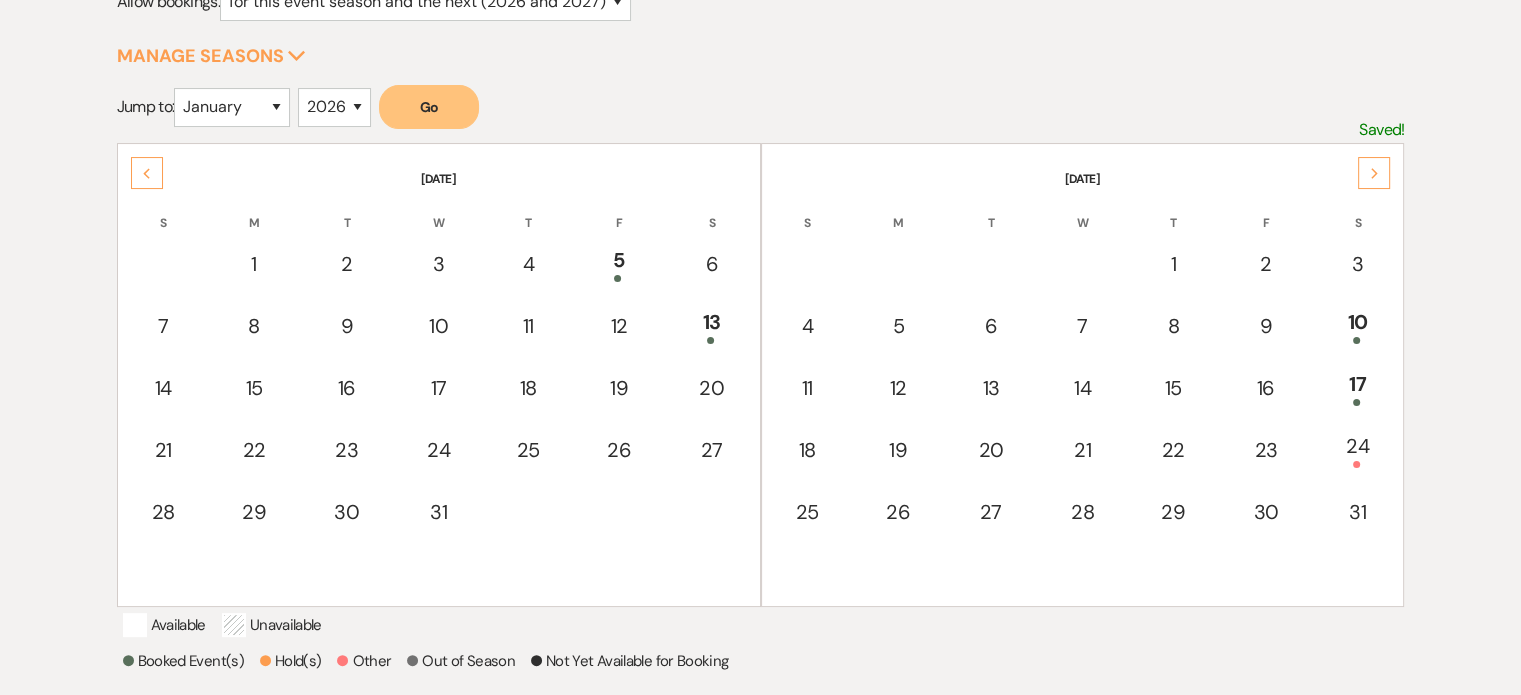 click on "Next" 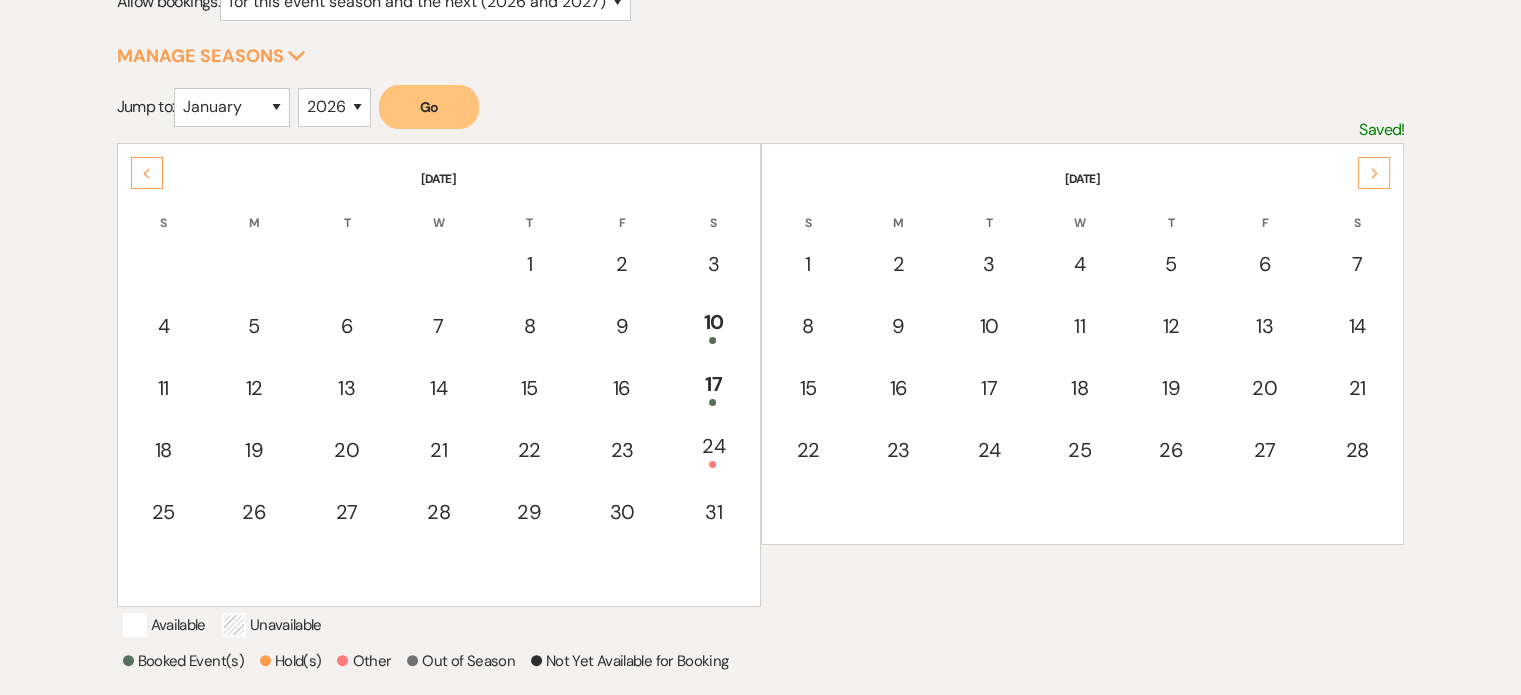click on "Next" 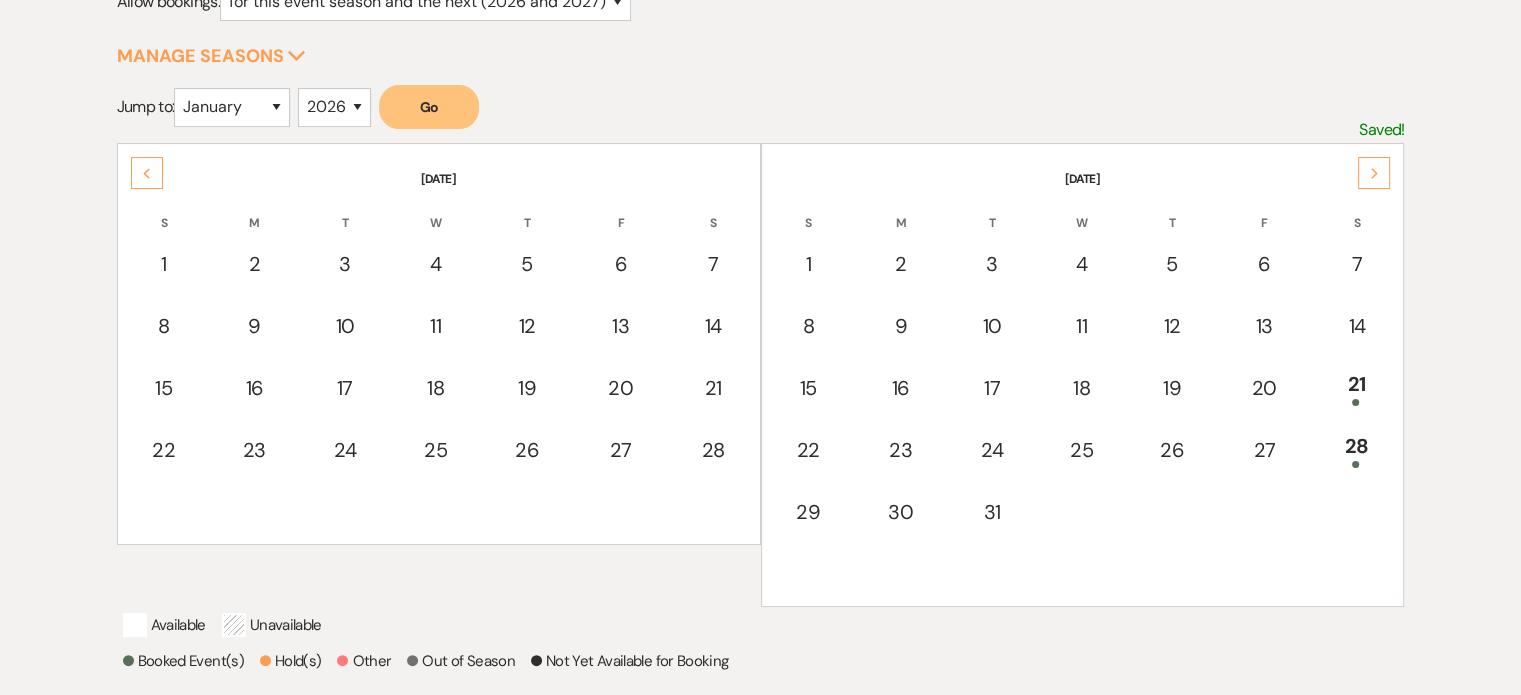 click on "Next" 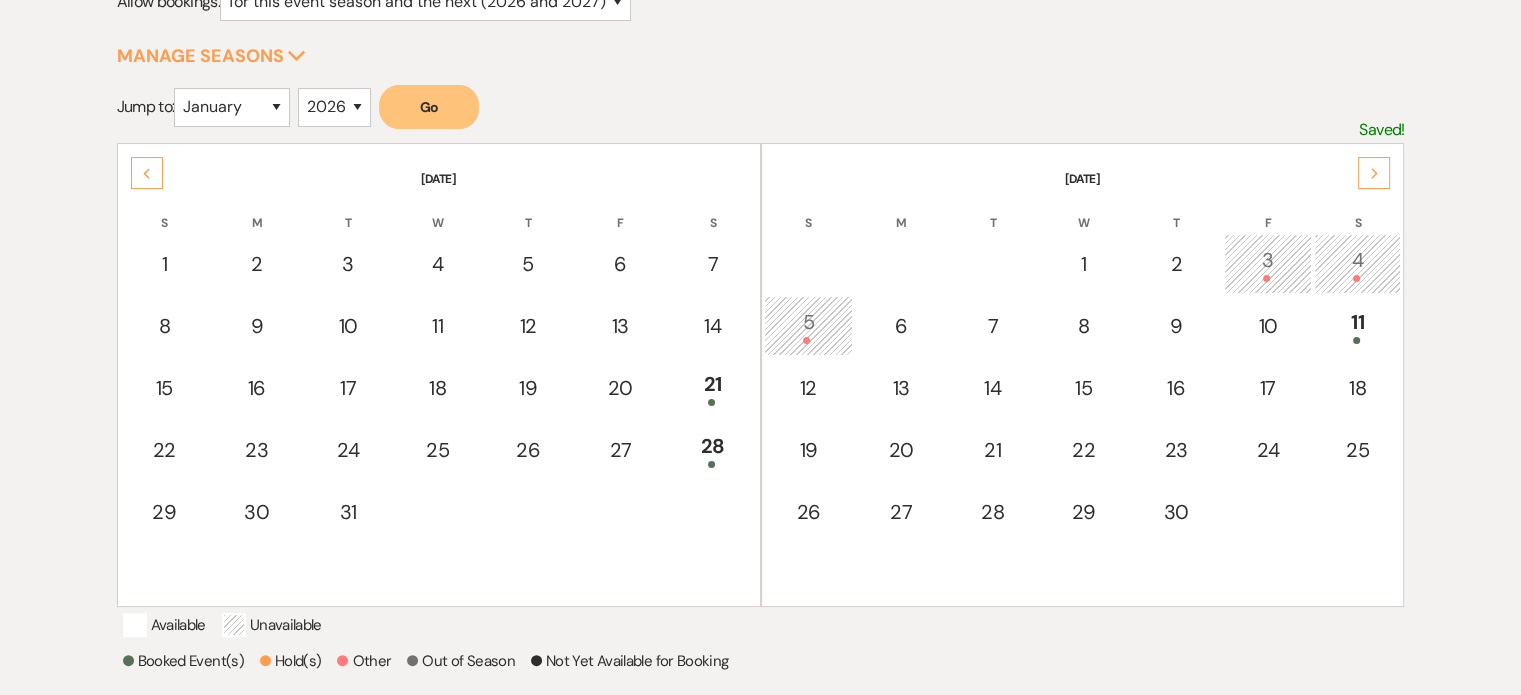 click on "Next" 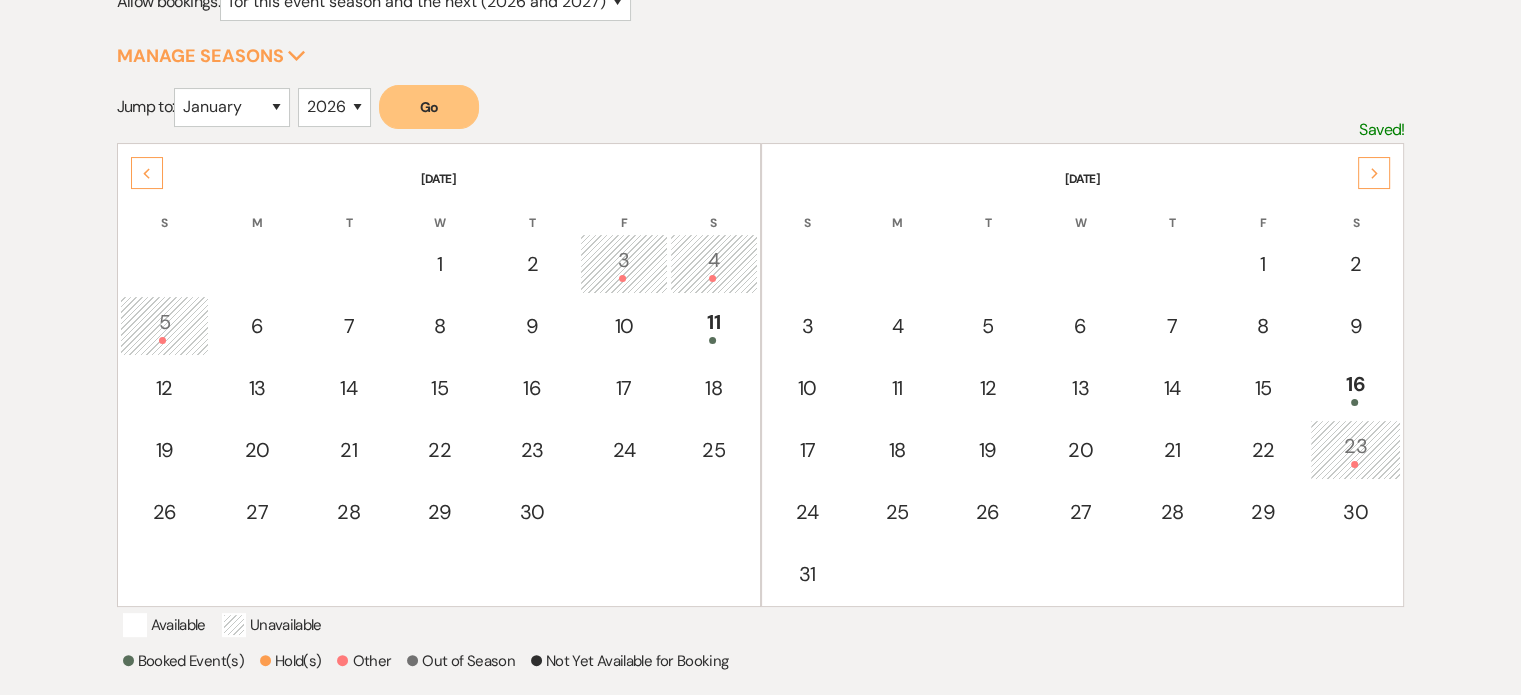 click on "Next" 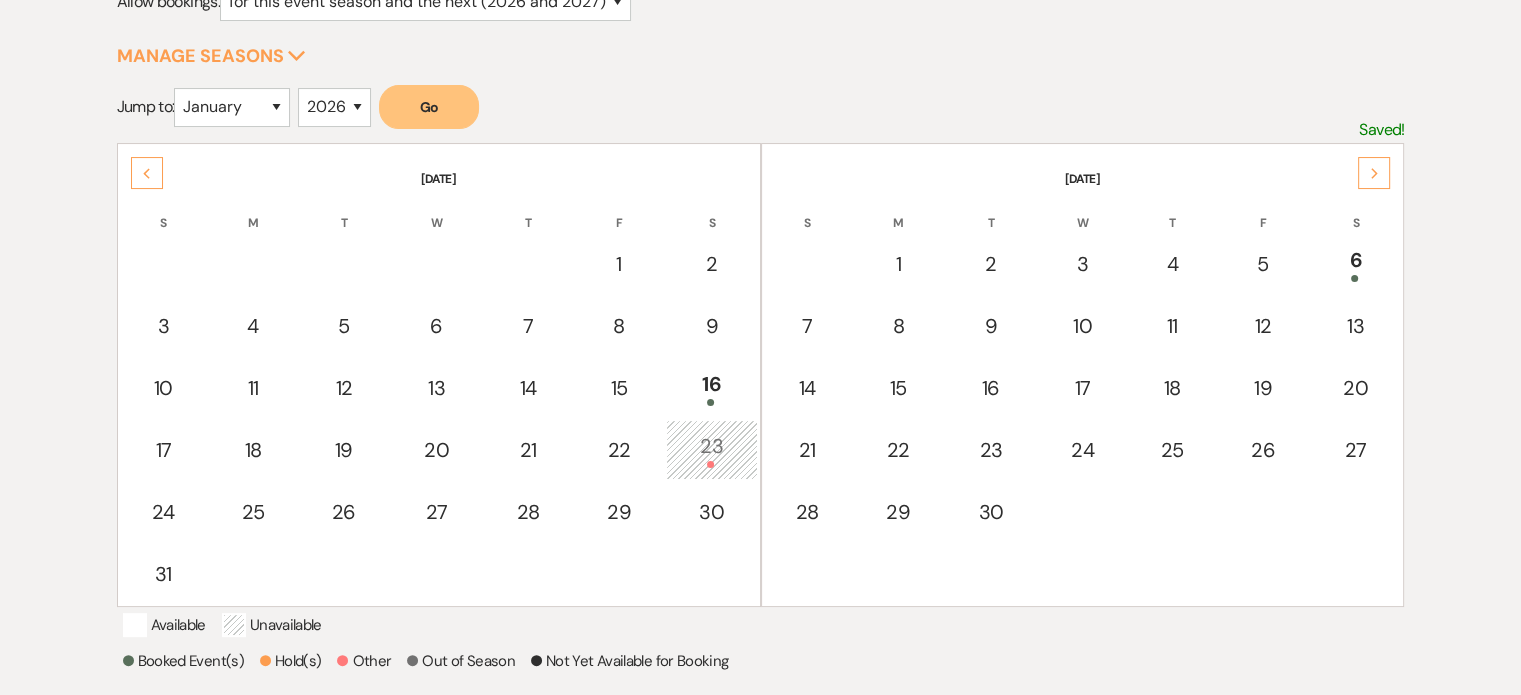 click on "Next" 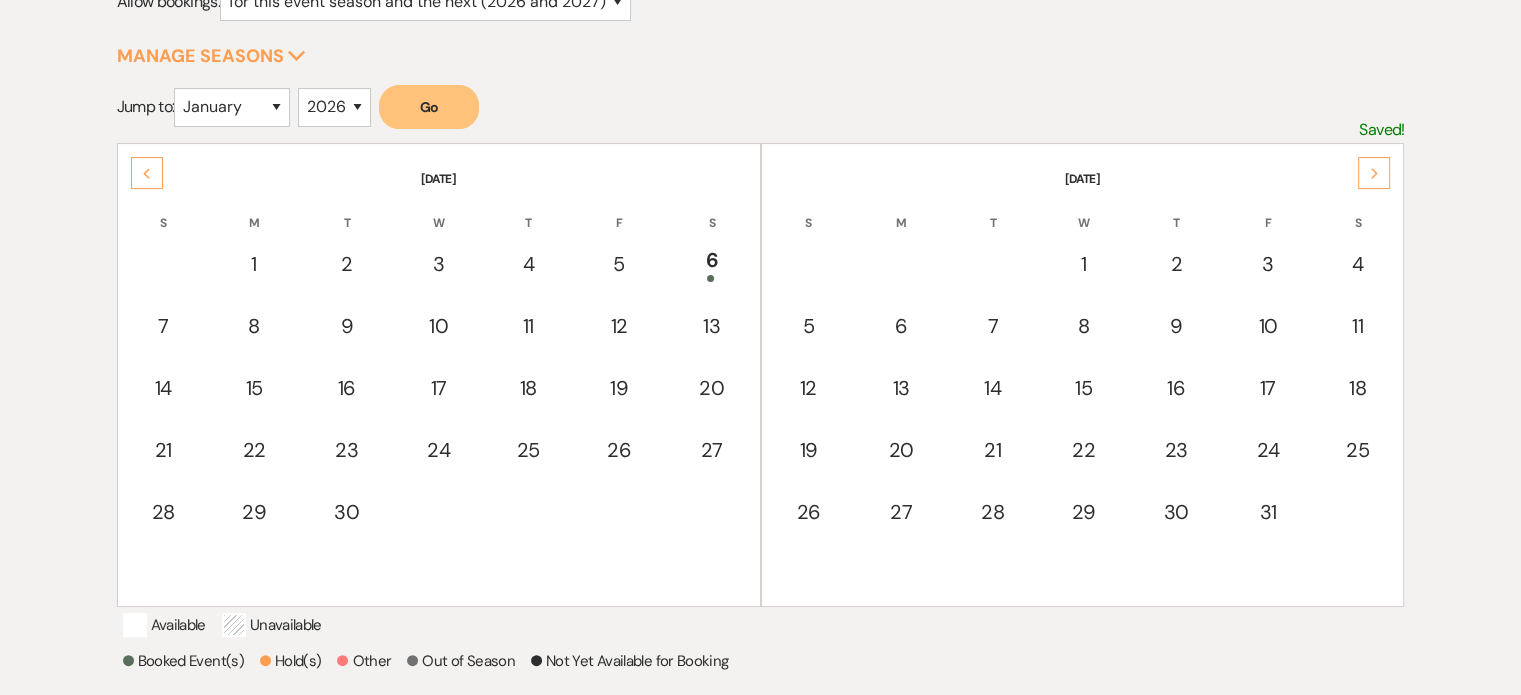 click on "Next" 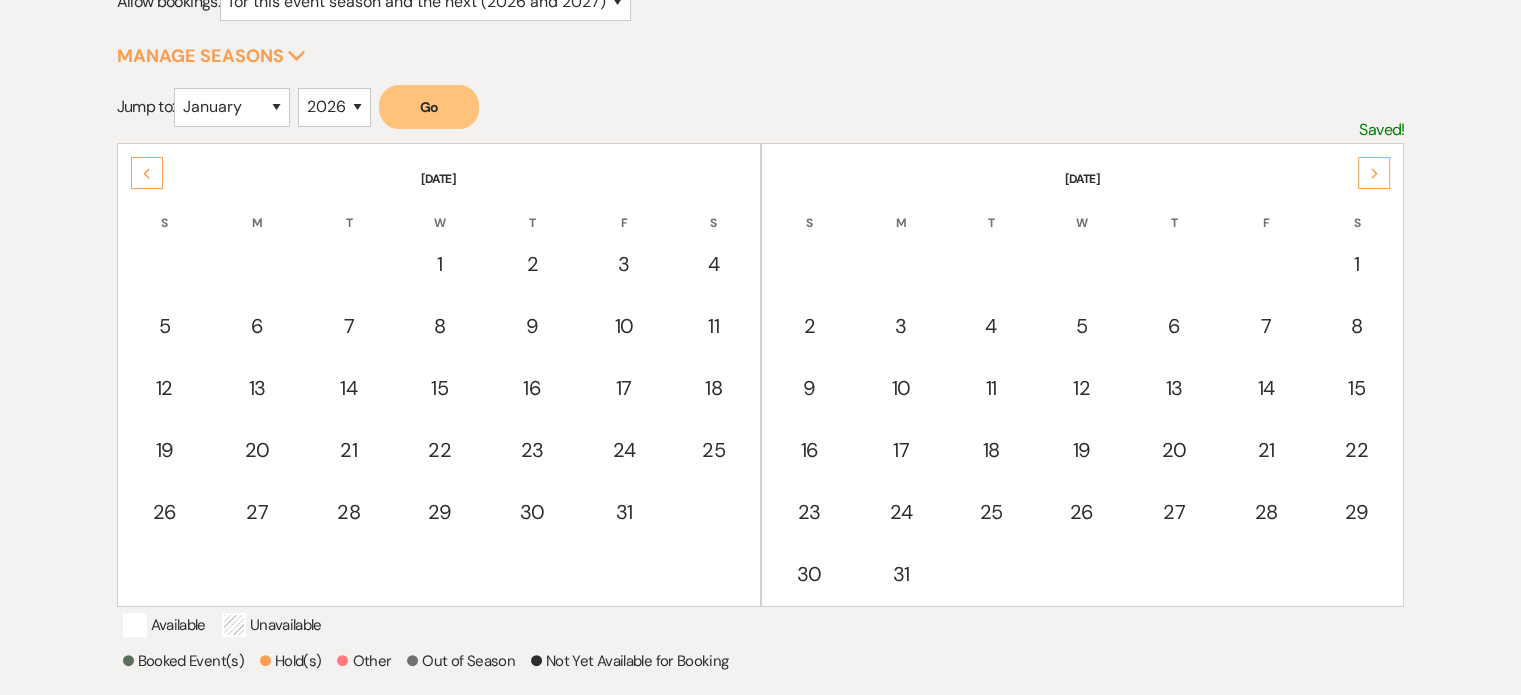 click on "Next" 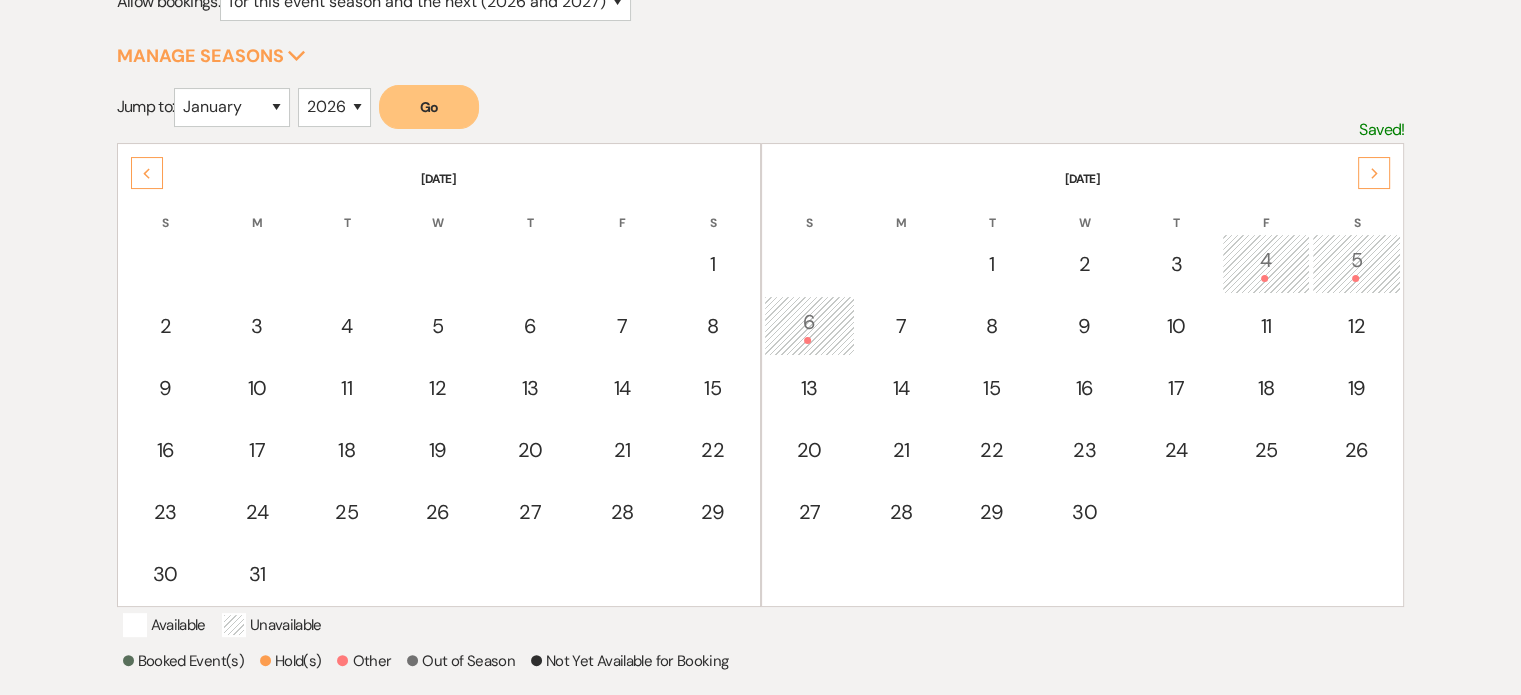 click on "Next" 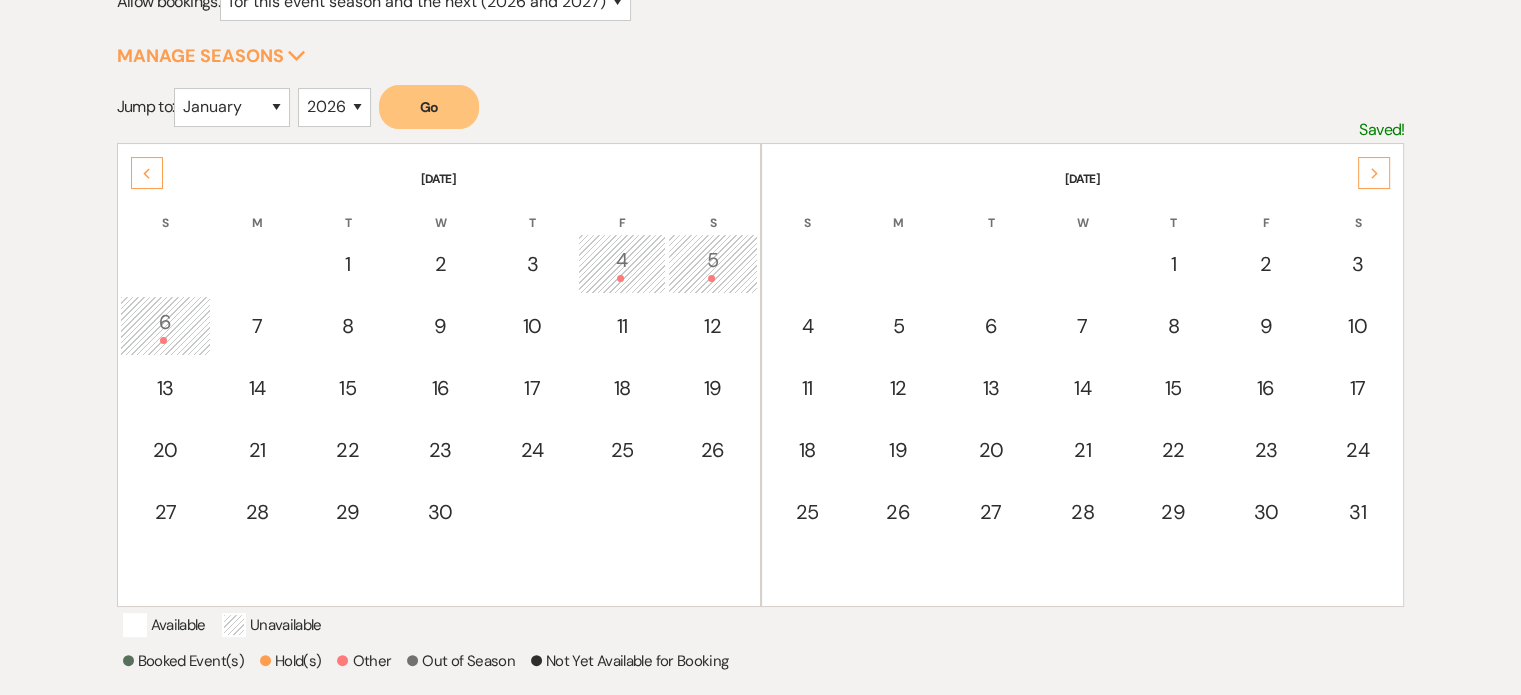 click on "Next" 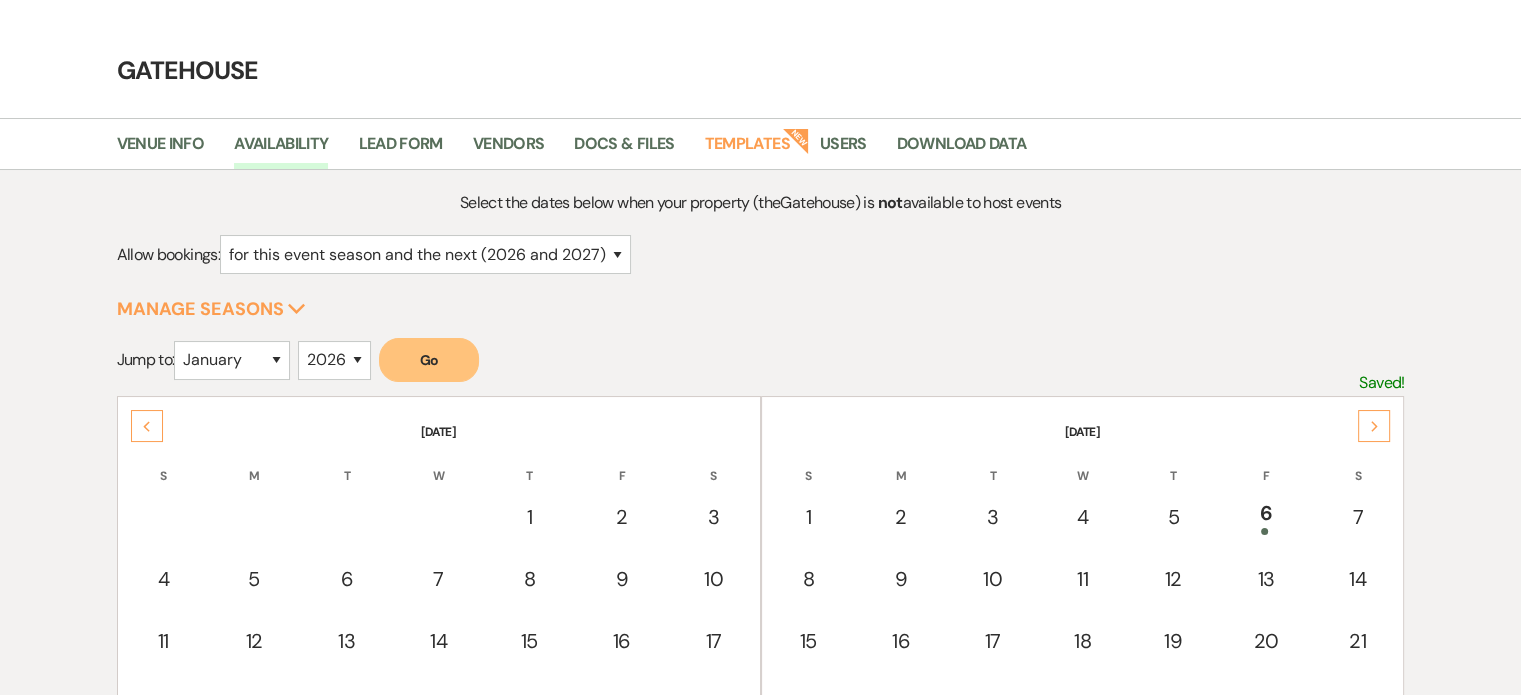 scroll, scrollTop: 0, scrollLeft: 0, axis: both 